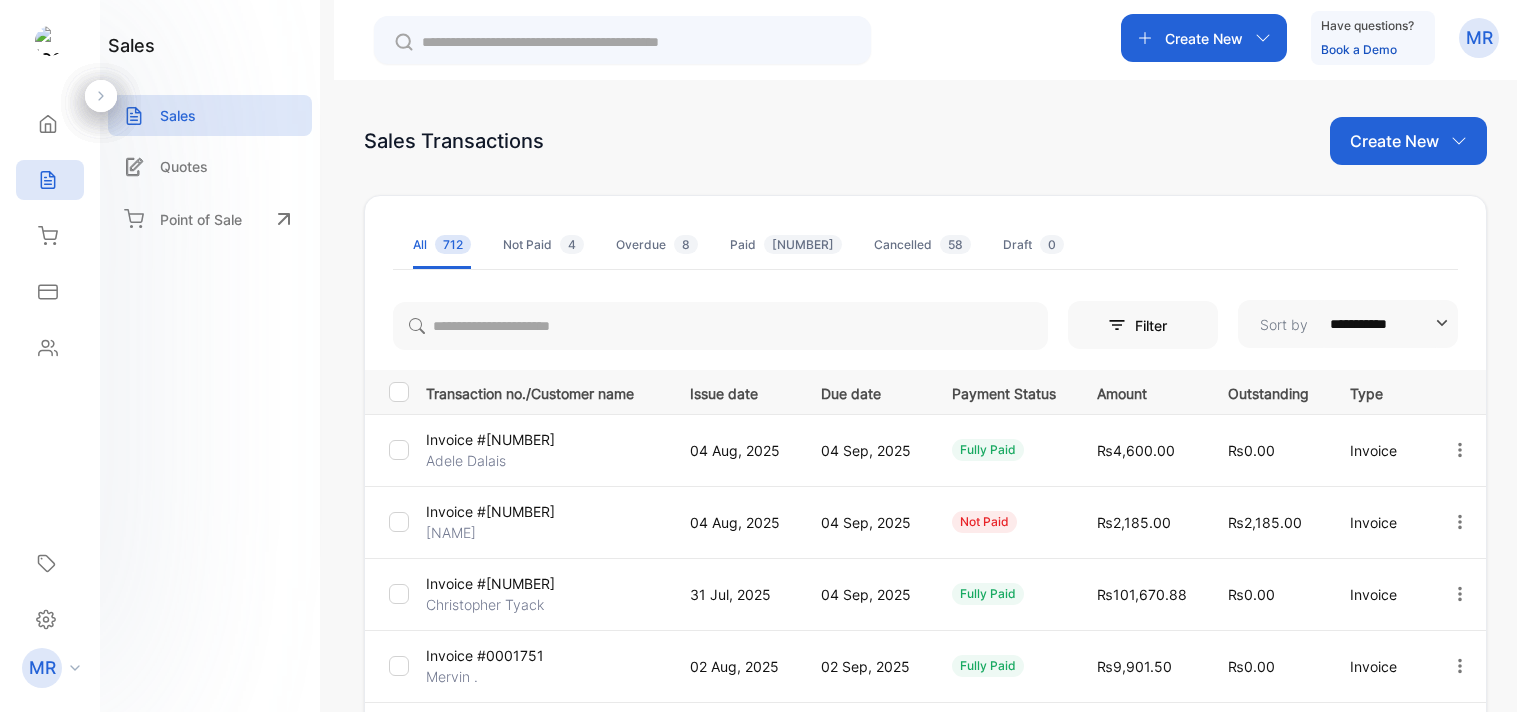 scroll, scrollTop: 0, scrollLeft: 0, axis: both 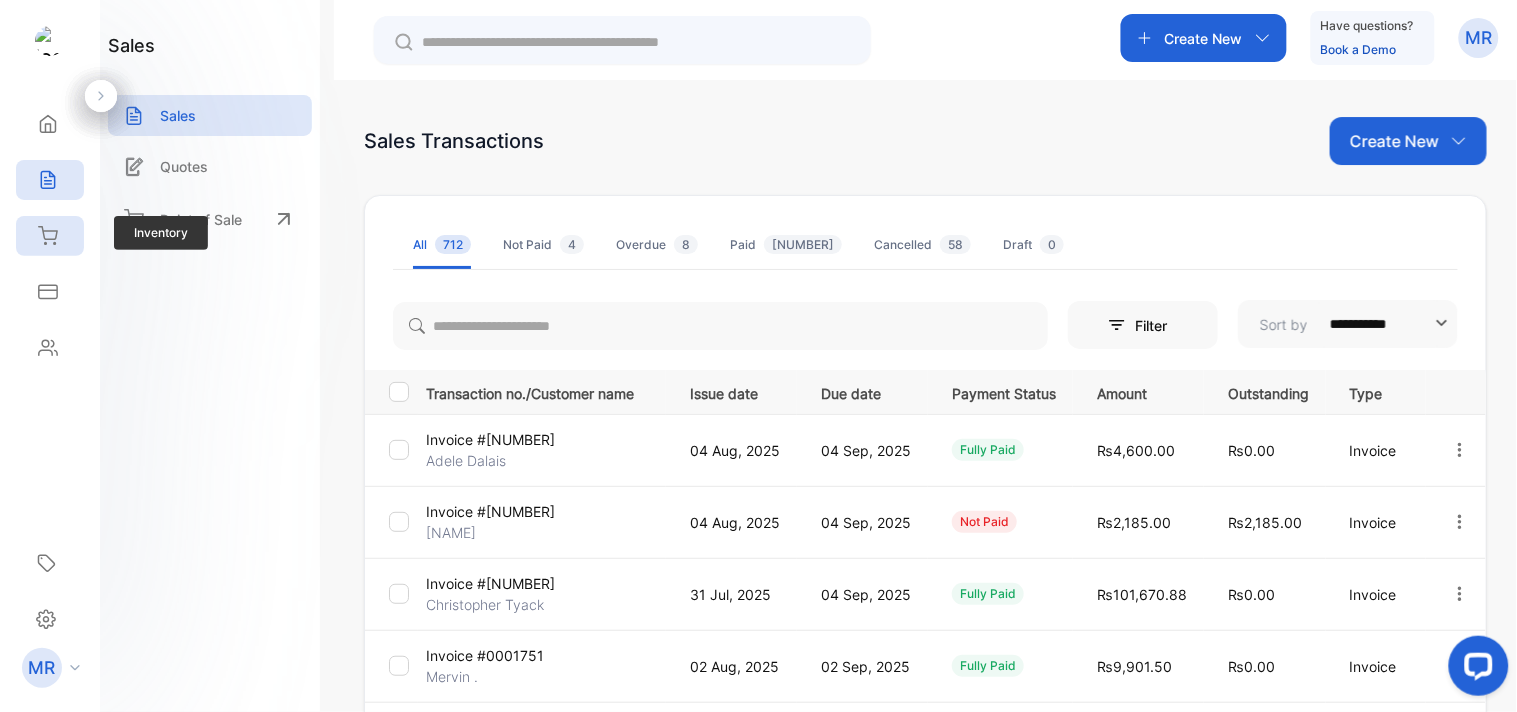 click 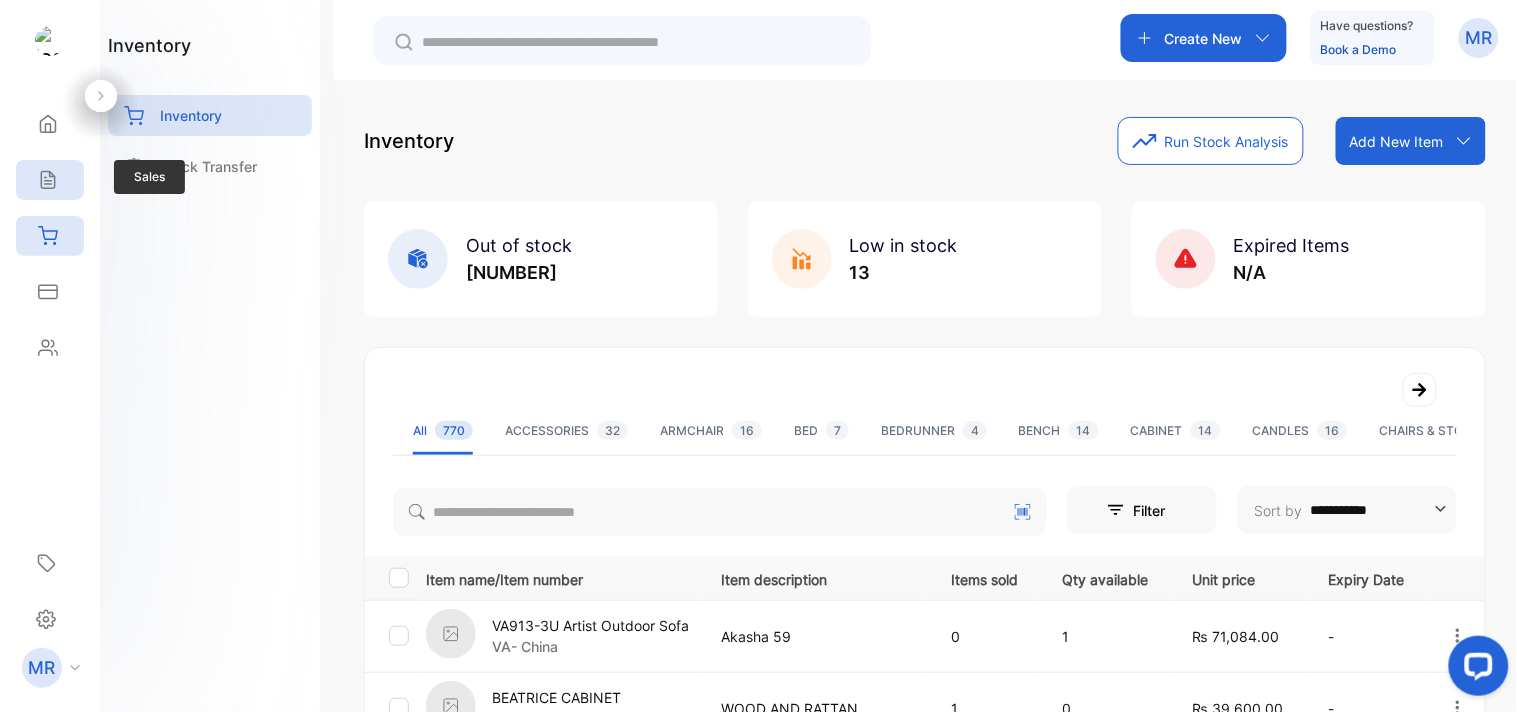 click 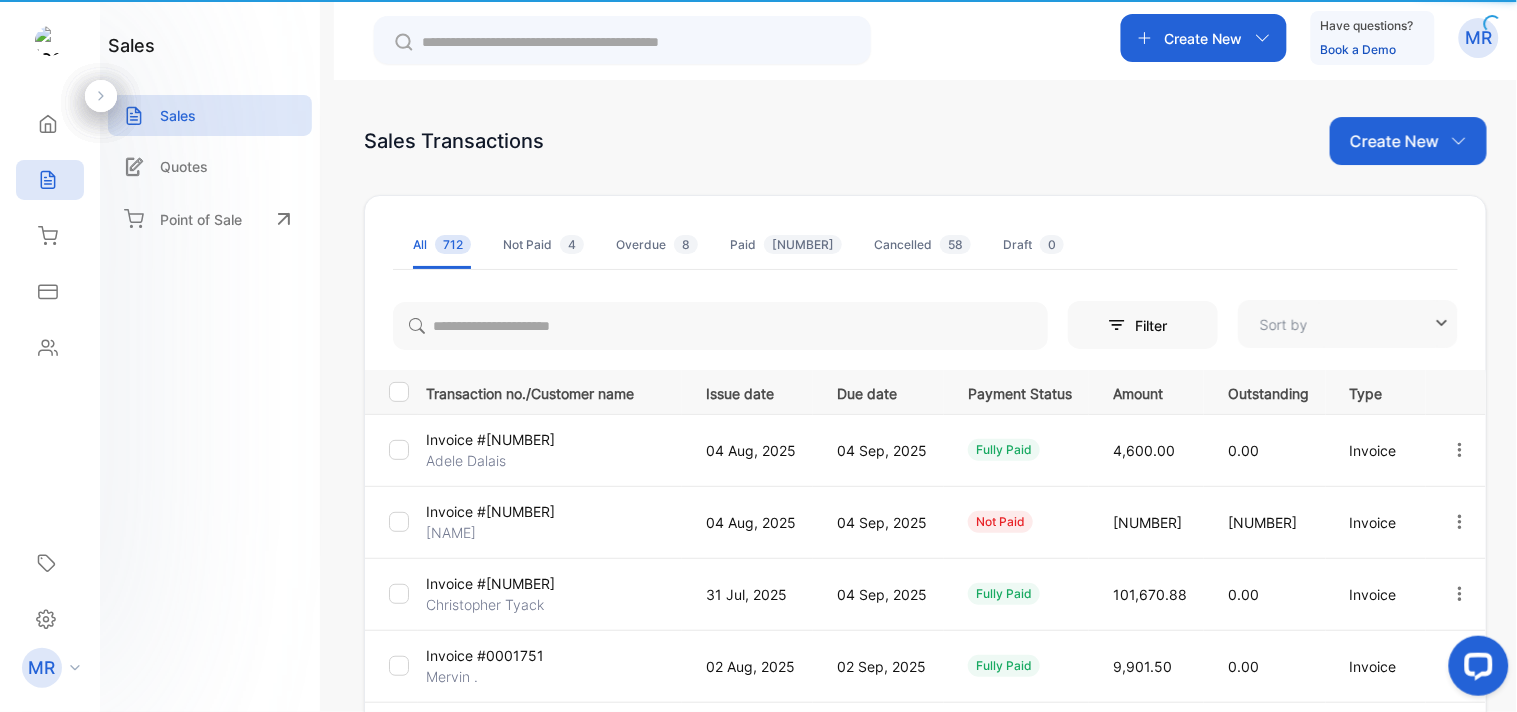 type on "**********" 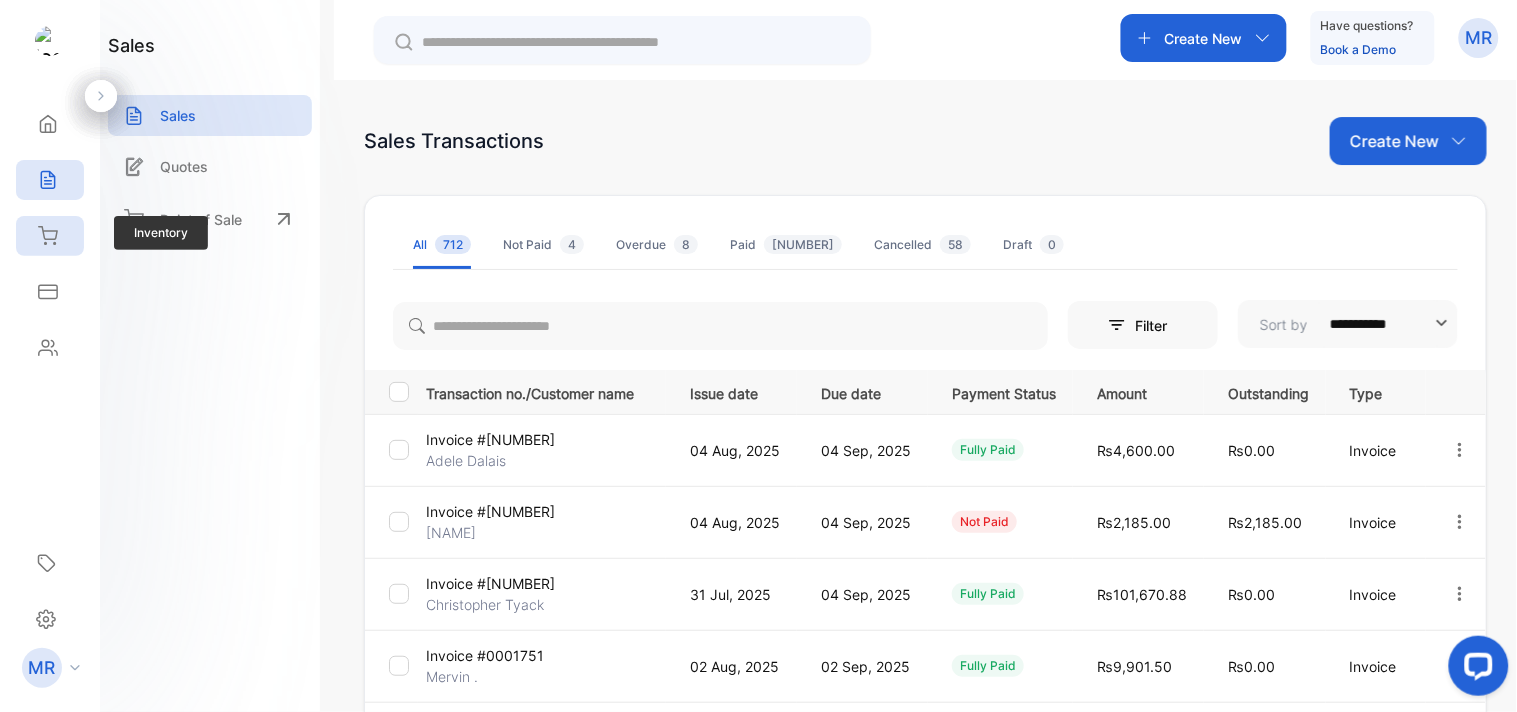 click 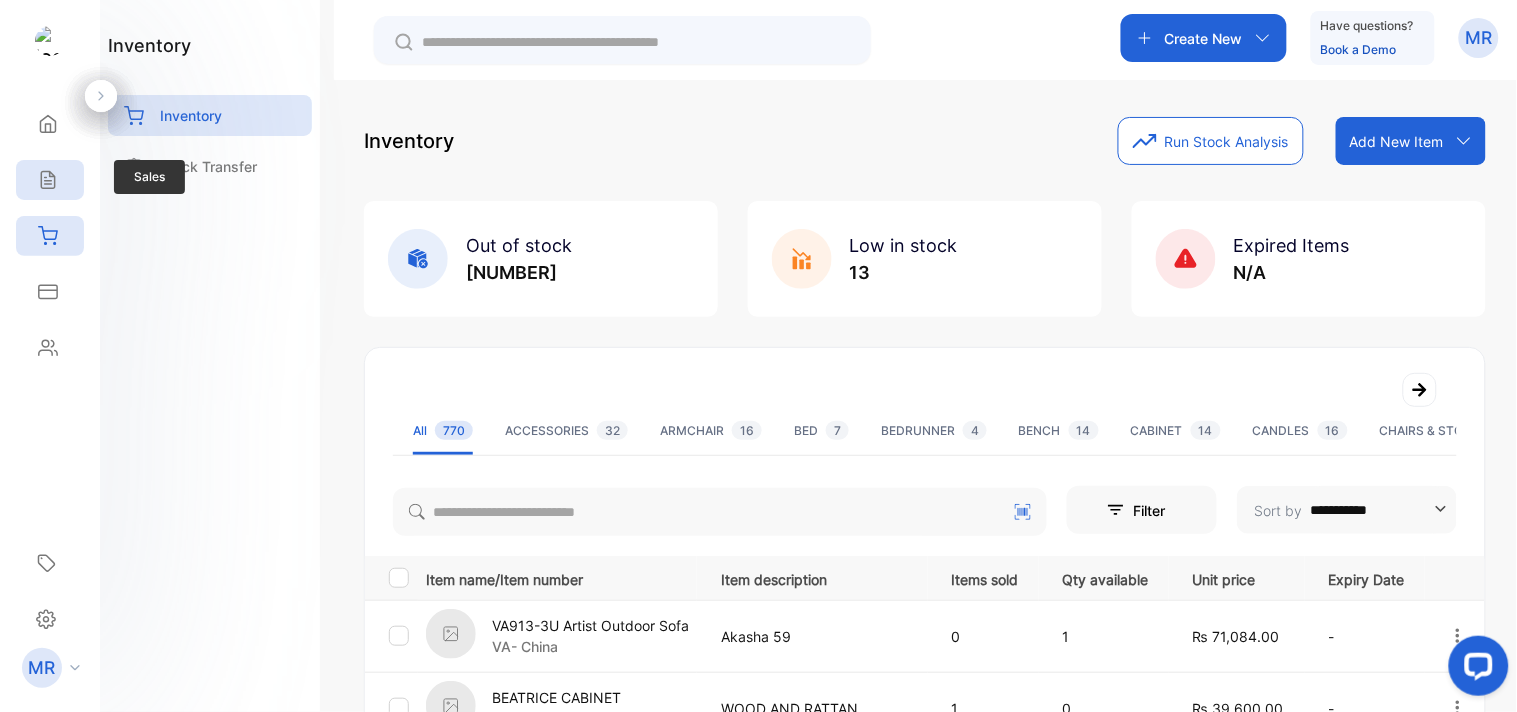 click 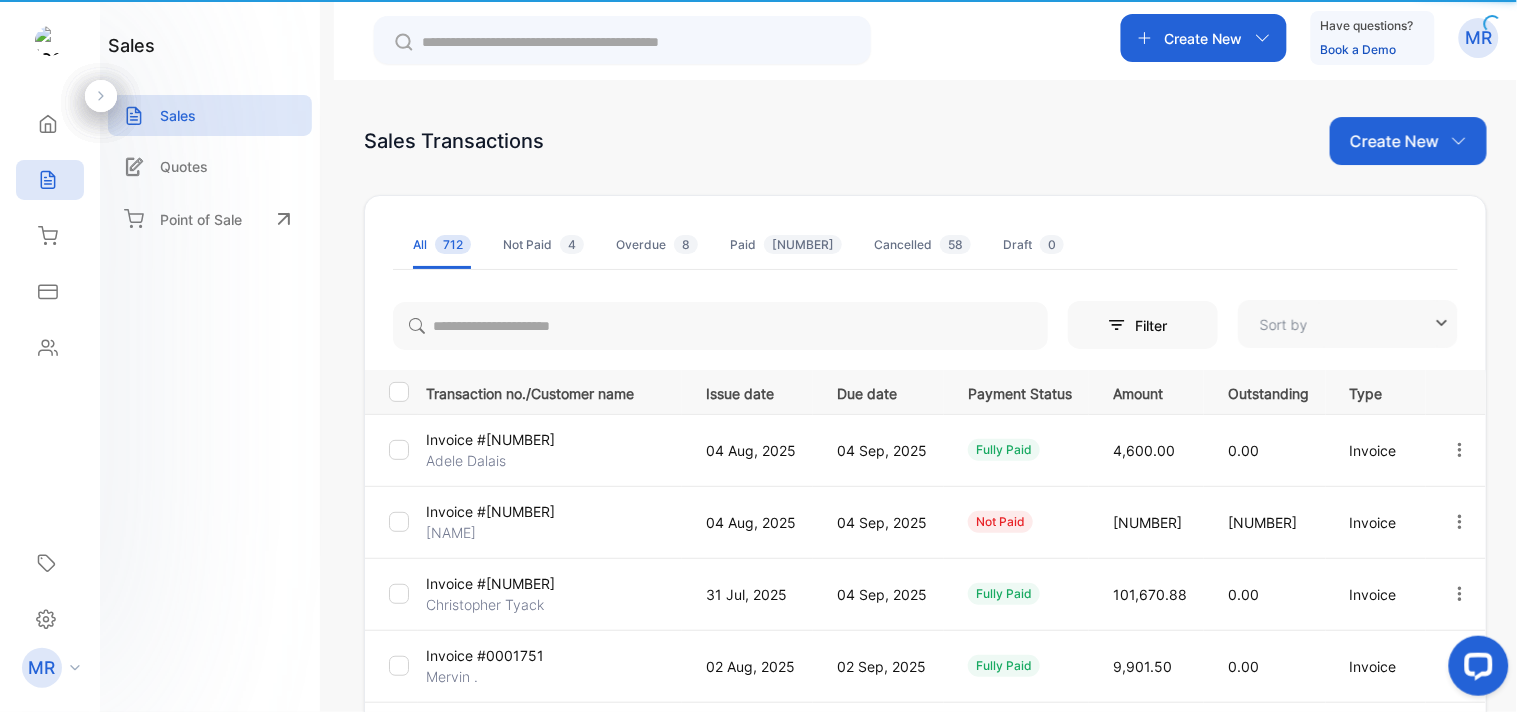 type on "**********" 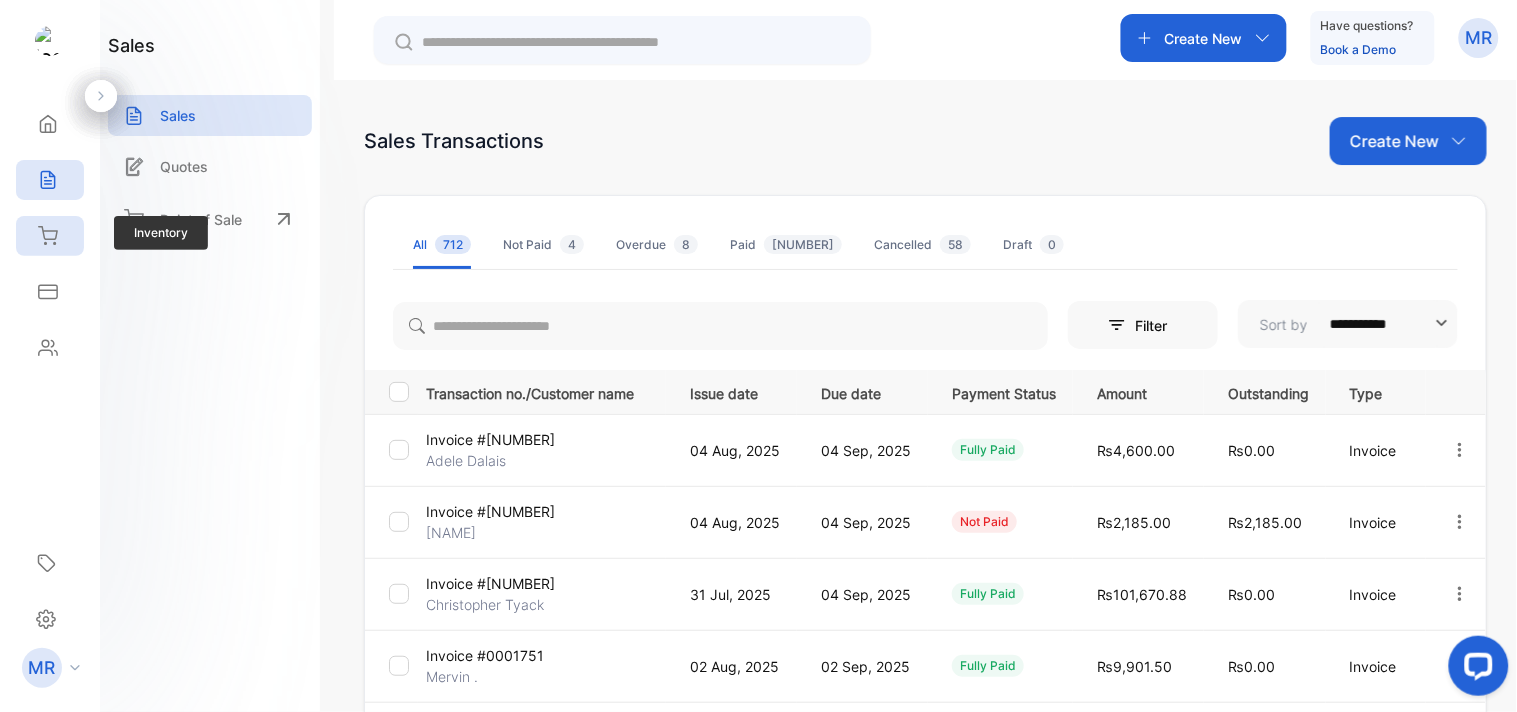 click 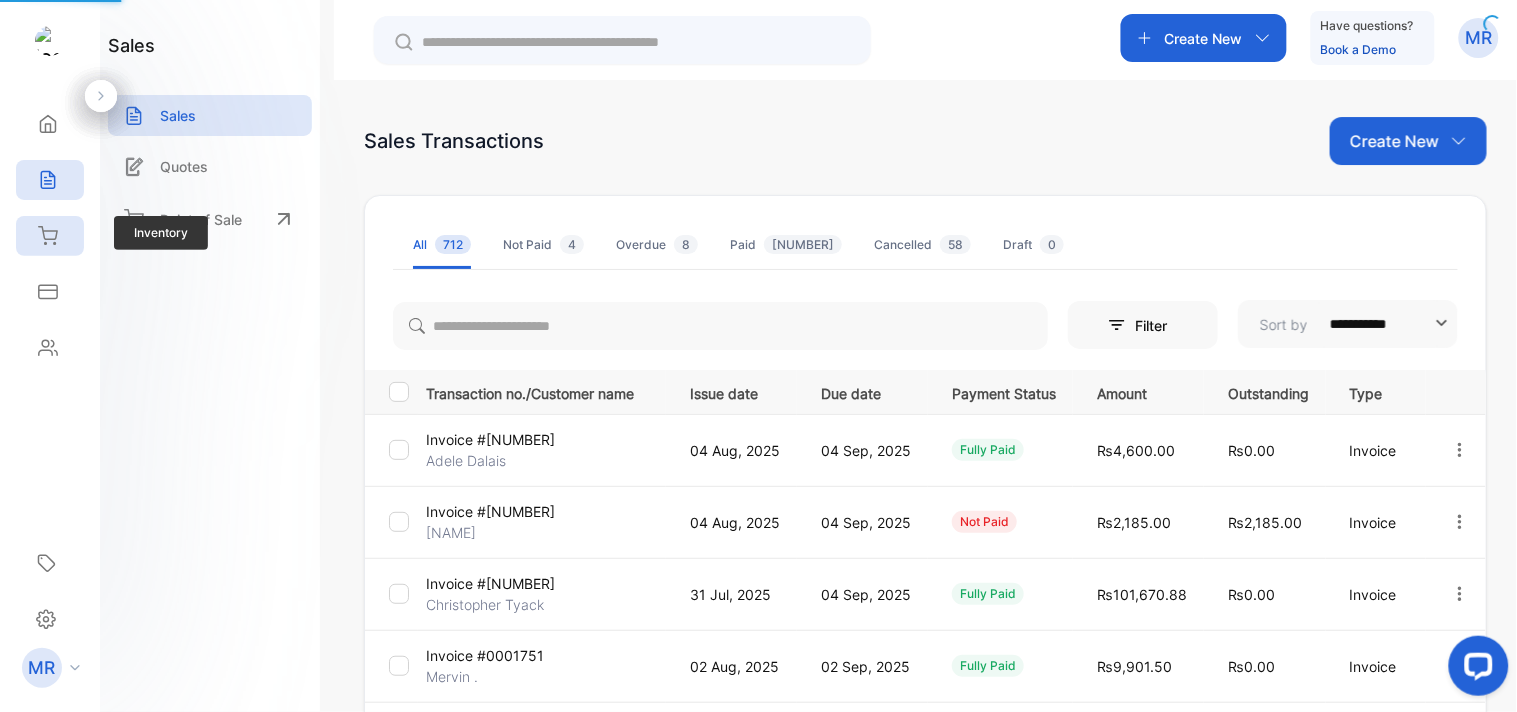 click 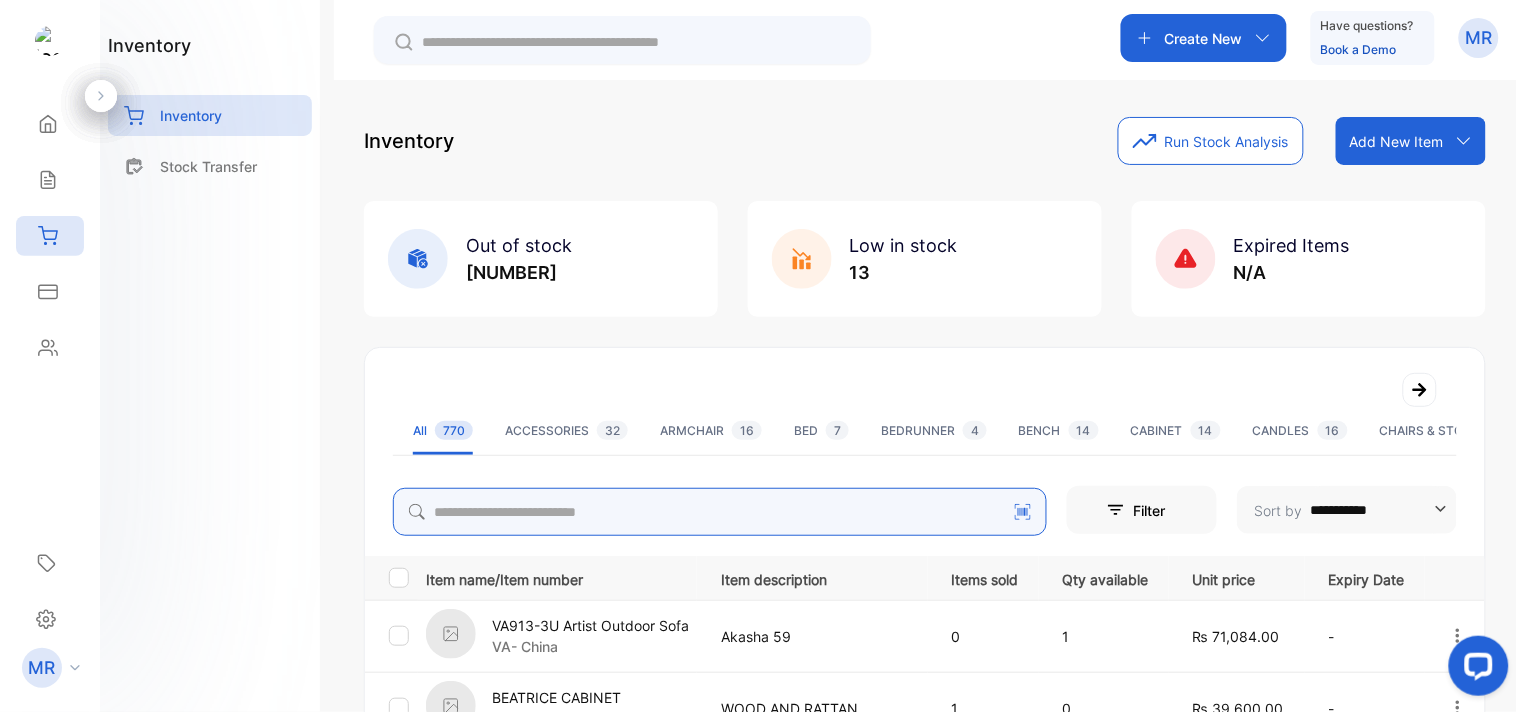 click at bounding box center (720, 512) 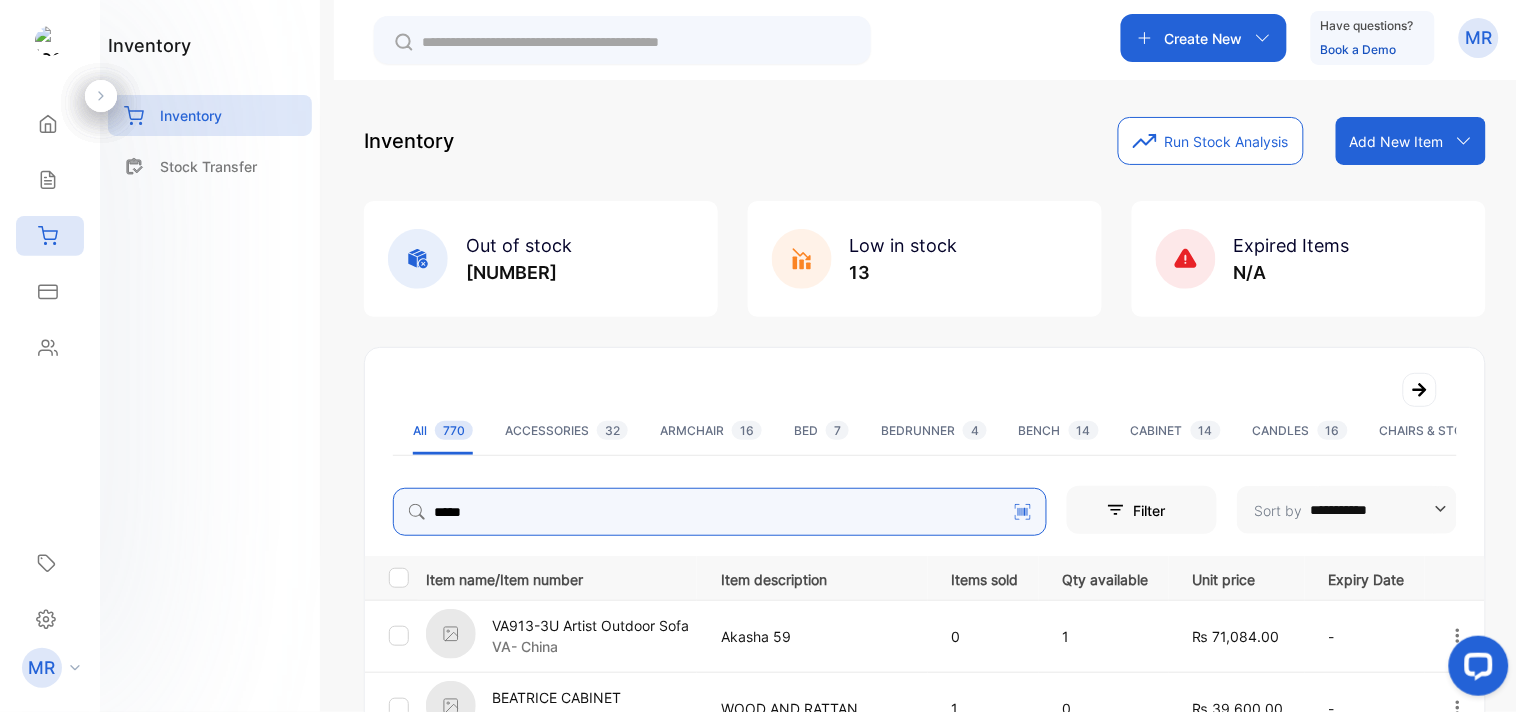 type on "**********" 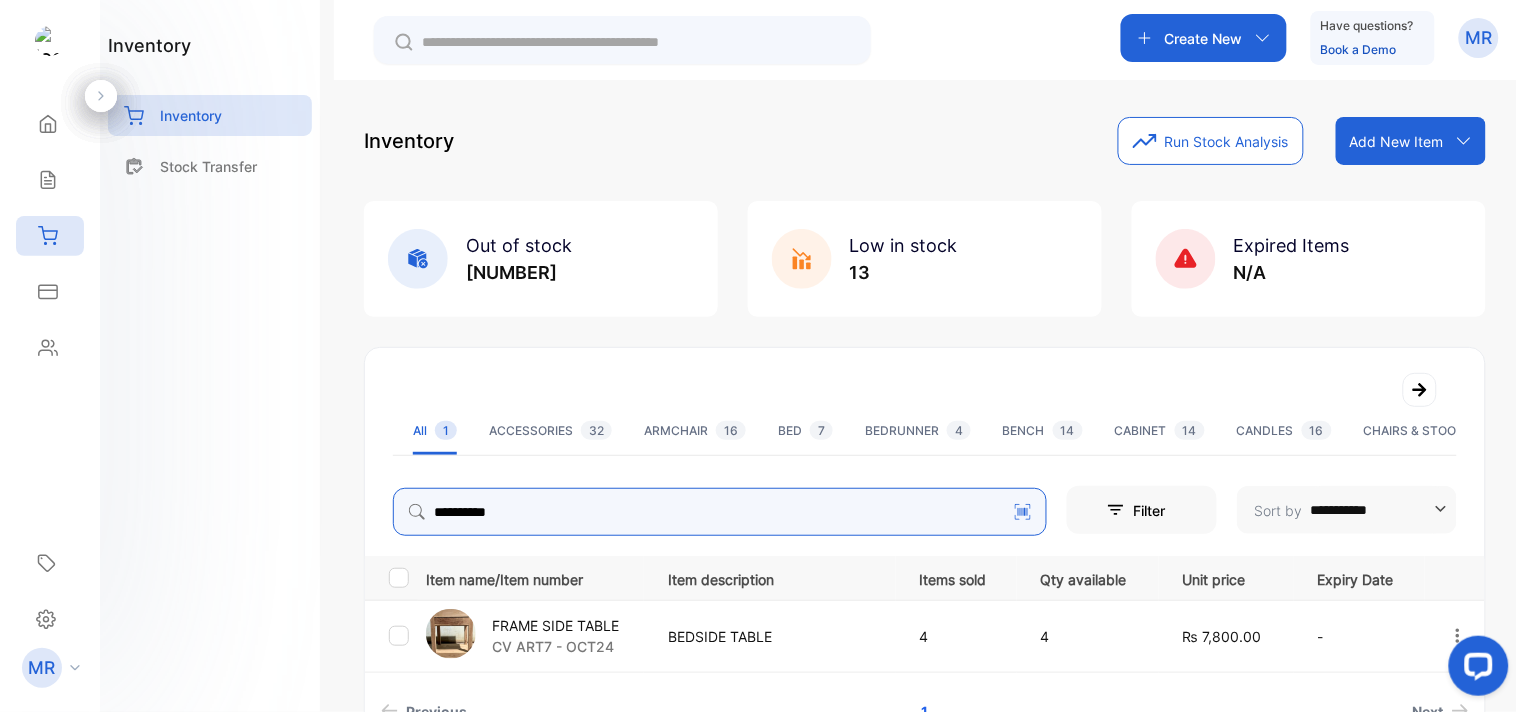 scroll, scrollTop: 128, scrollLeft: 0, axis: vertical 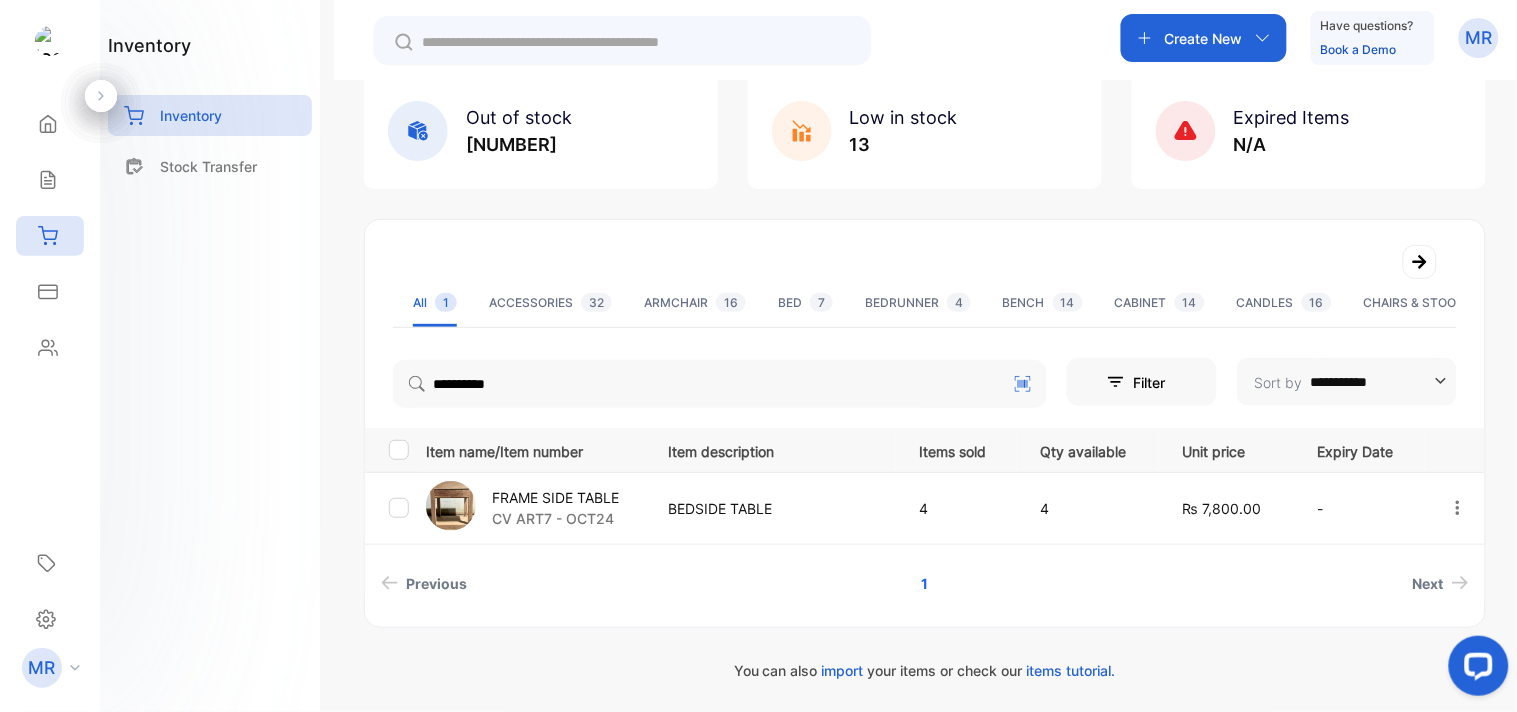click on "CV ART7 - OCT24" at bounding box center [555, 518] 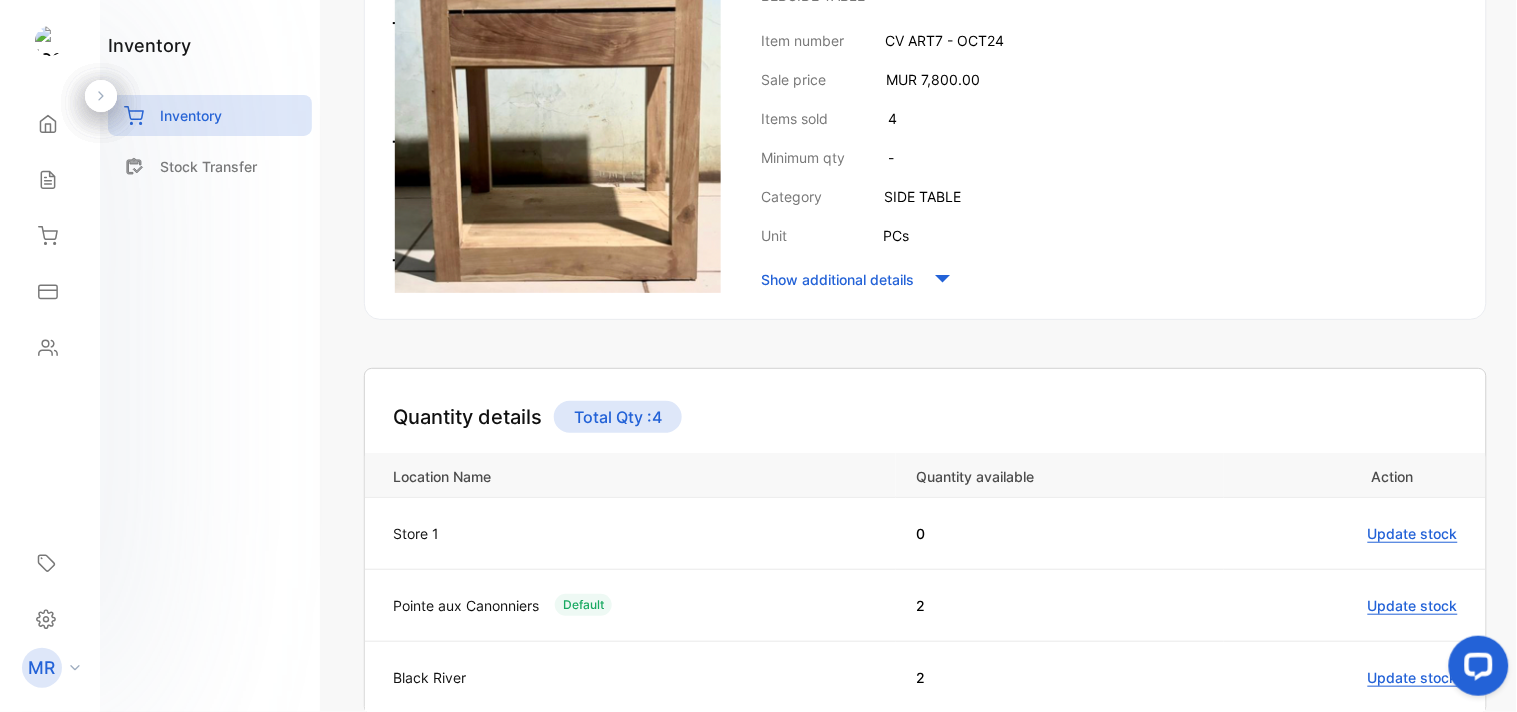 scroll, scrollTop: 0, scrollLeft: 0, axis: both 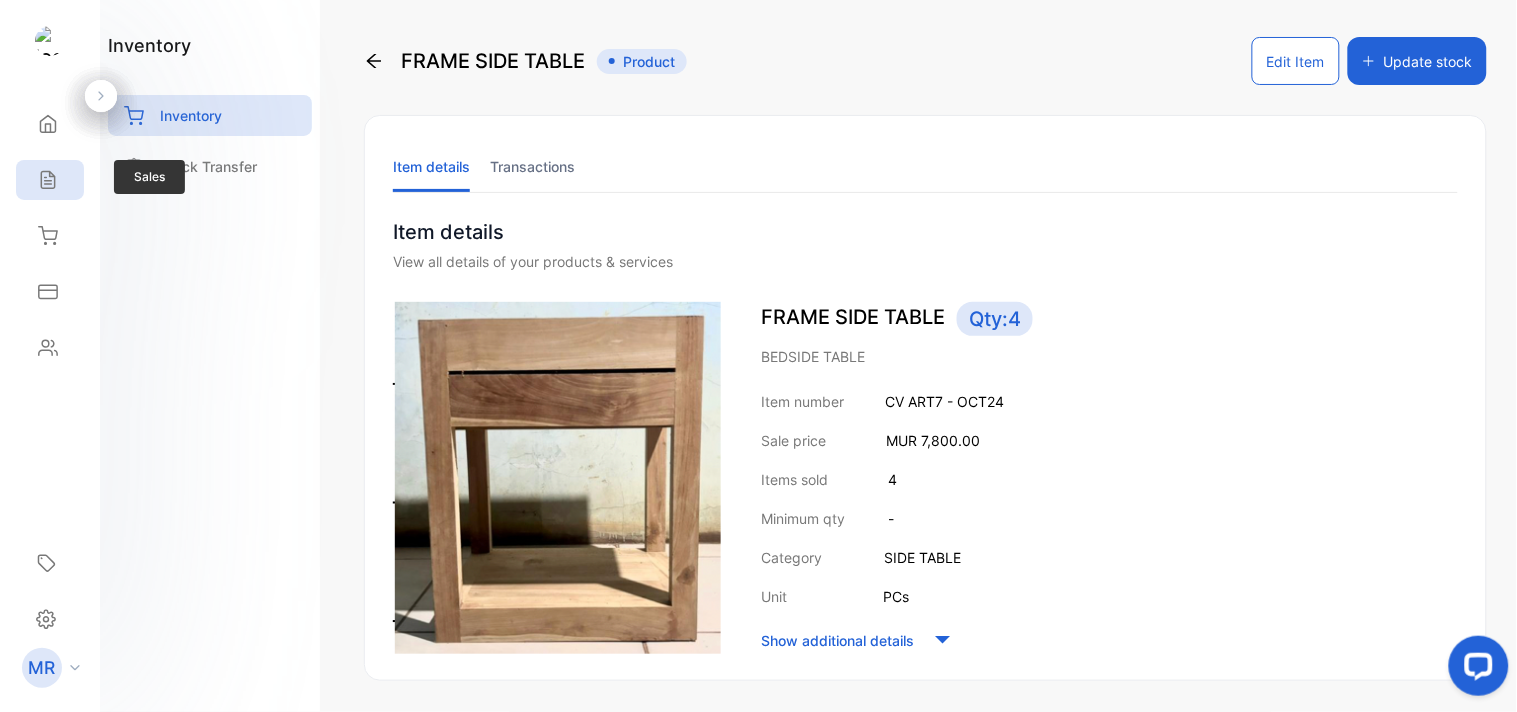 click 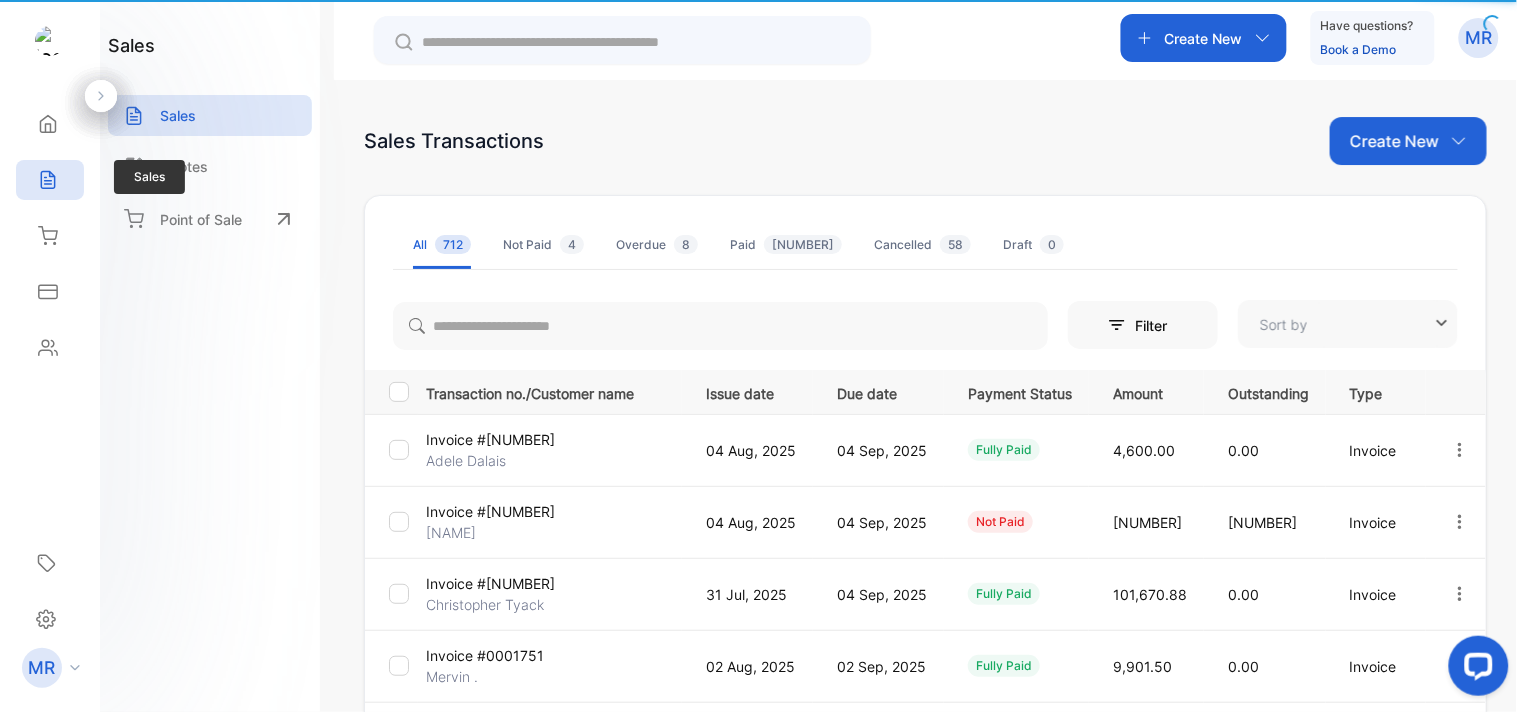 type on "**********" 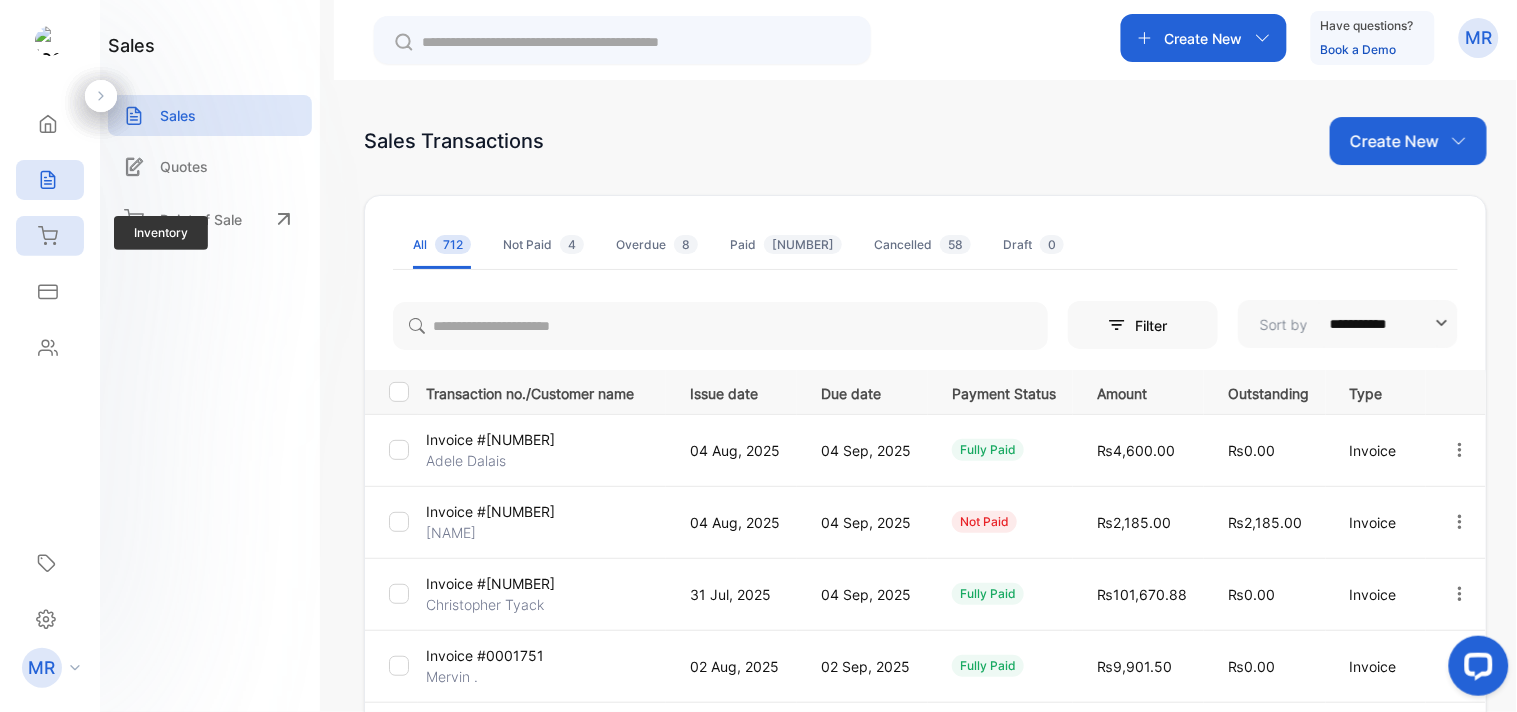 click 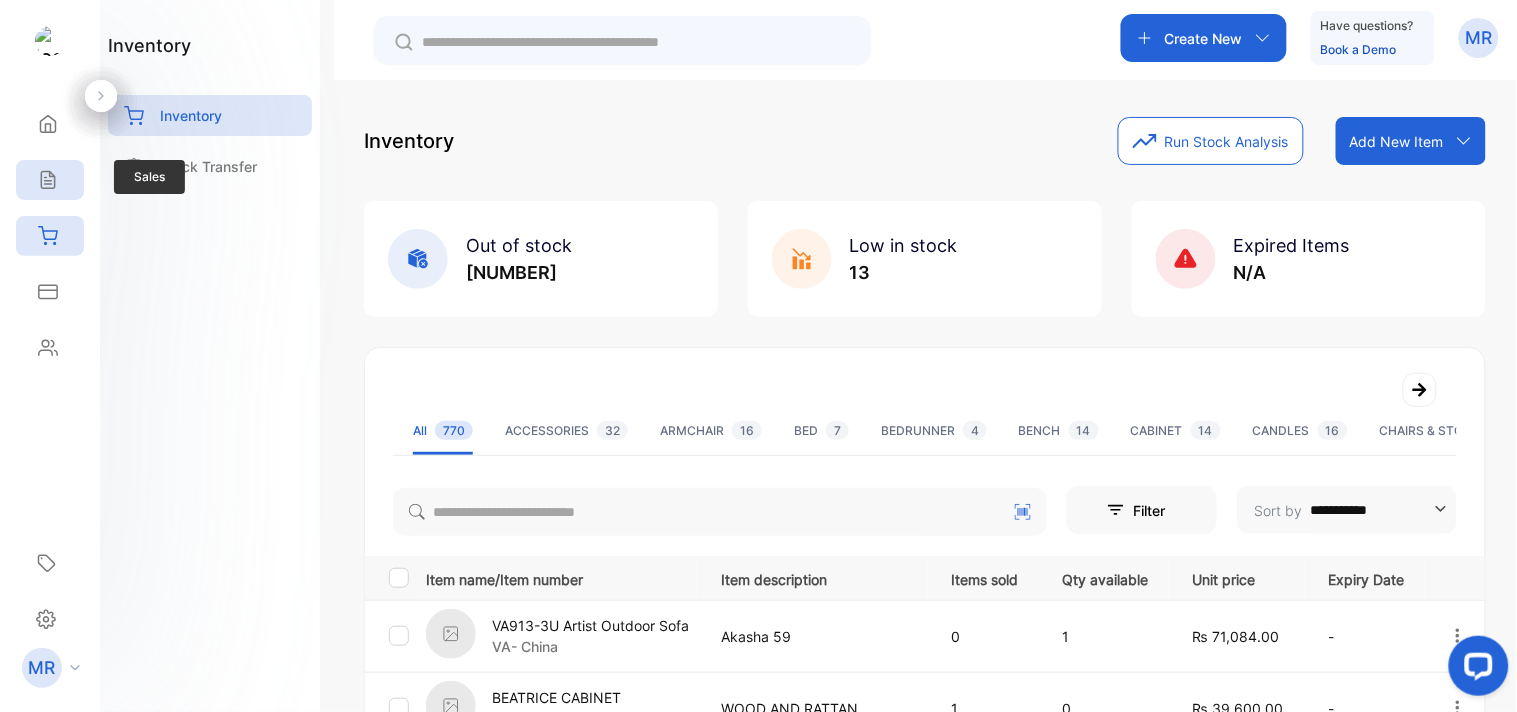 click 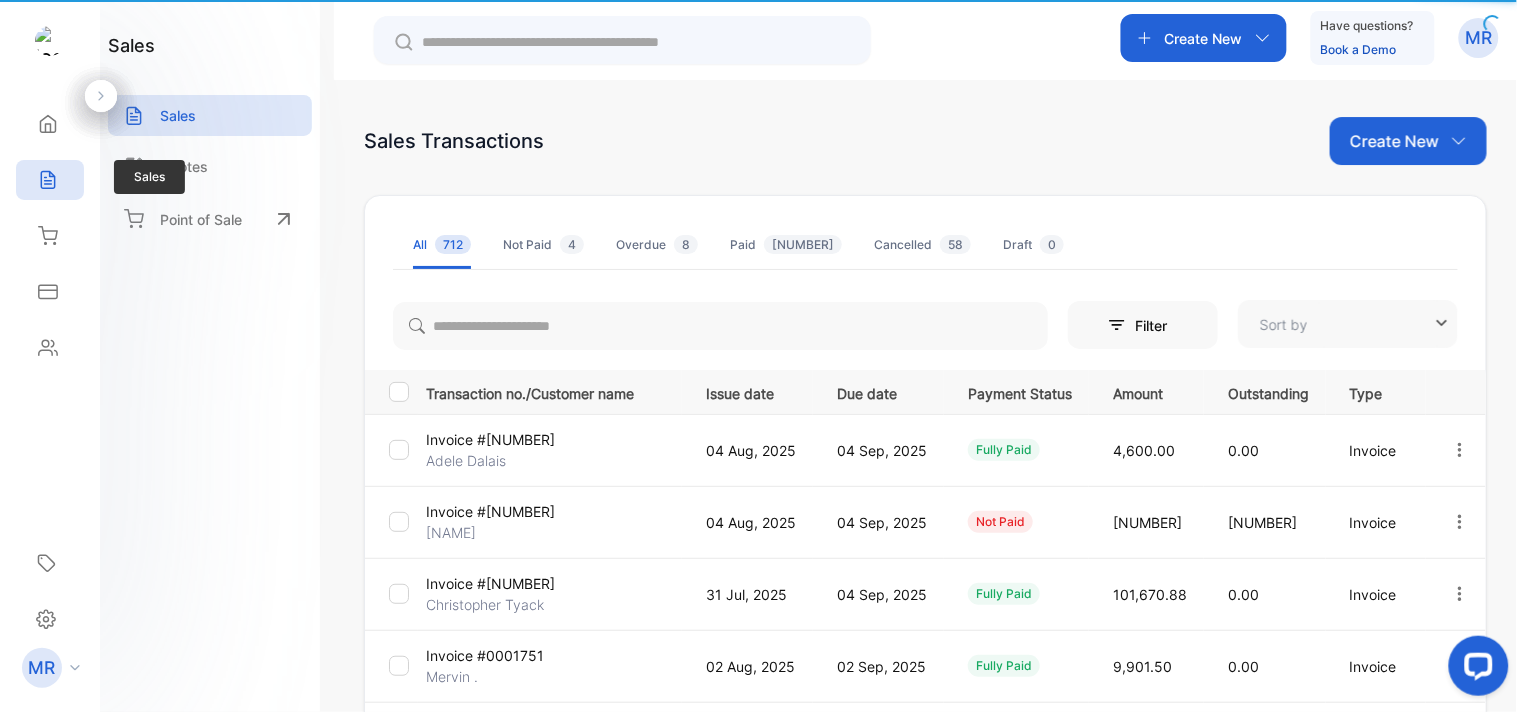 type on "**********" 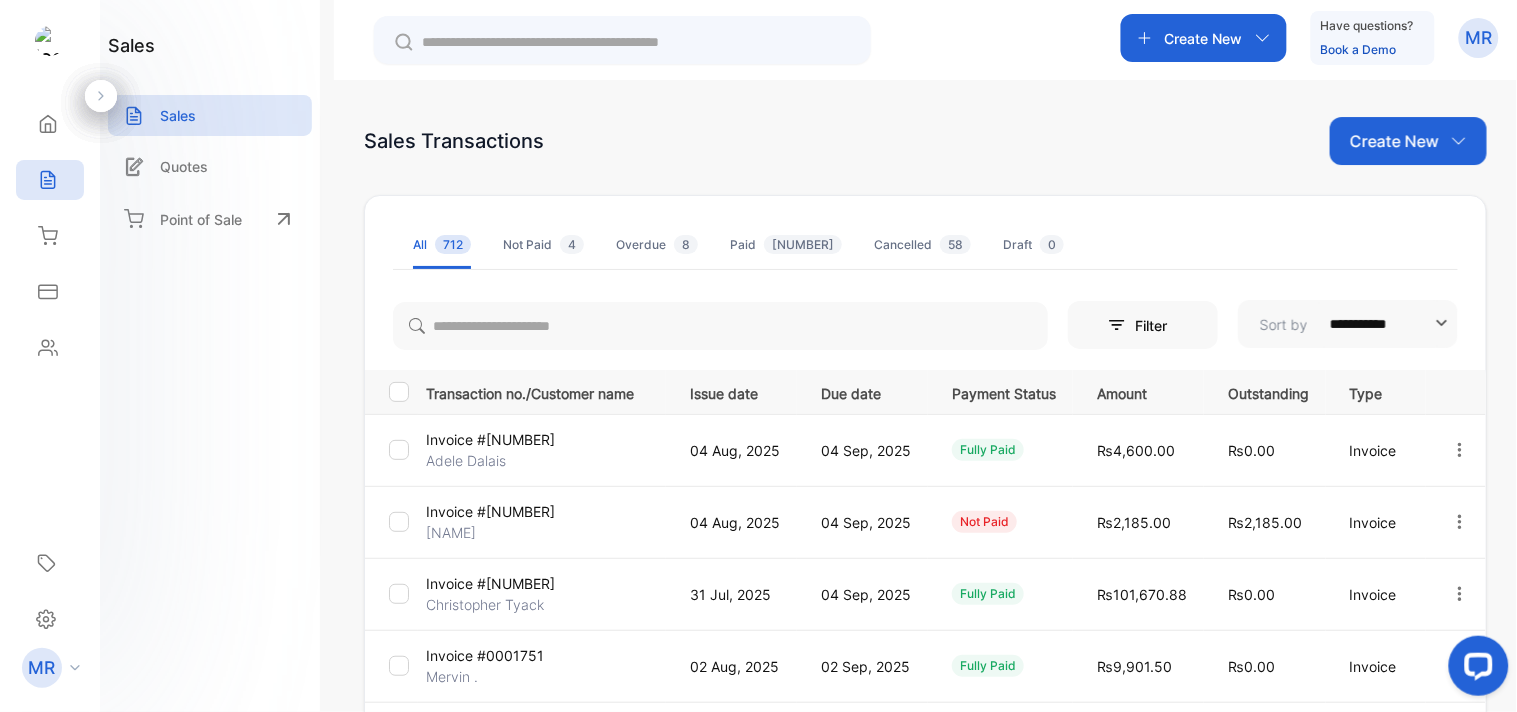 click on "Create New" at bounding box center [1394, 141] 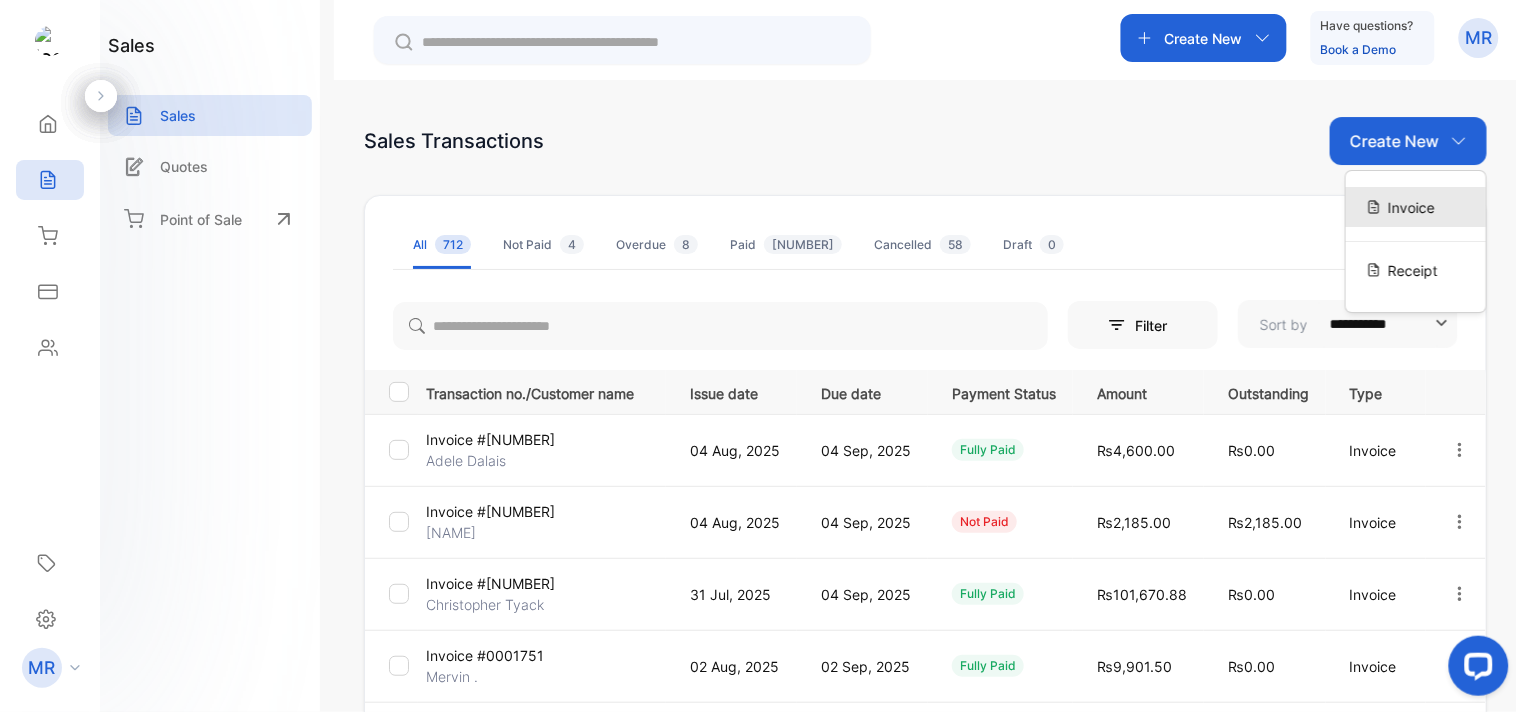 click on "Invoice" at bounding box center [1411, 207] 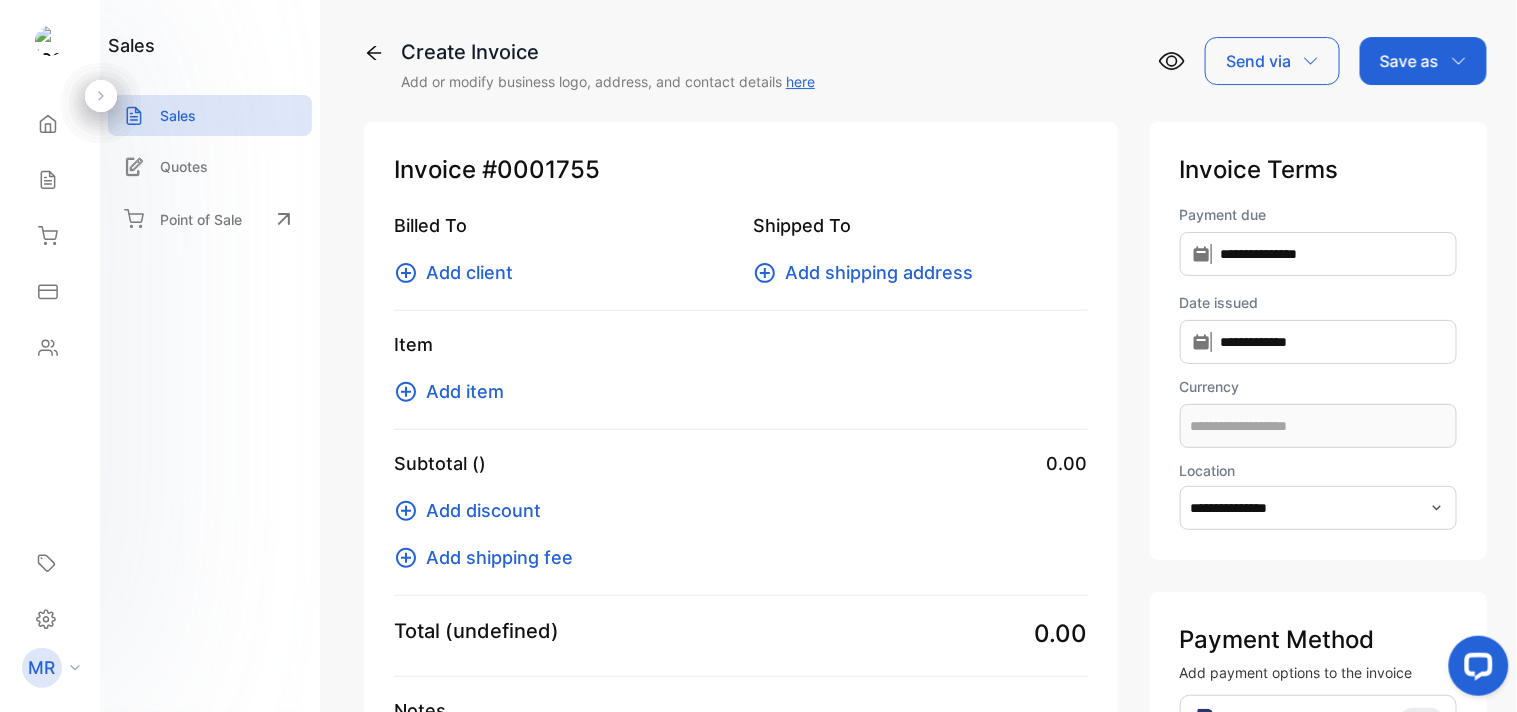 type on "**********" 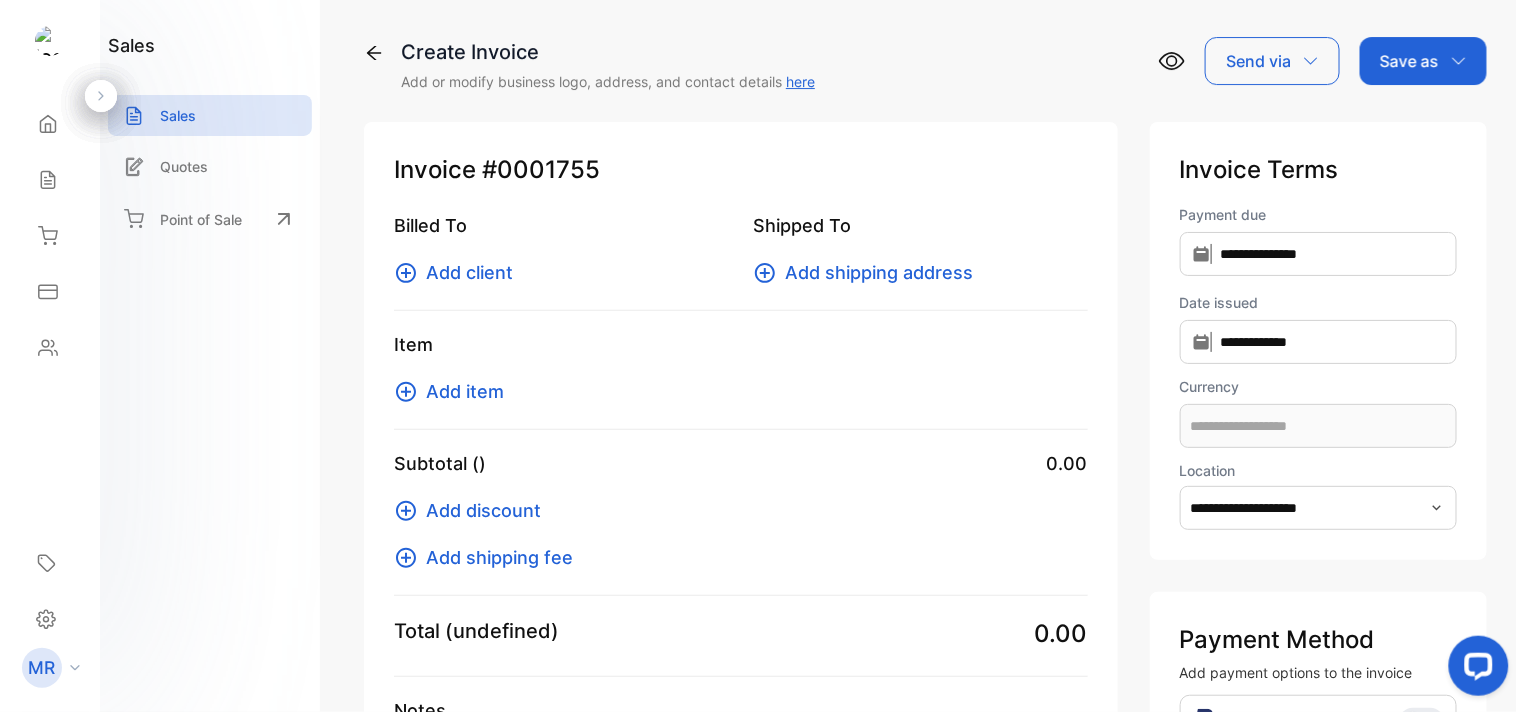 type on "**********" 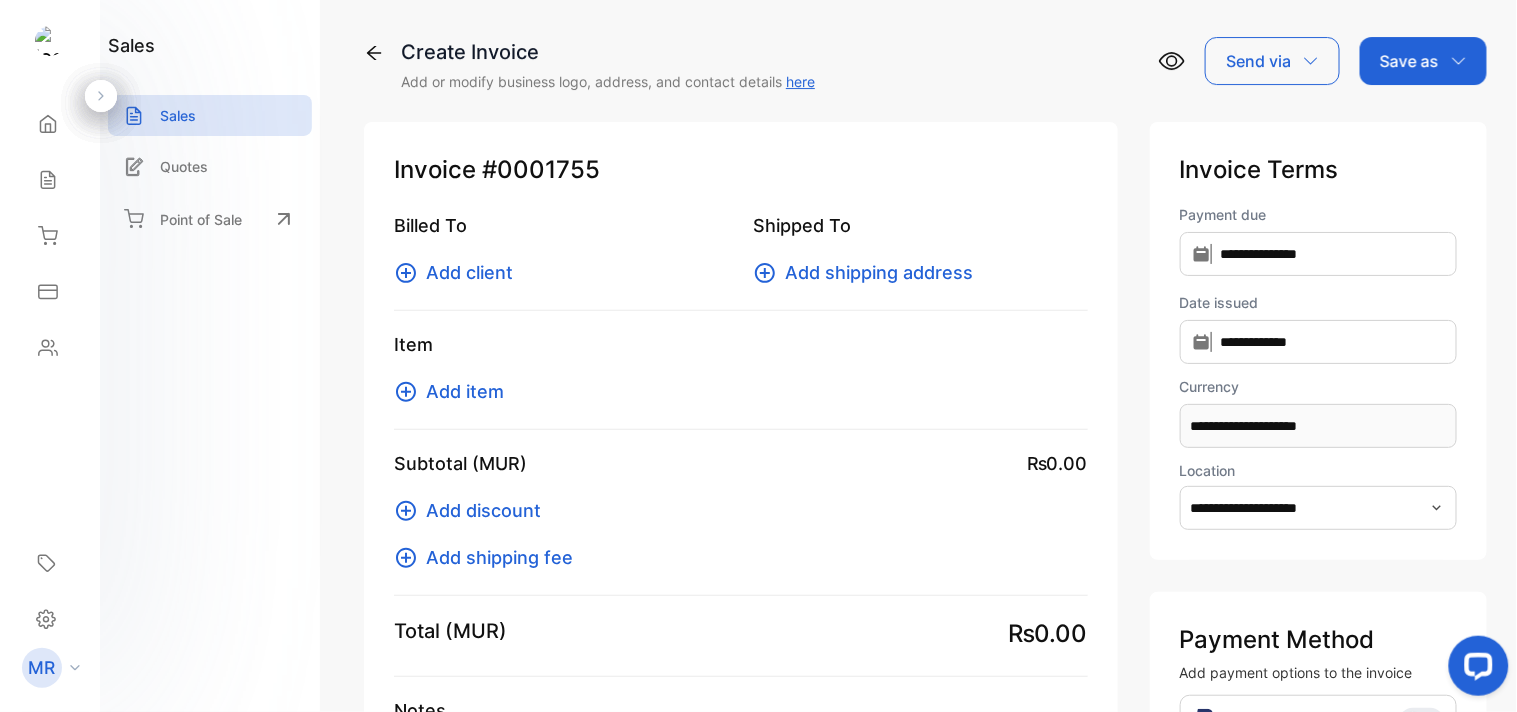 click 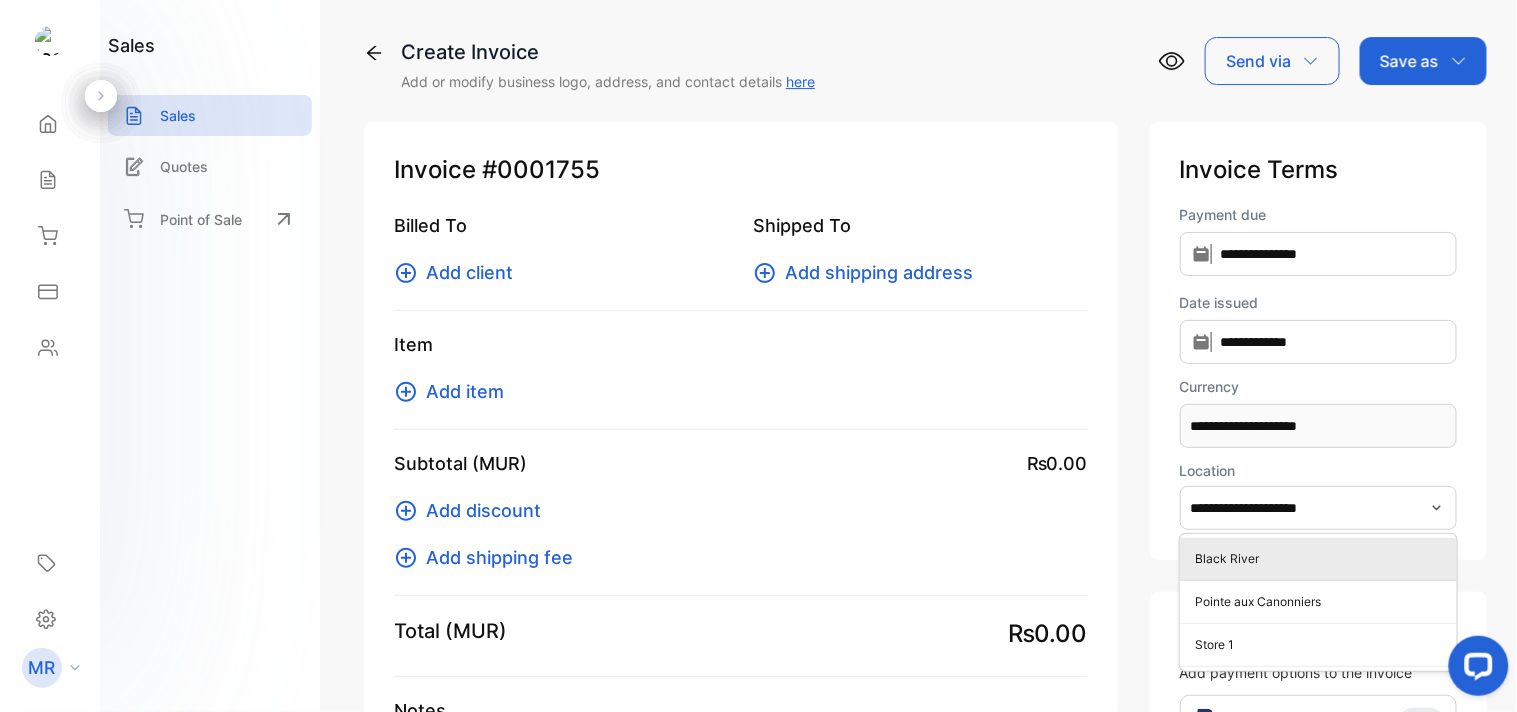click on "Black River" at bounding box center [1322, 559] 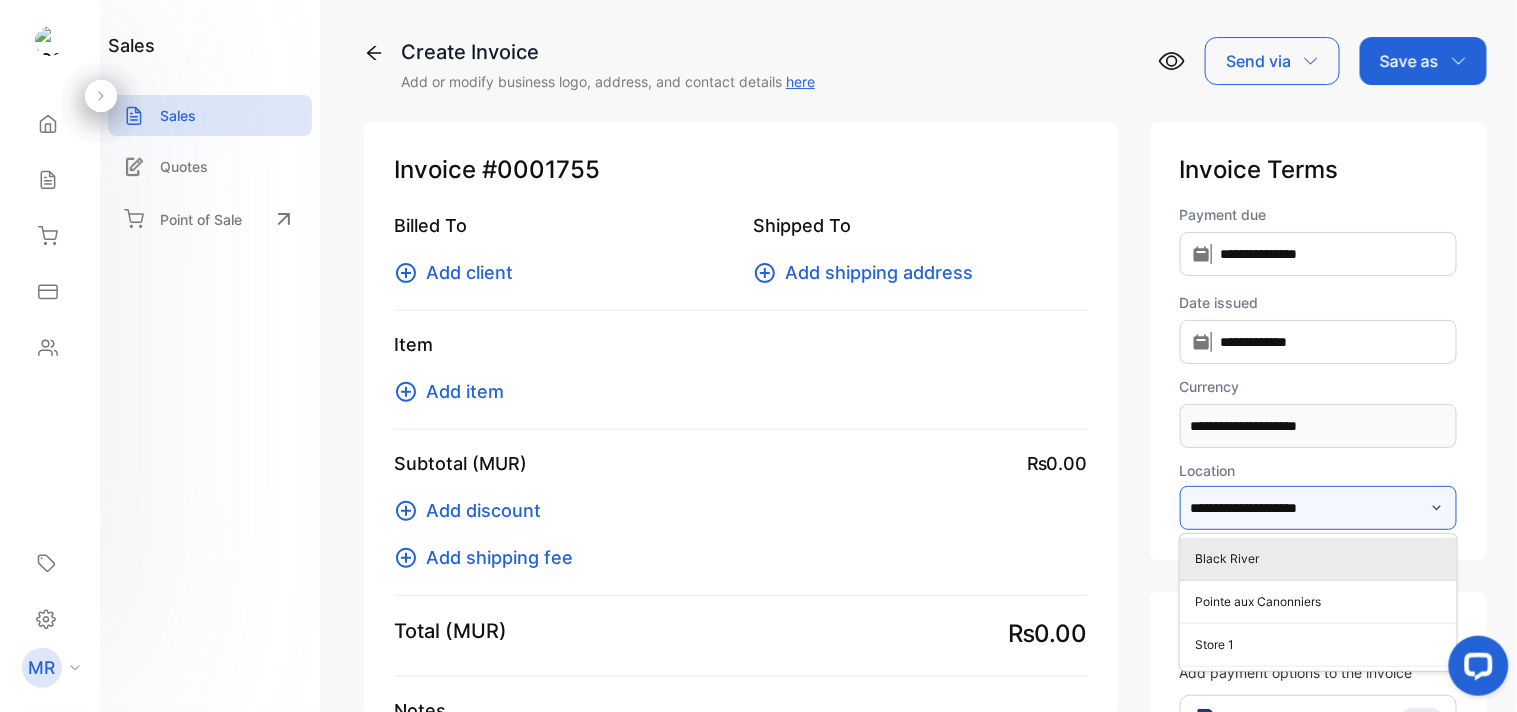 type on "**********" 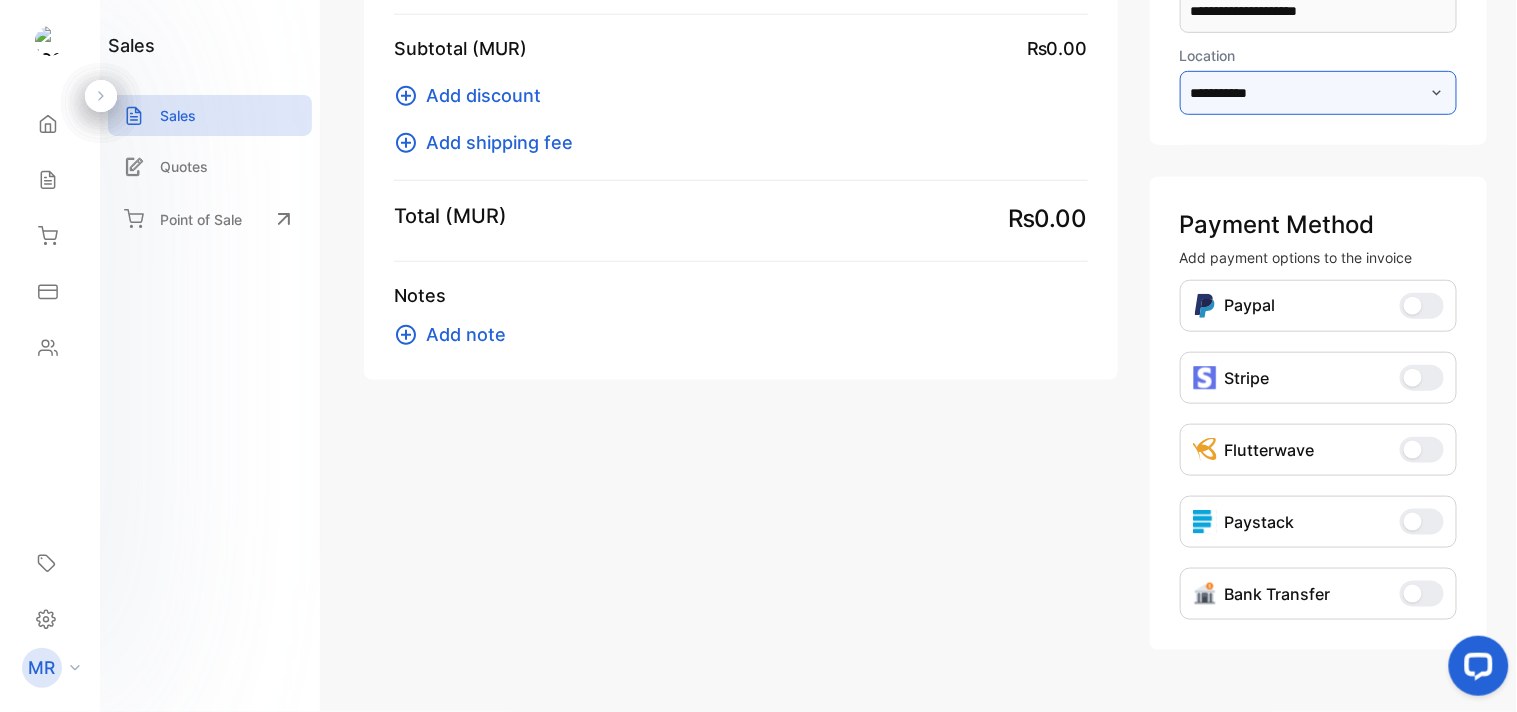 scroll, scrollTop: 465, scrollLeft: 0, axis: vertical 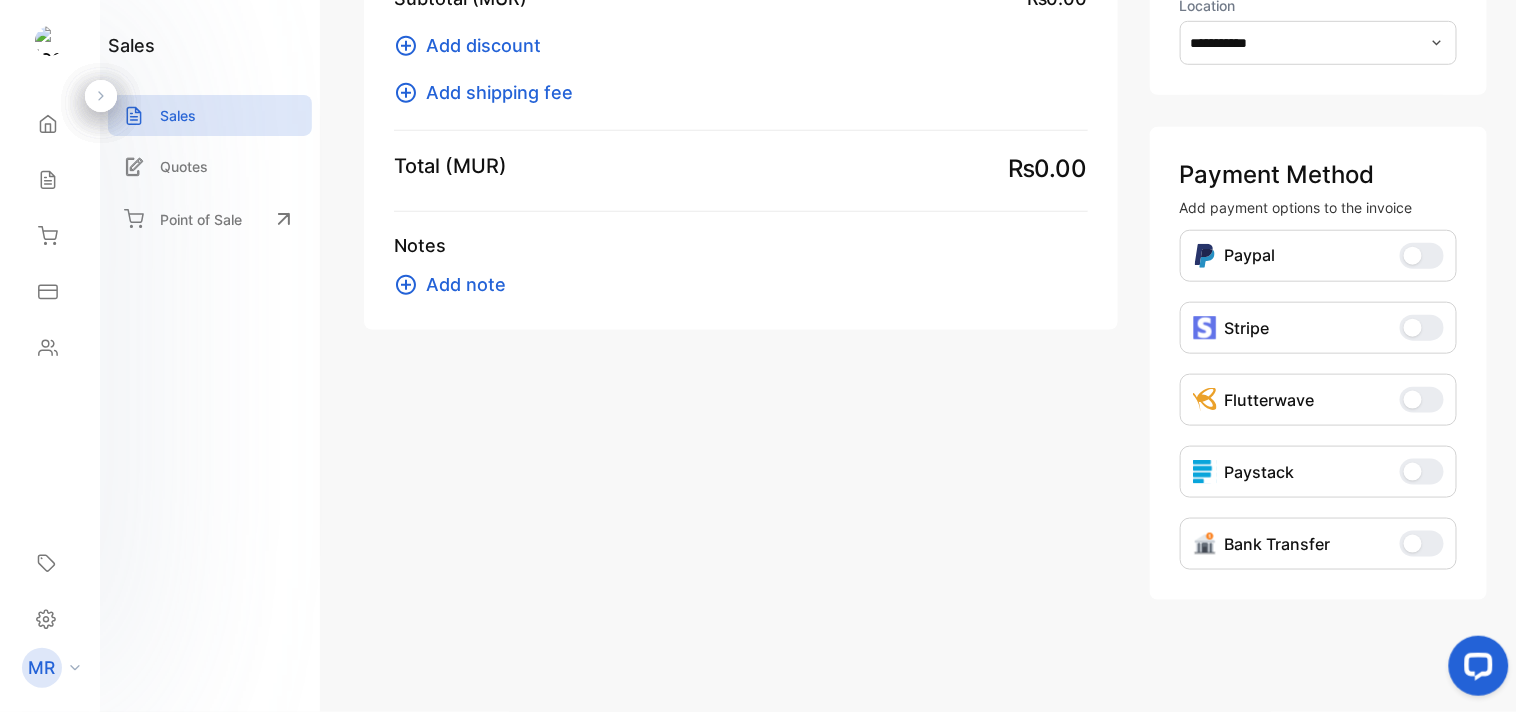click at bounding box center [1413, 544] 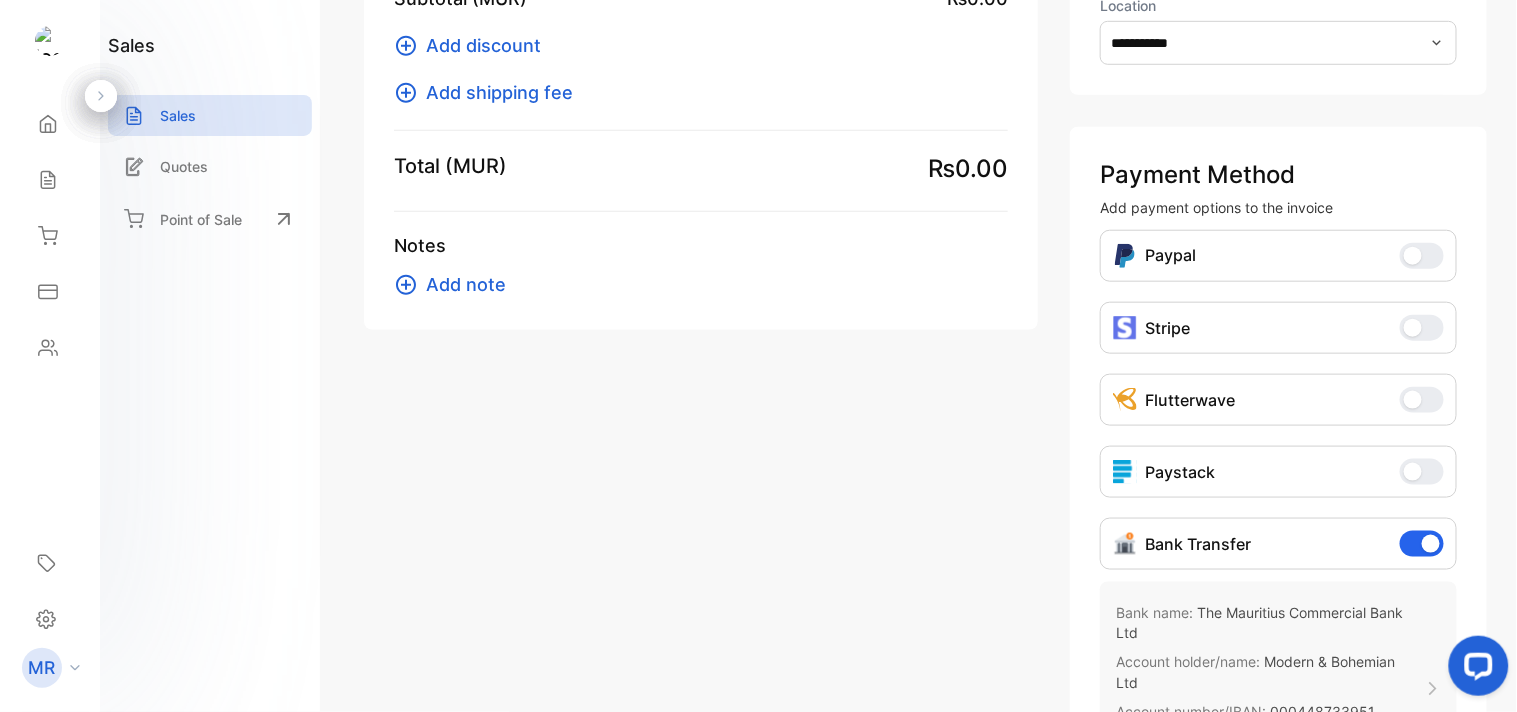 scroll, scrollTop: 0, scrollLeft: 0, axis: both 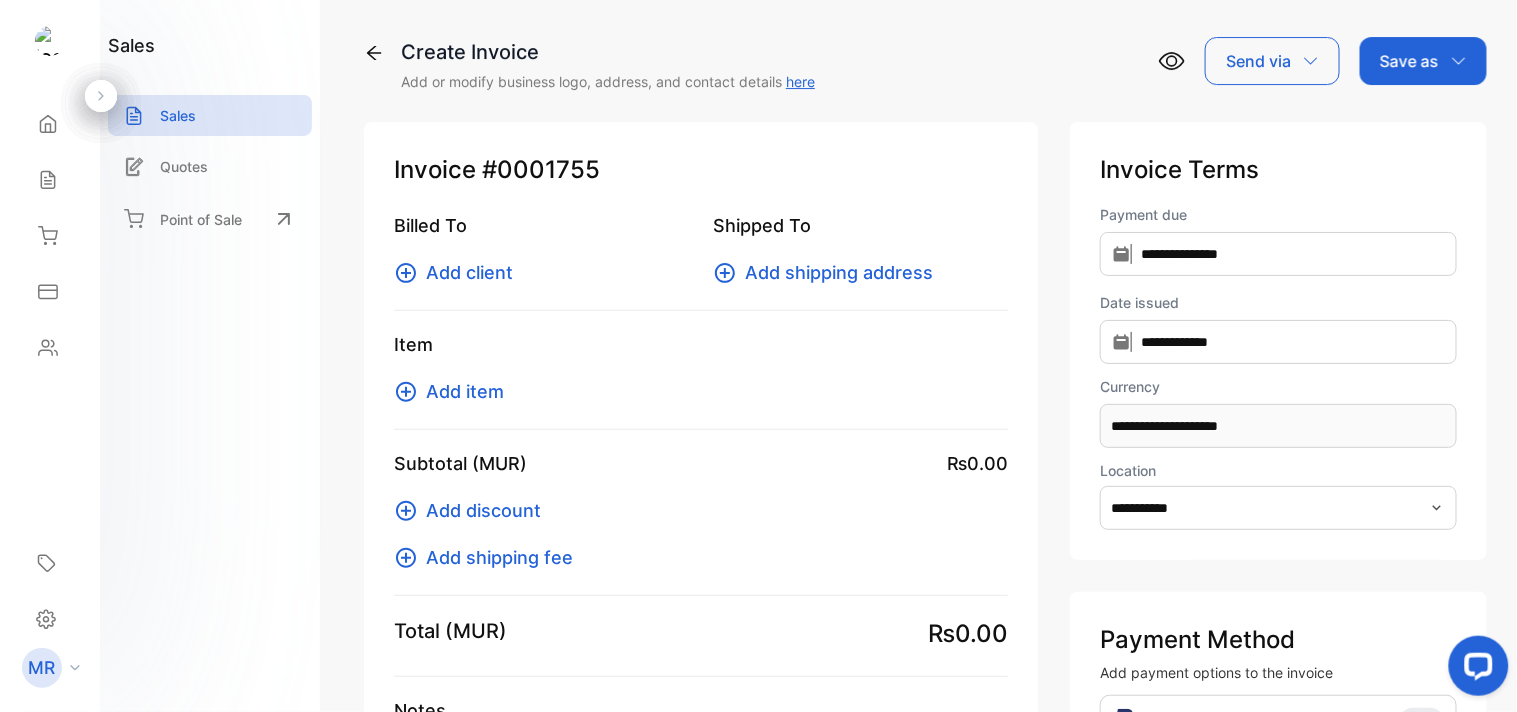 click on "Add item" at bounding box center [465, 391] 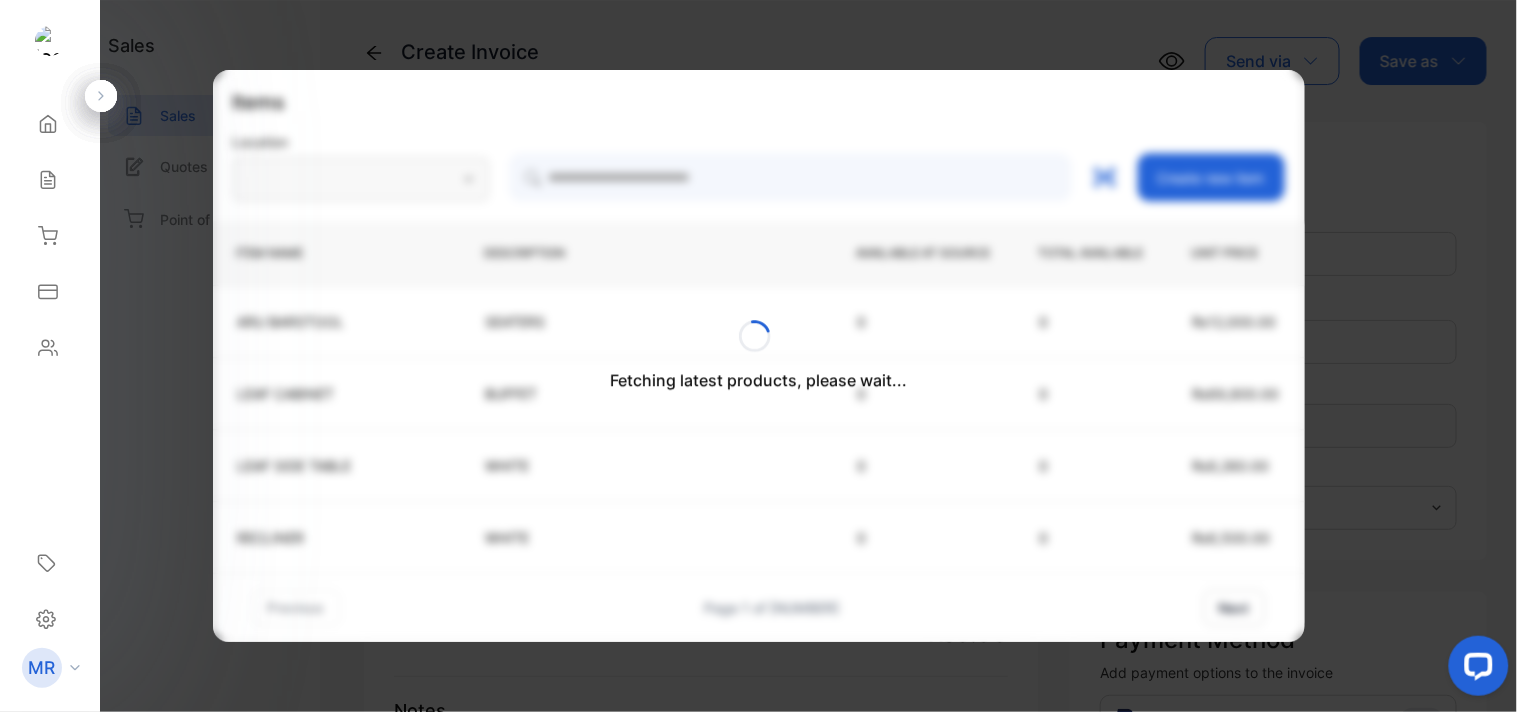 type on "**********" 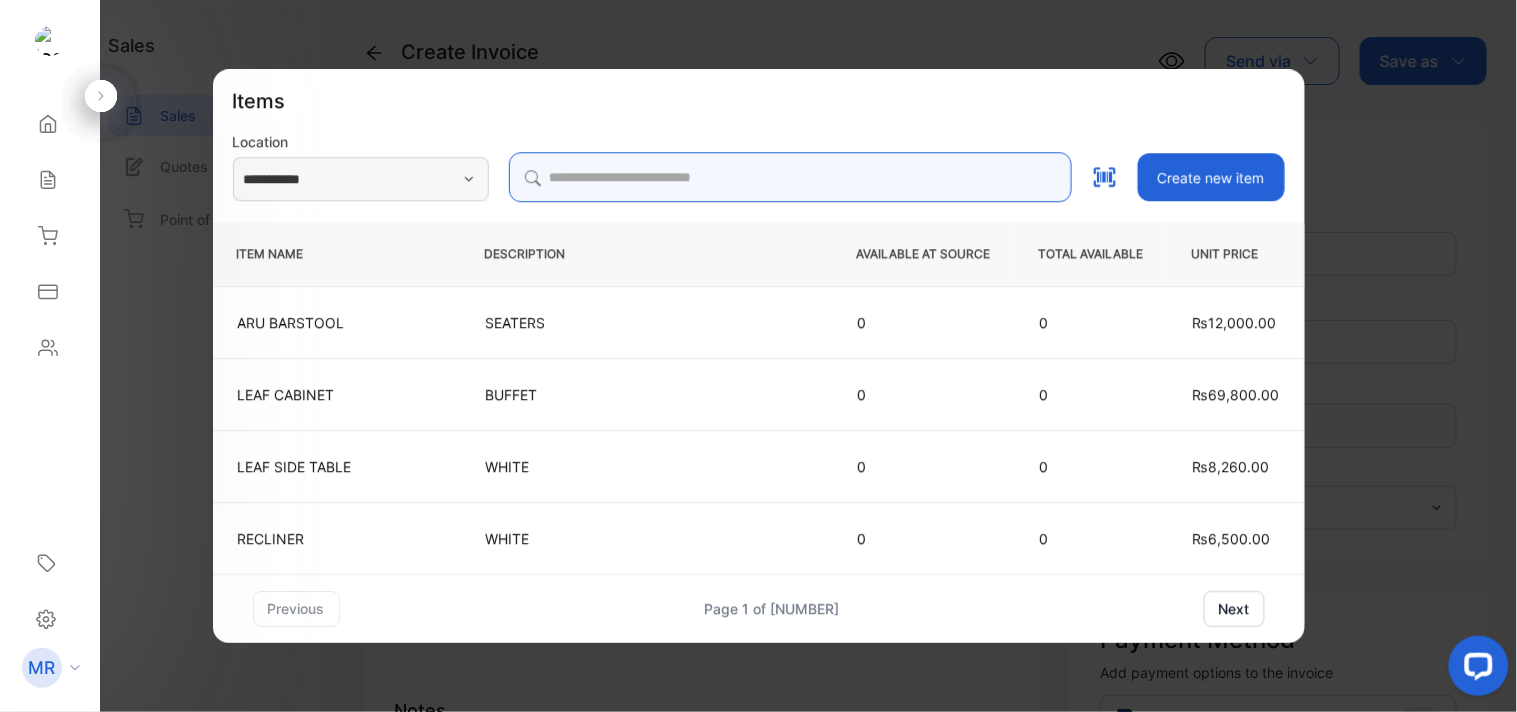 click at bounding box center [790, 177] 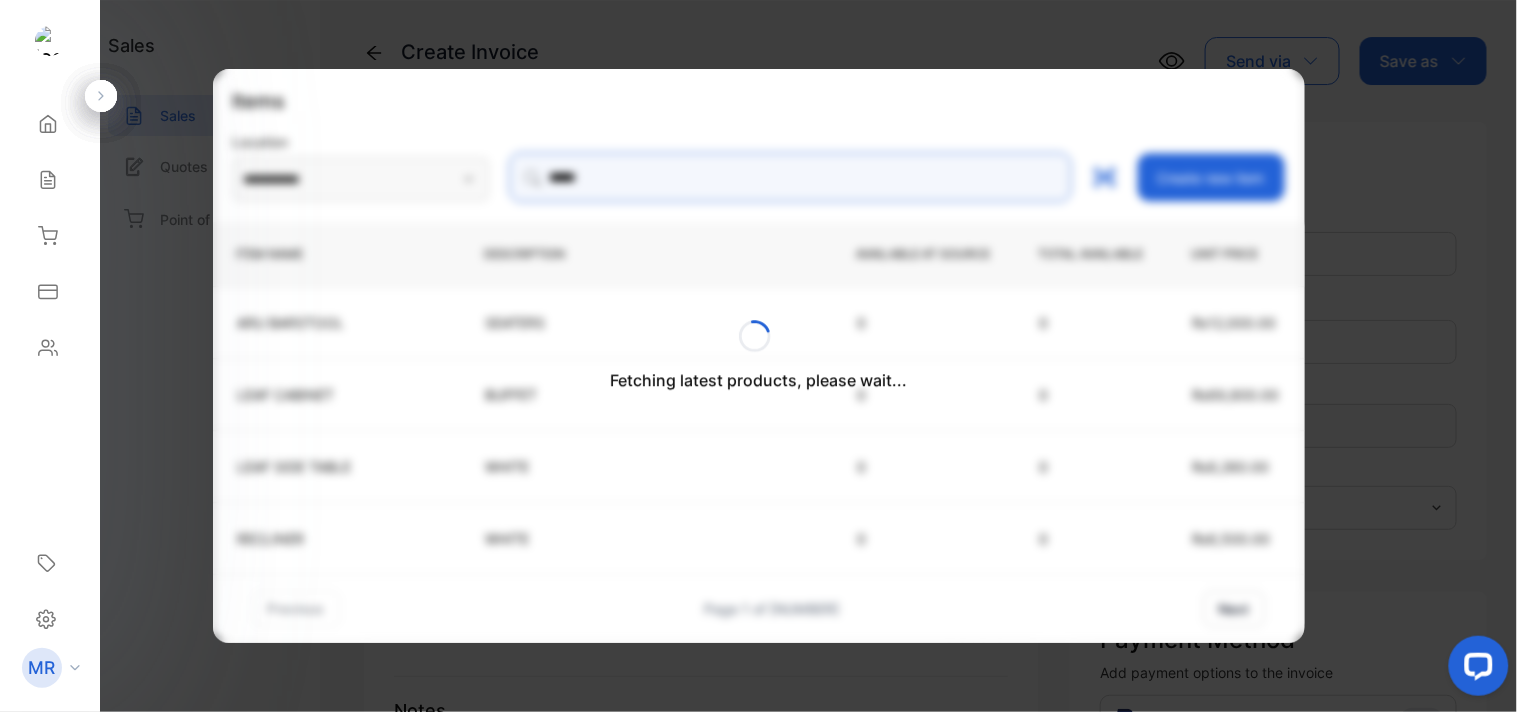 type on "**********" 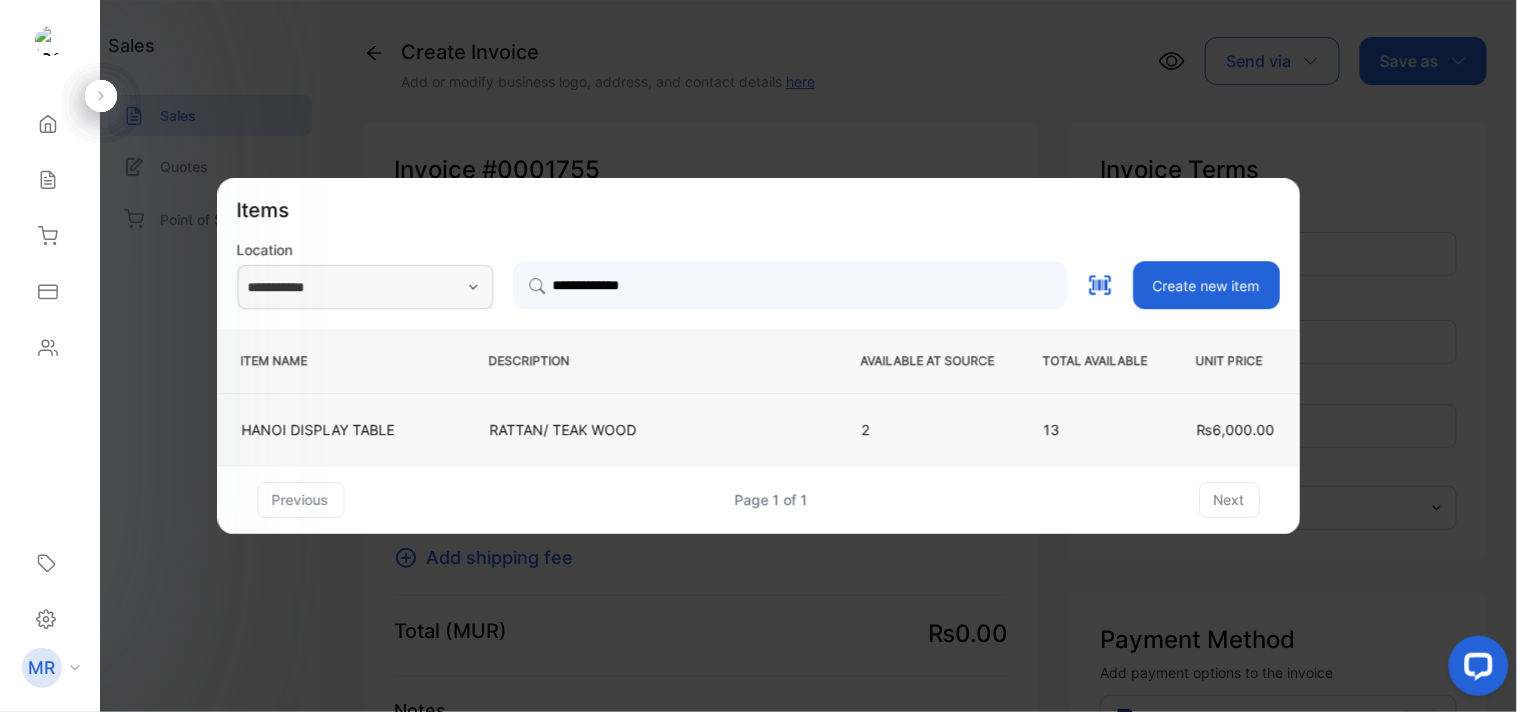 click on "RATTAN/ TEAK WOOD" at bounding box center [651, 429] 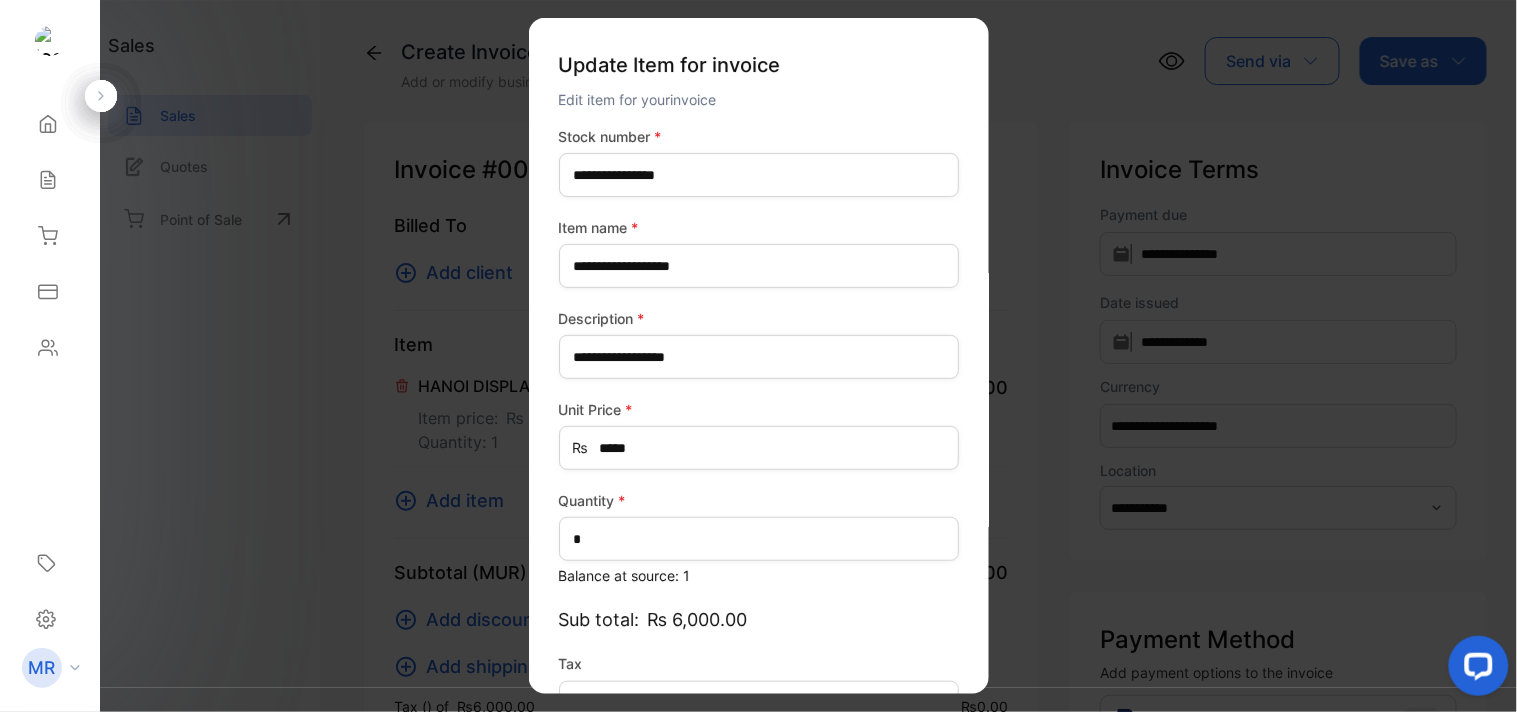 type on "*******" 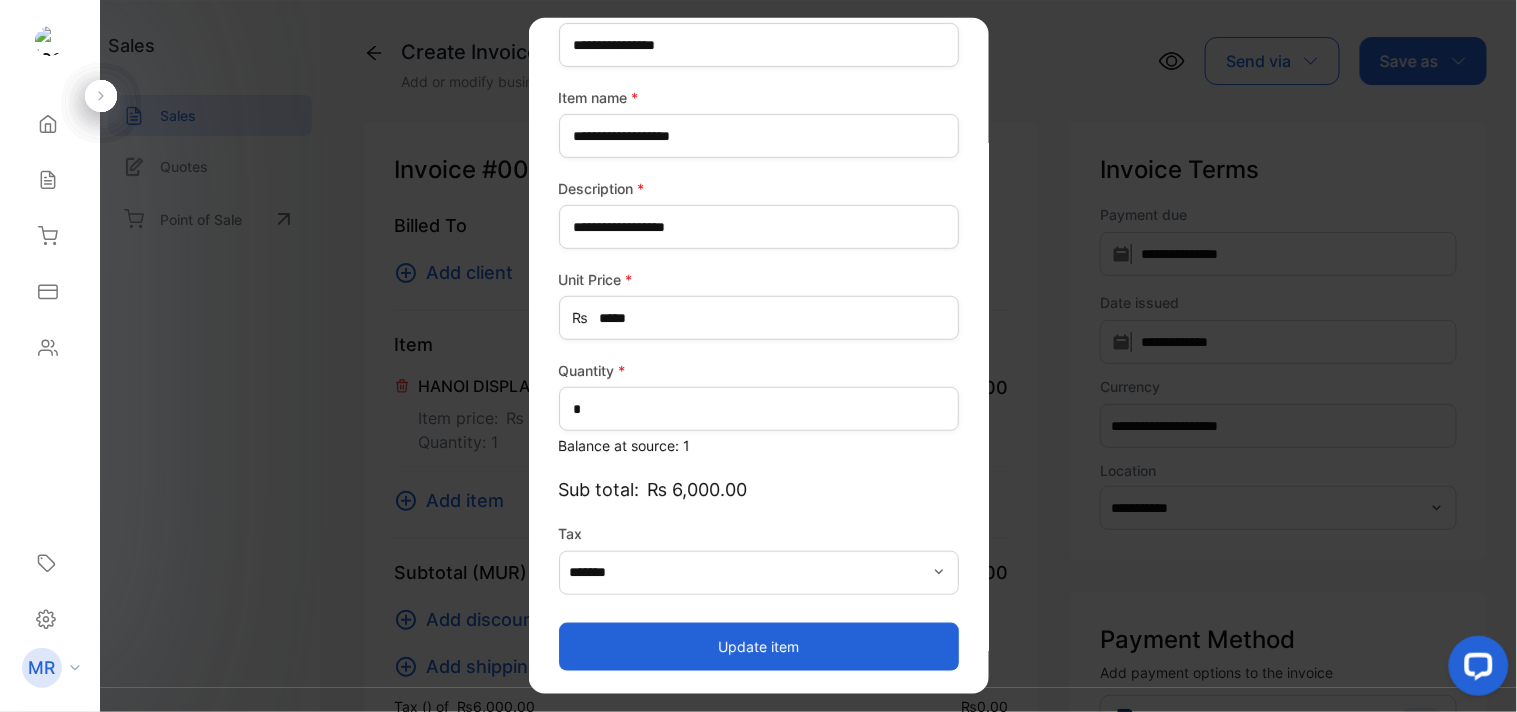click on "Update item" at bounding box center (759, 646) 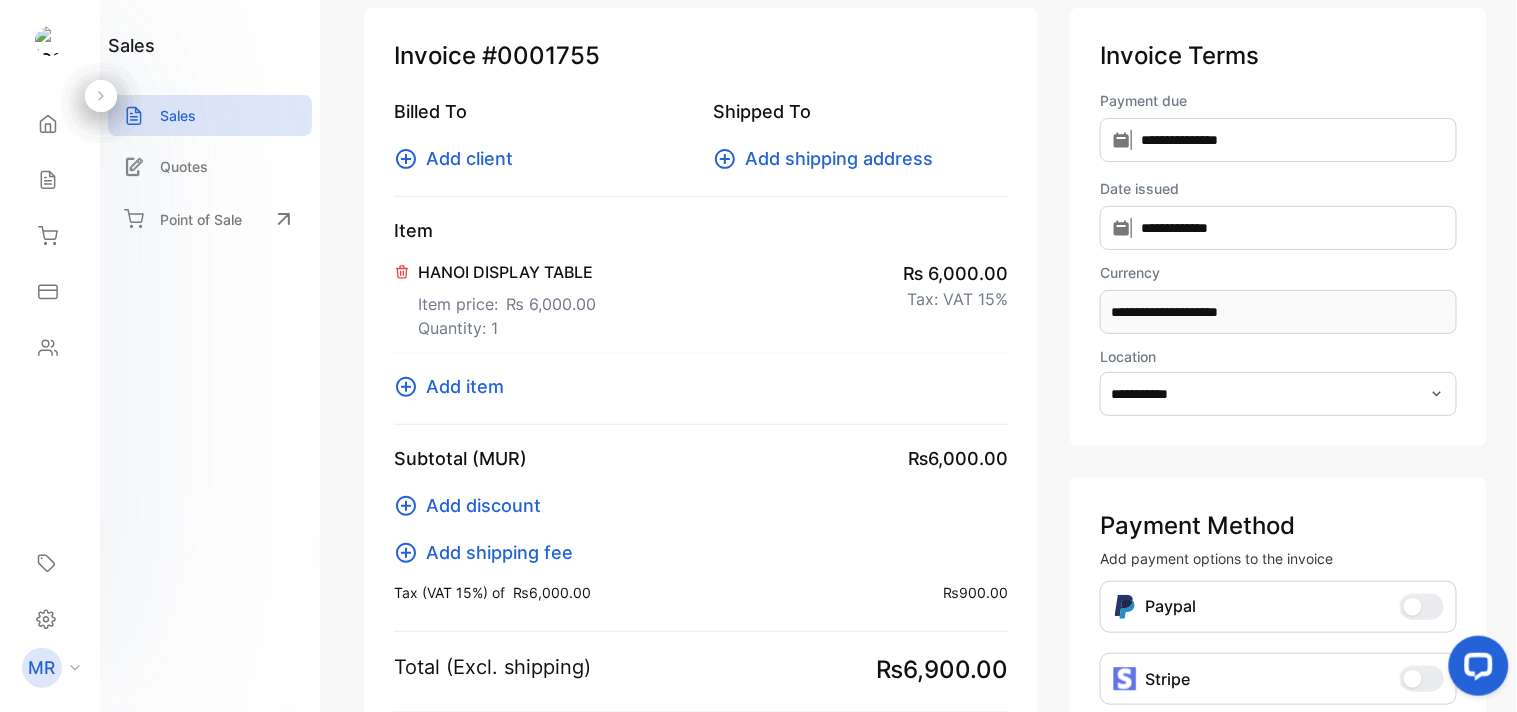 scroll, scrollTop: 115, scrollLeft: 0, axis: vertical 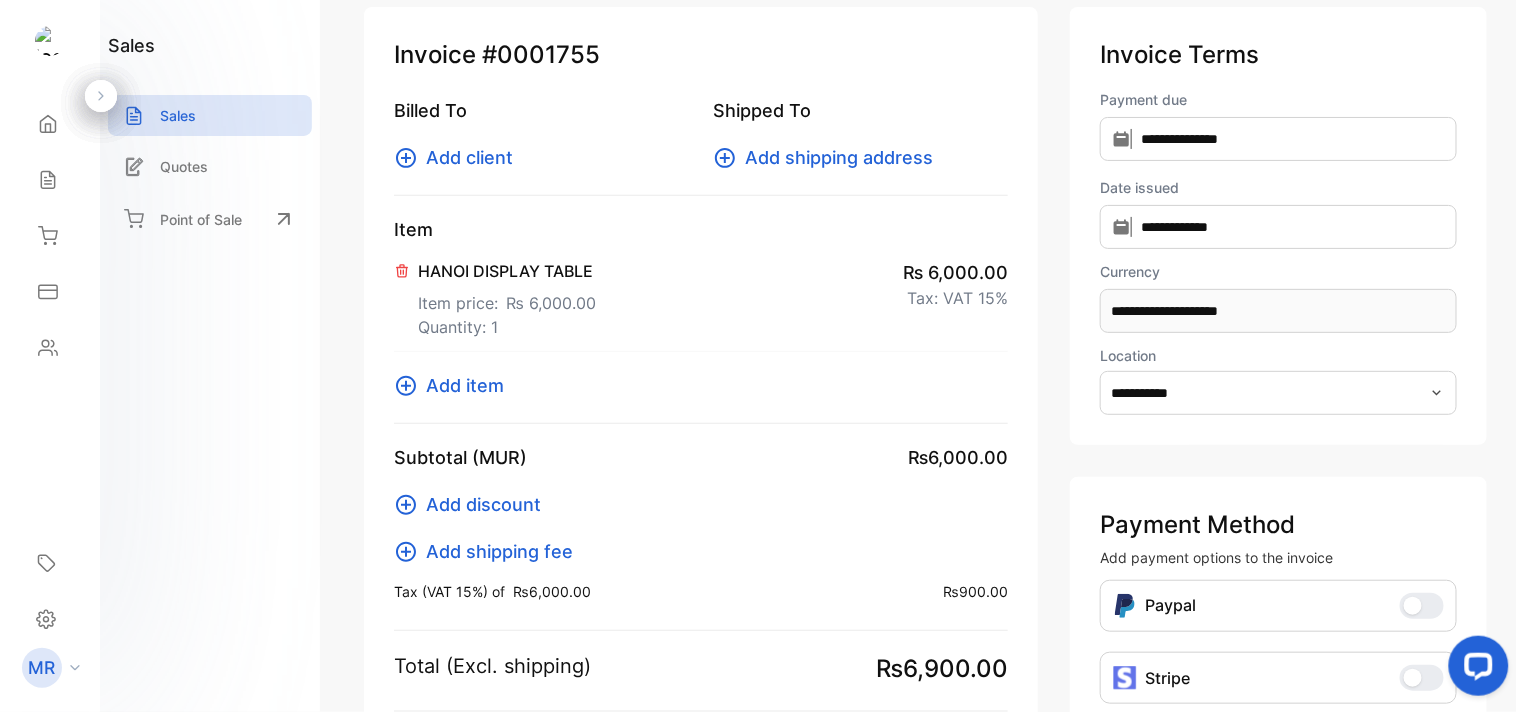 click on "Add item" at bounding box center [465, 385] 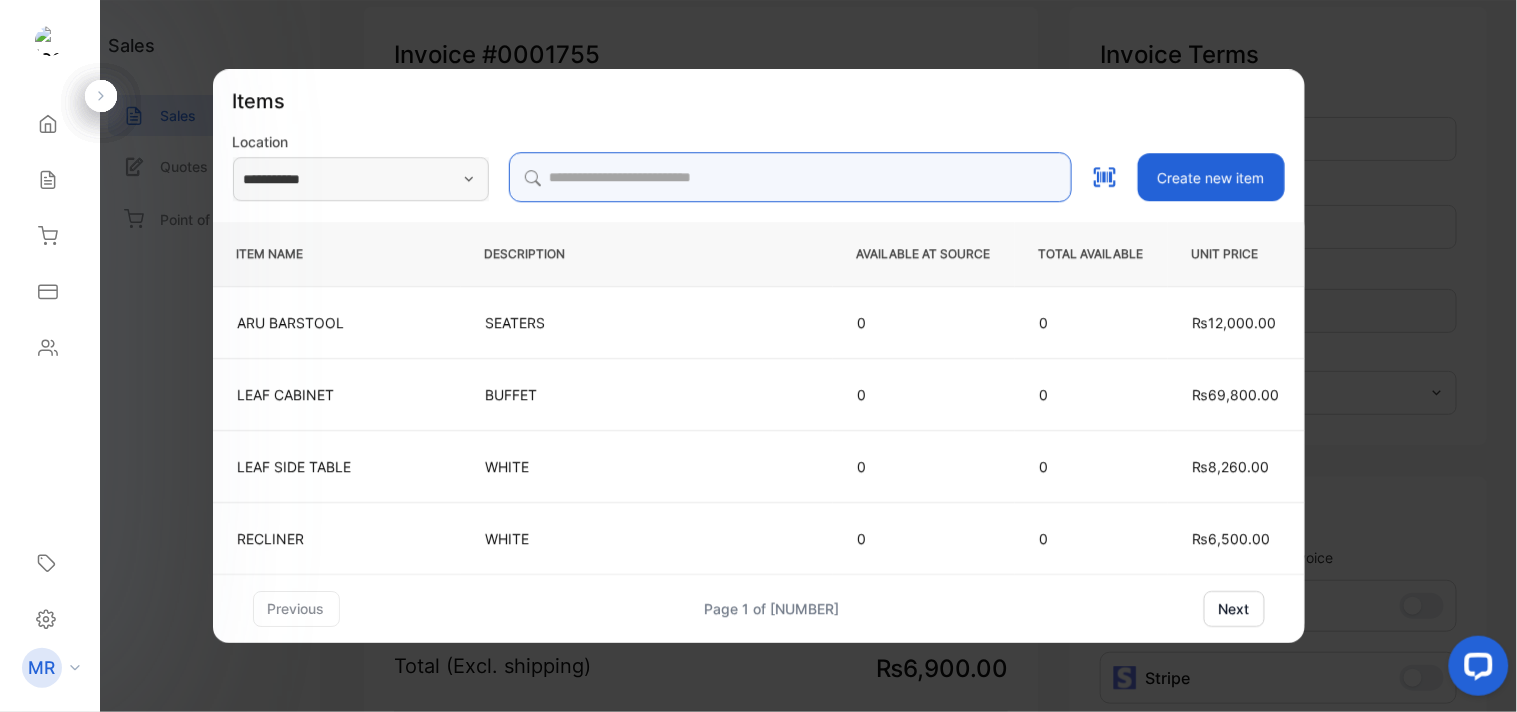 click at bounding box center [790, 177] 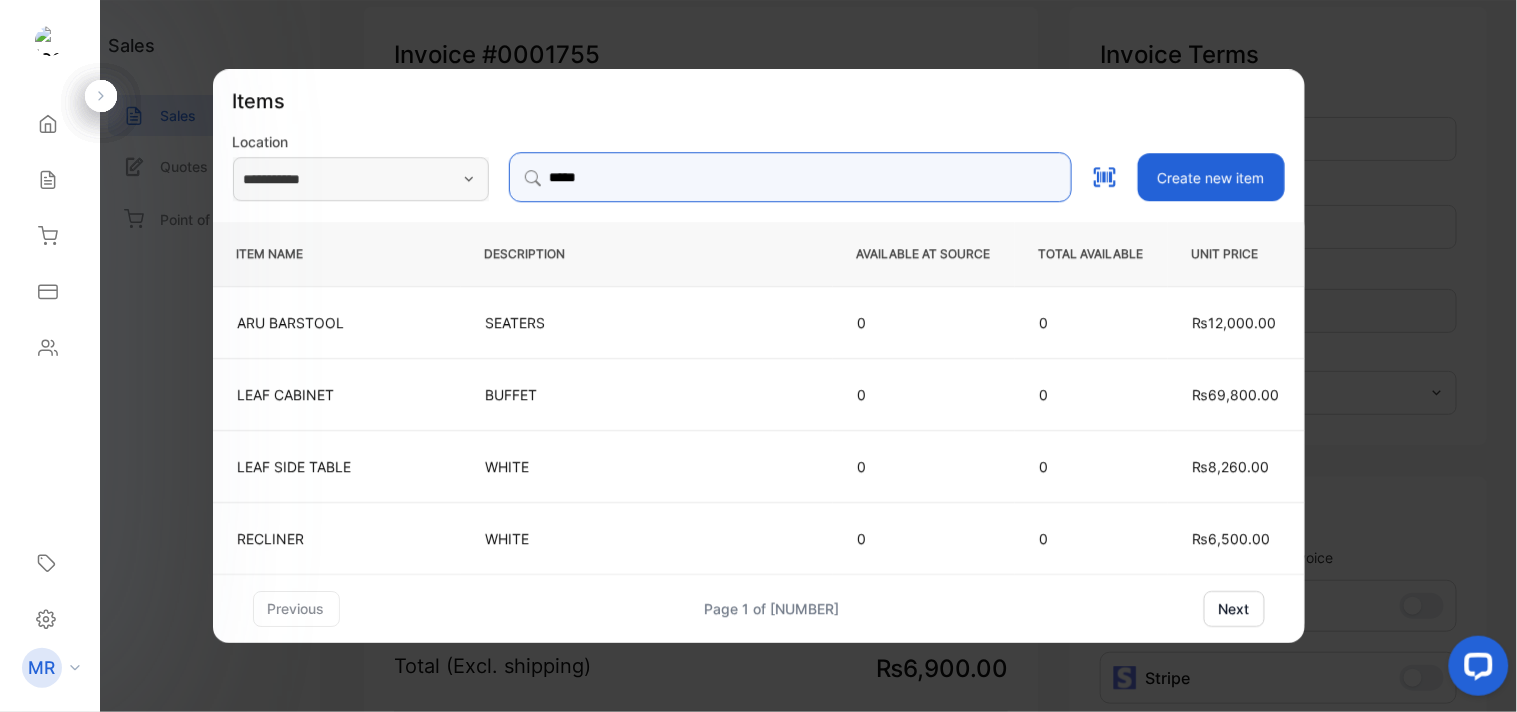 type on "*****" 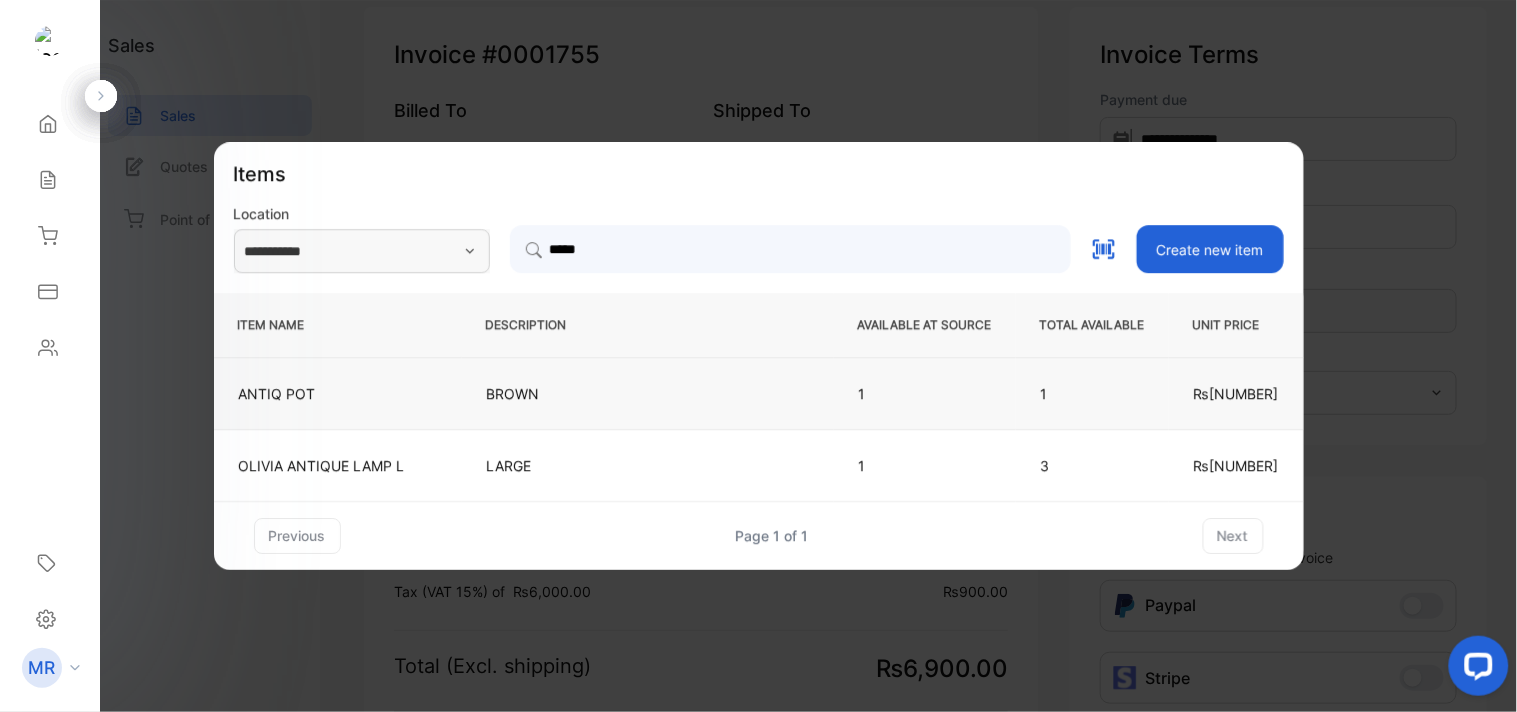 click on "BROWN" at bounding box center (648, 393) 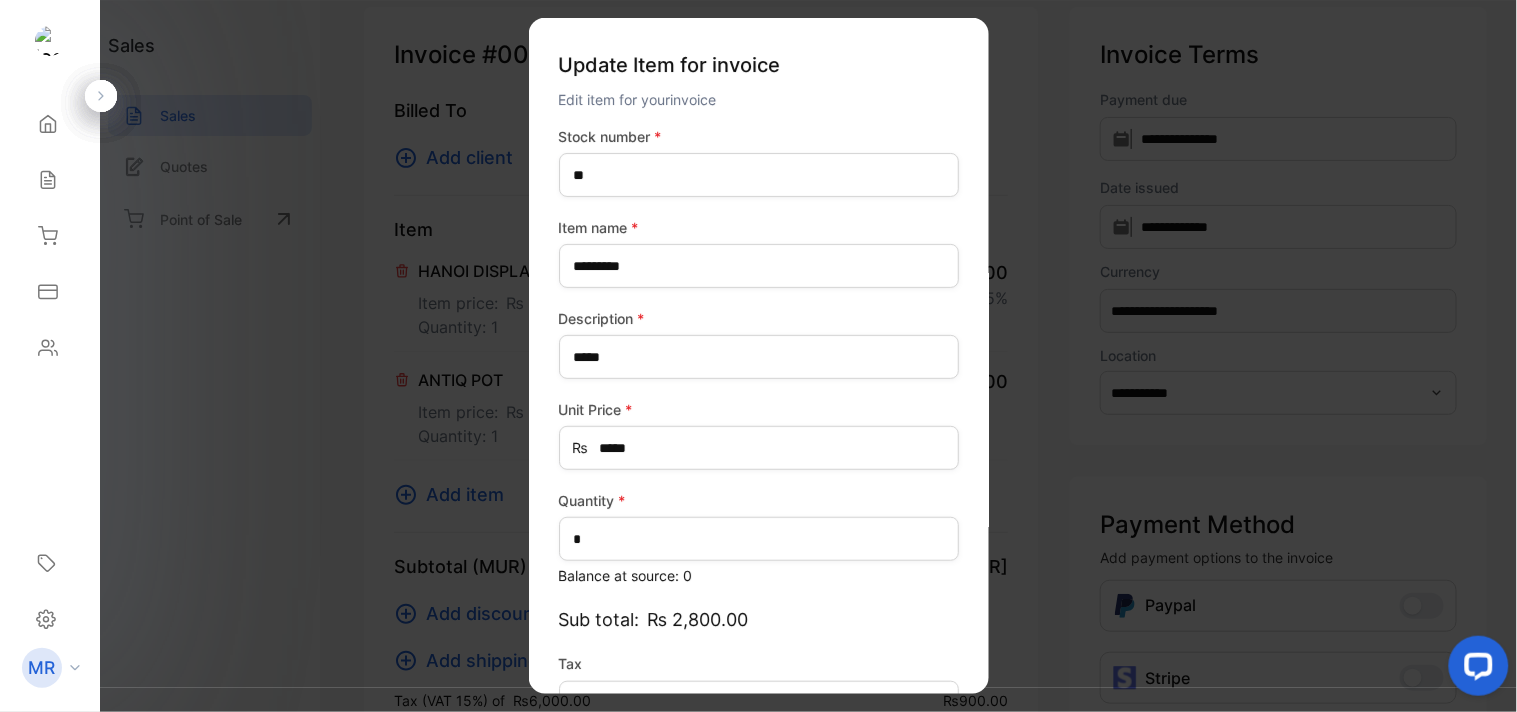 type on "*******" 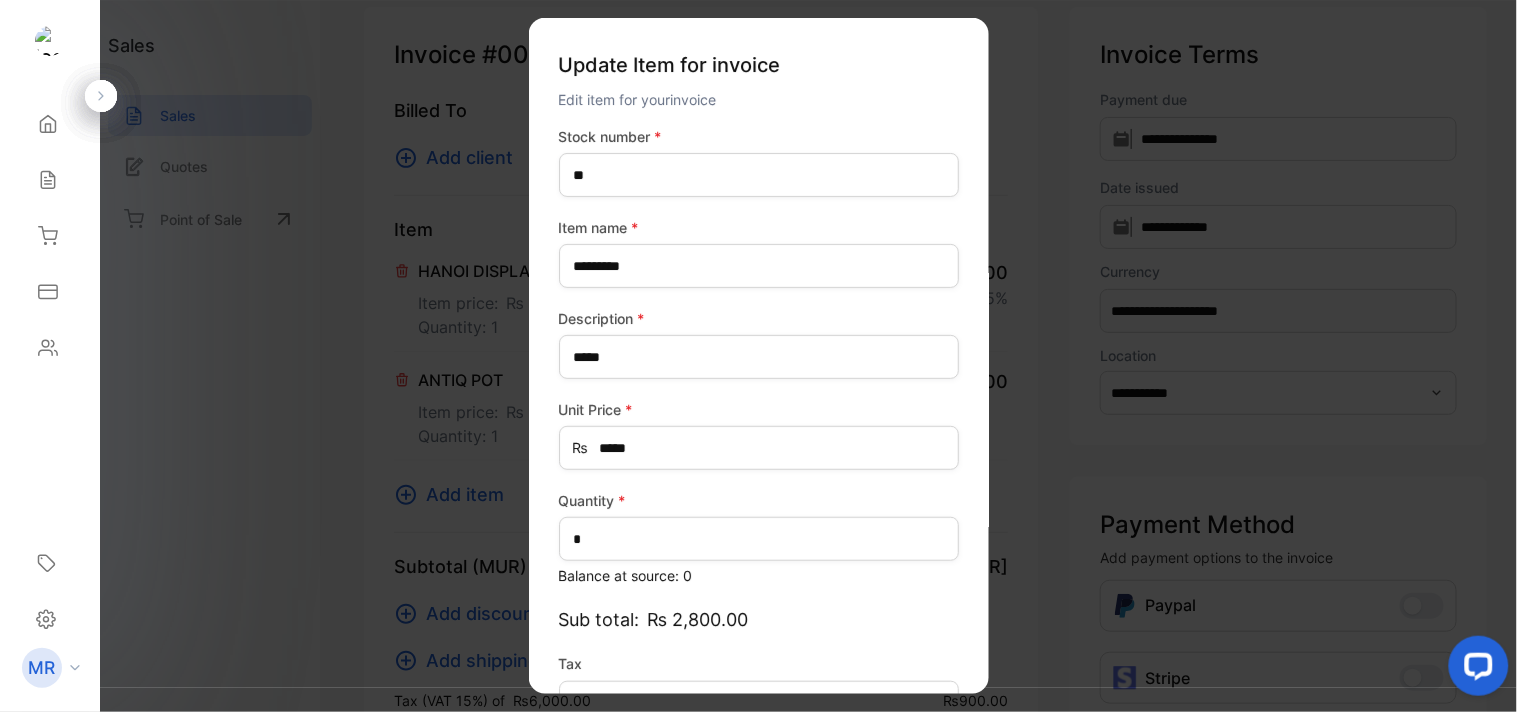 scroll, scrollTop: 130, scrollLeft: 0, axis: vertical 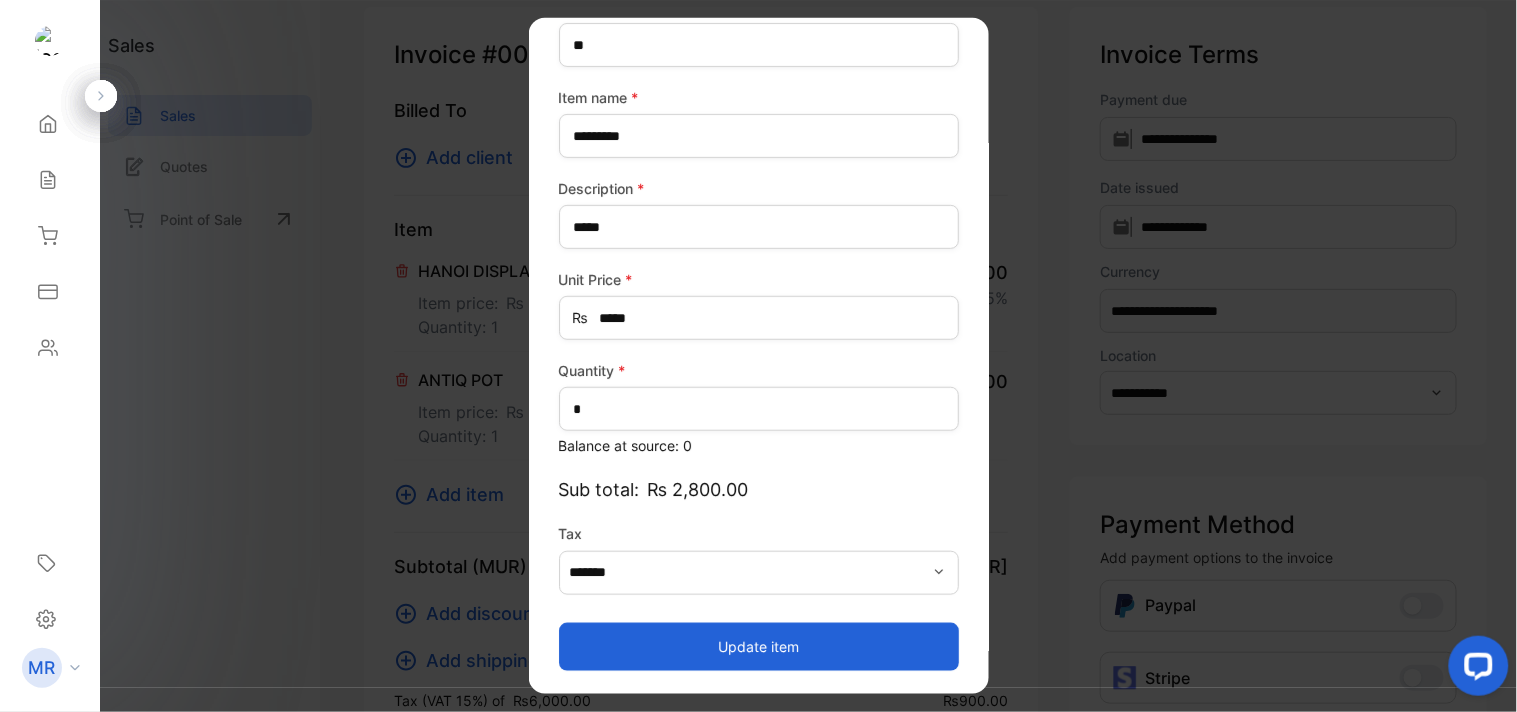 click on "Update item" at bounding box center (759, 646) 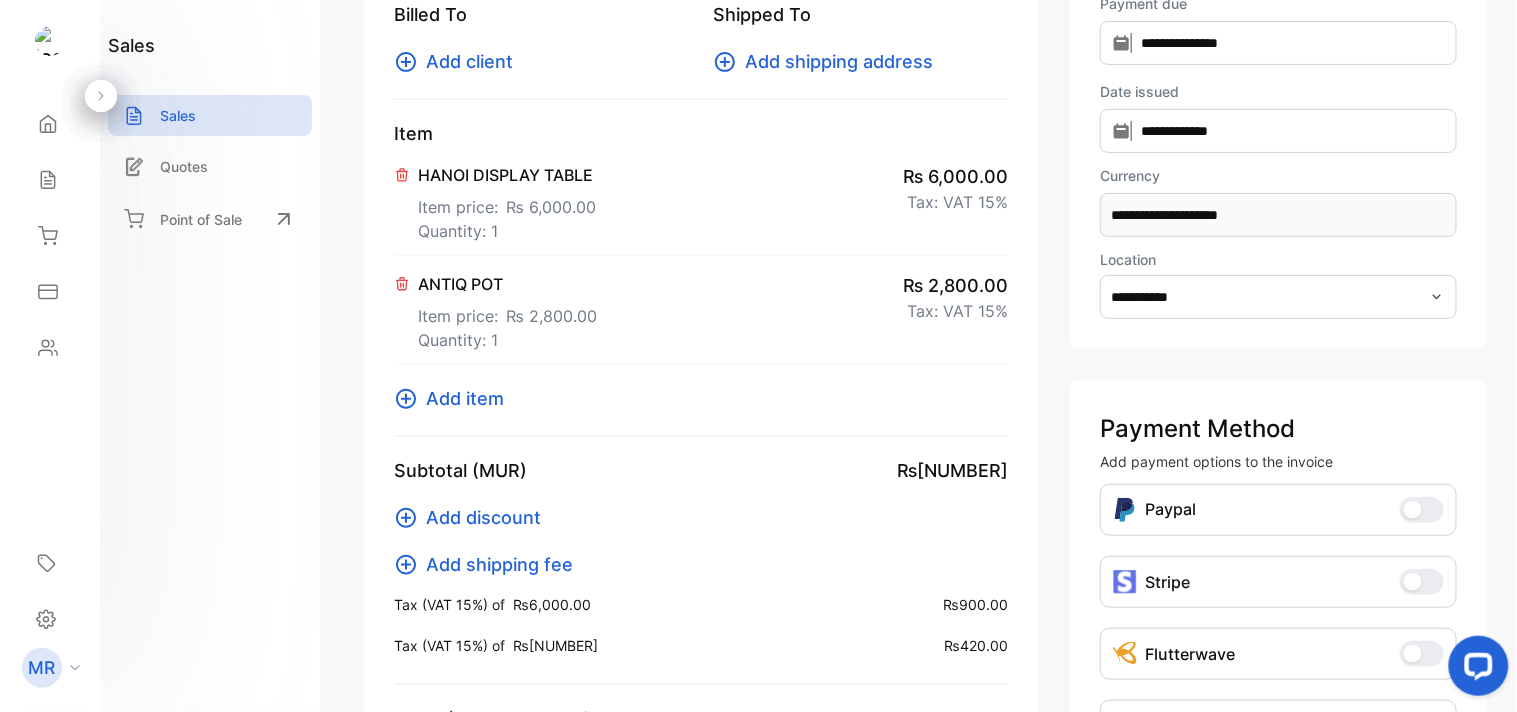 scroll, scrollTop: 23, scrollLeft: 0, axis: vertical 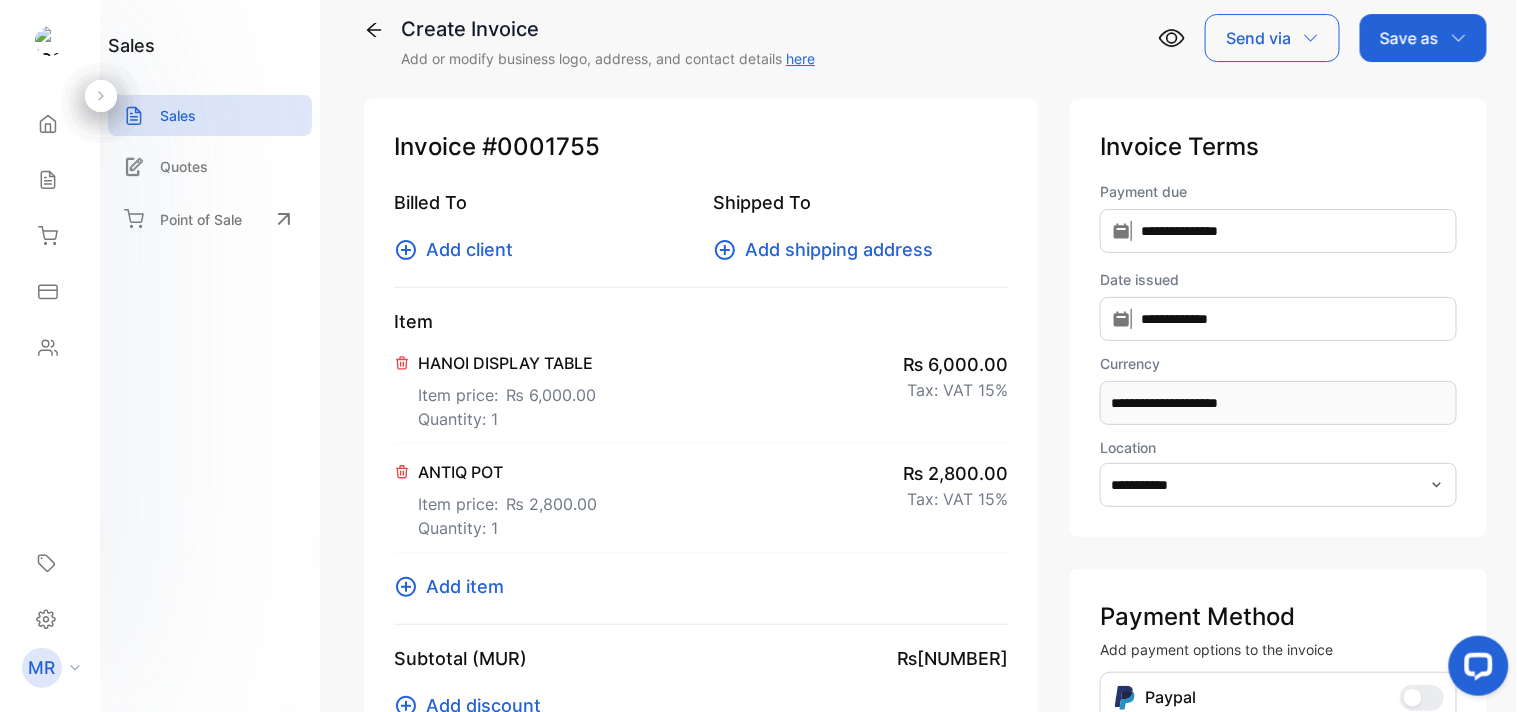 click on "Add client" at bounding box center (469, 249) 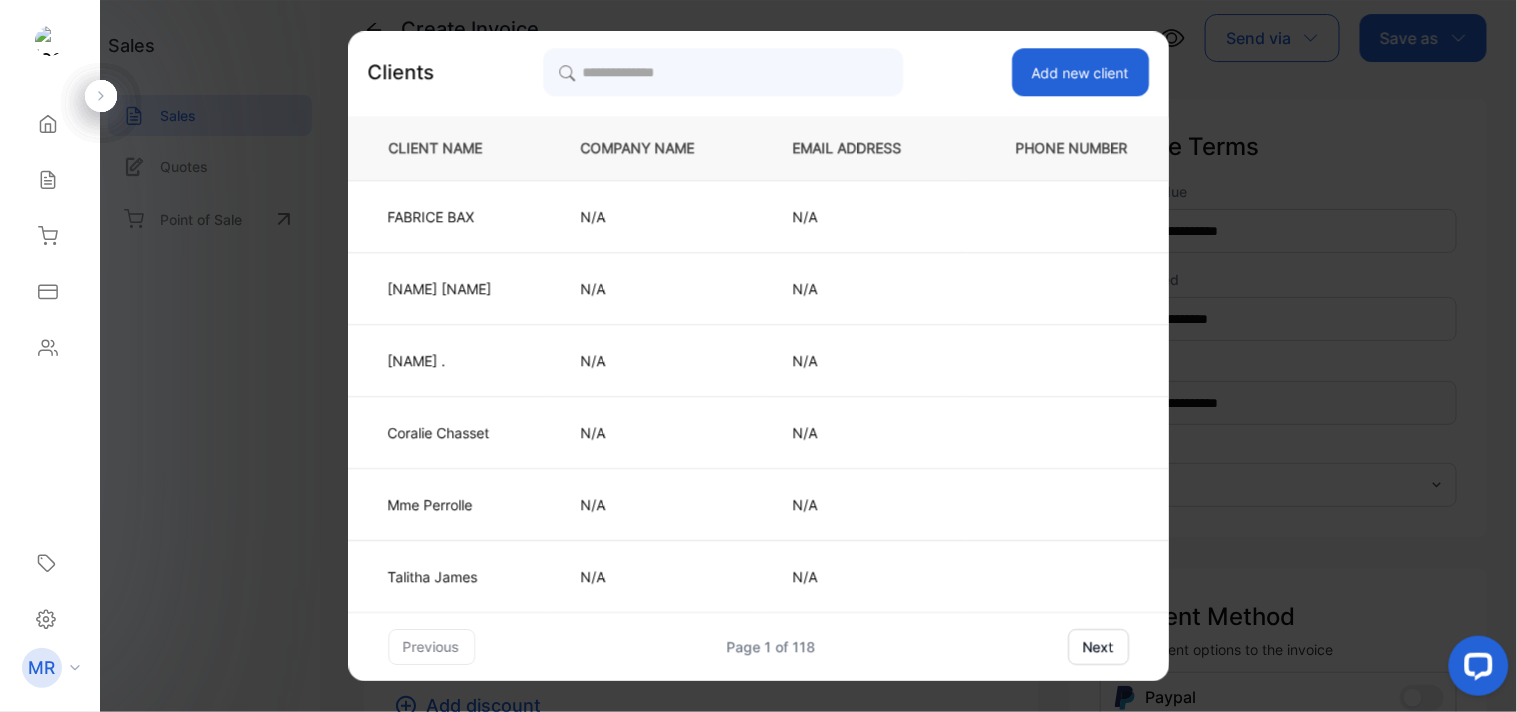 click on "Add new client" at bounding box center [1080, 72] 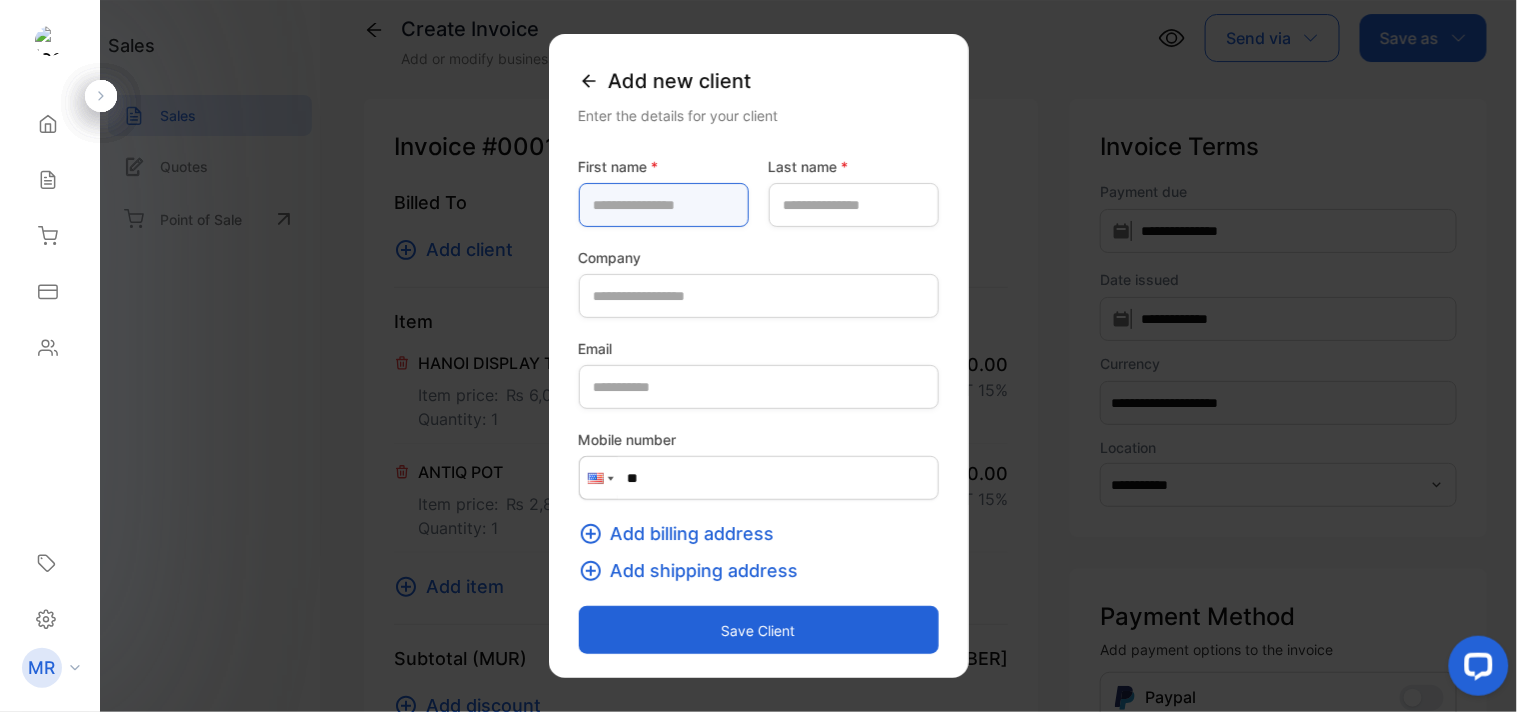 click at bounding box center (664, 205) 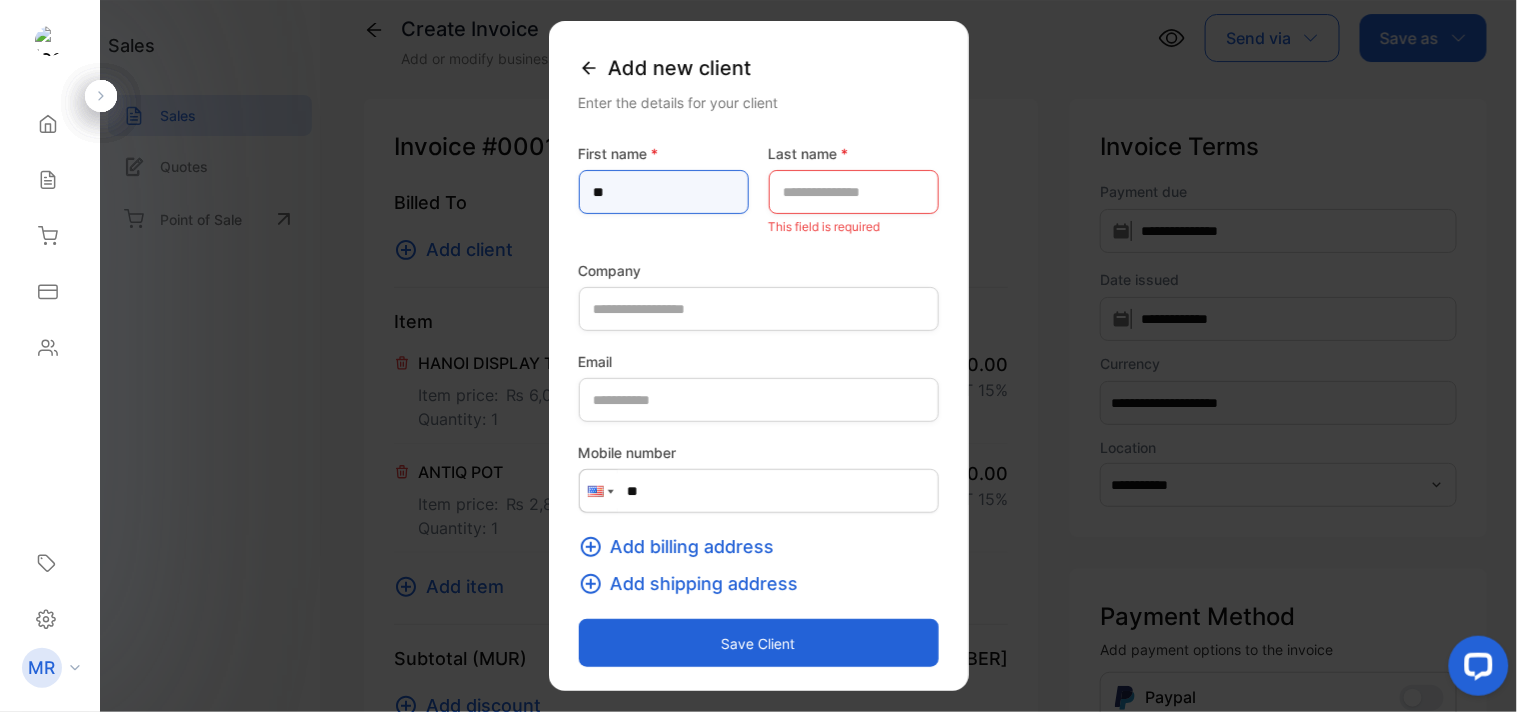 type on "*" 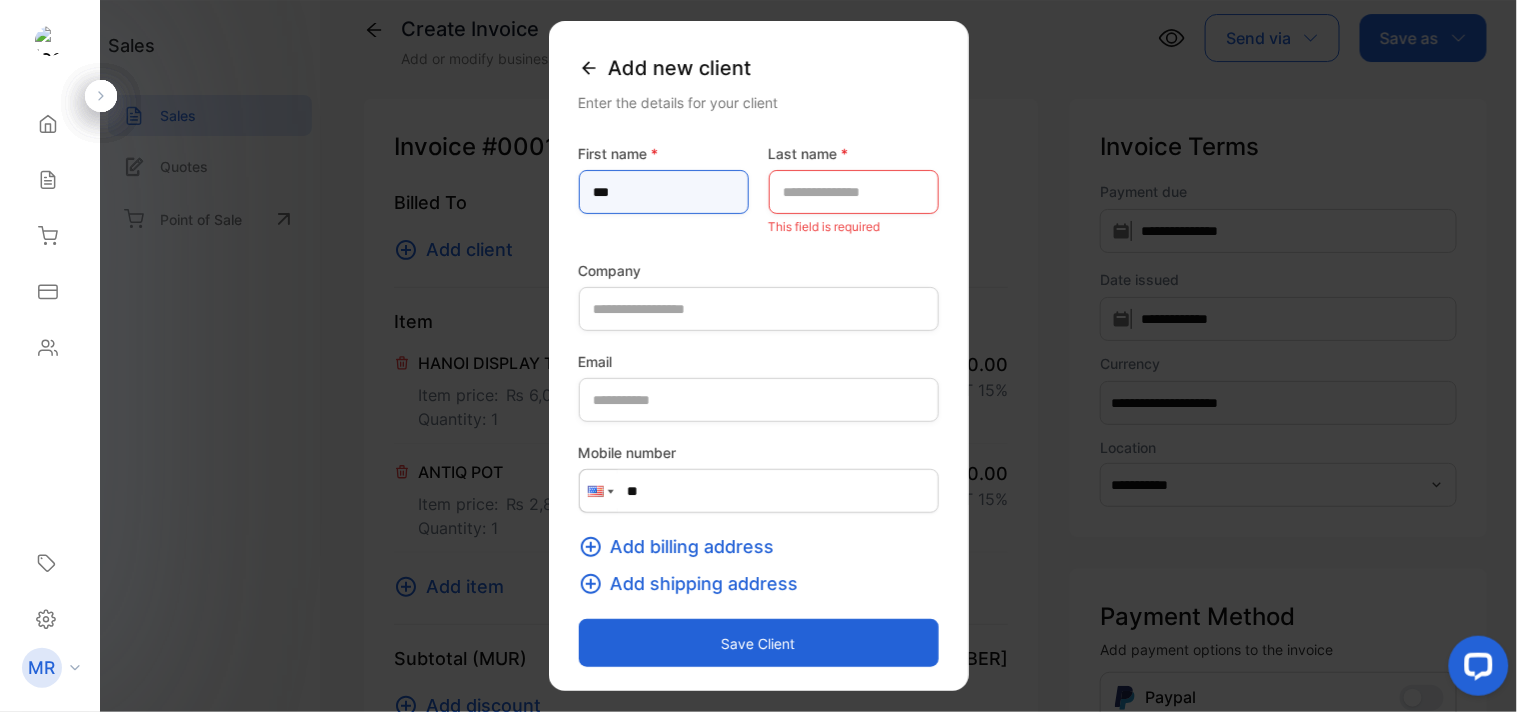 type on "***" 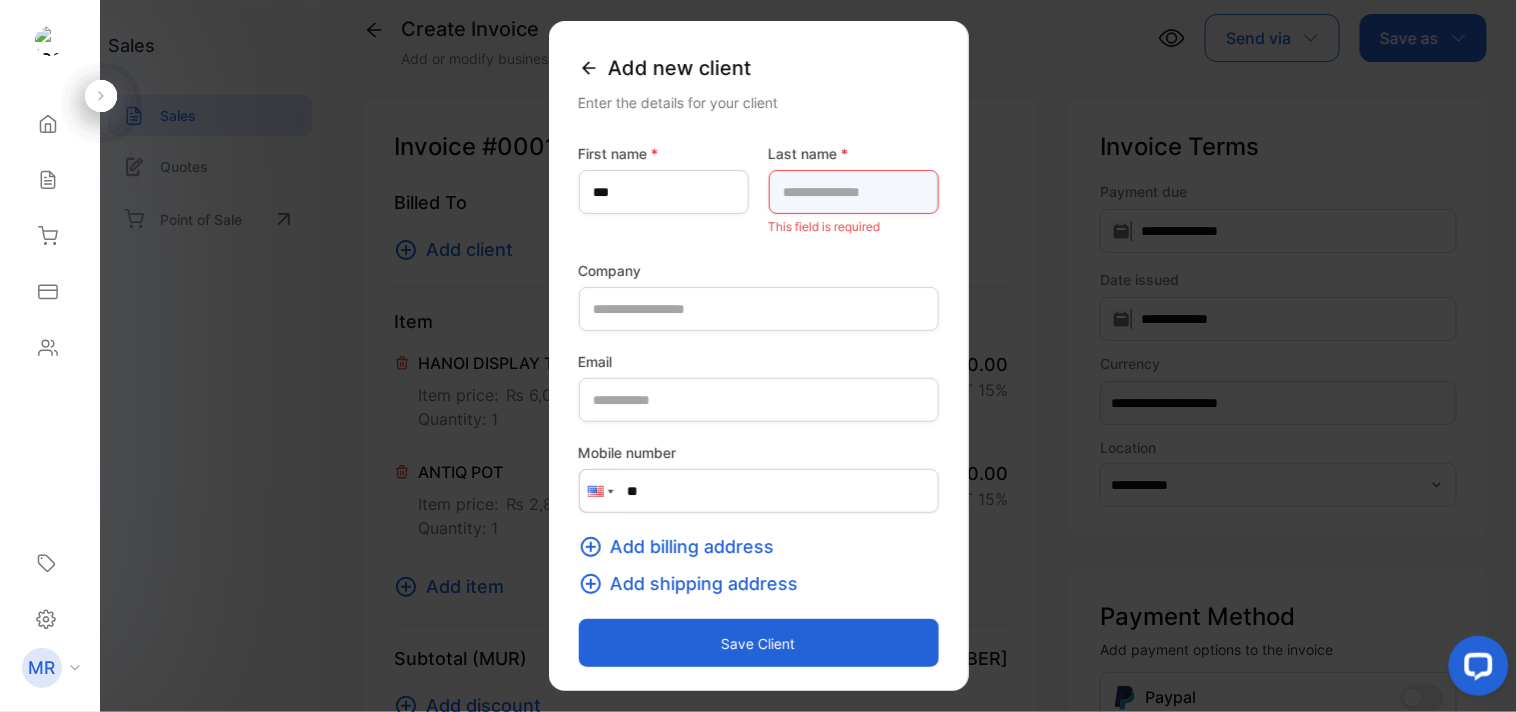 click at bounding box center (854, 192) 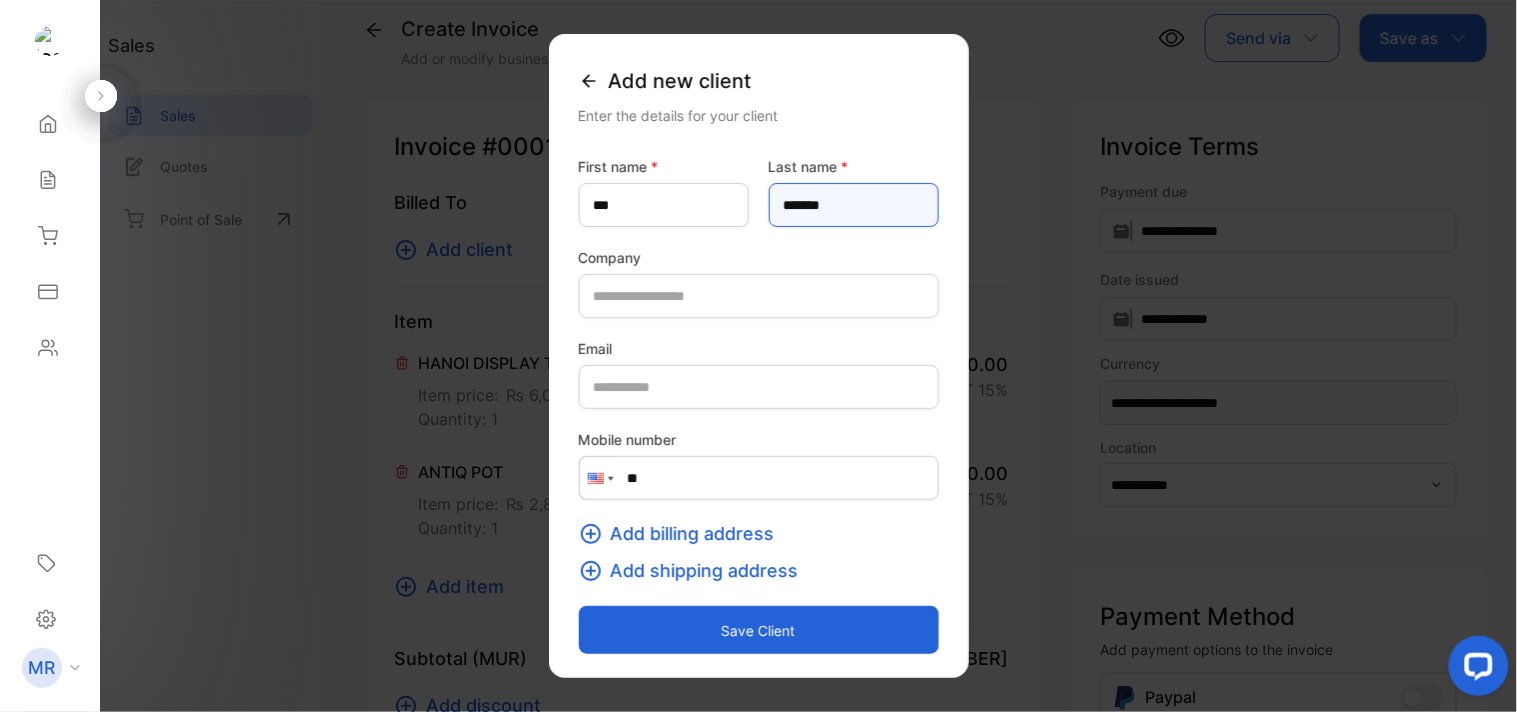 type on "*******" 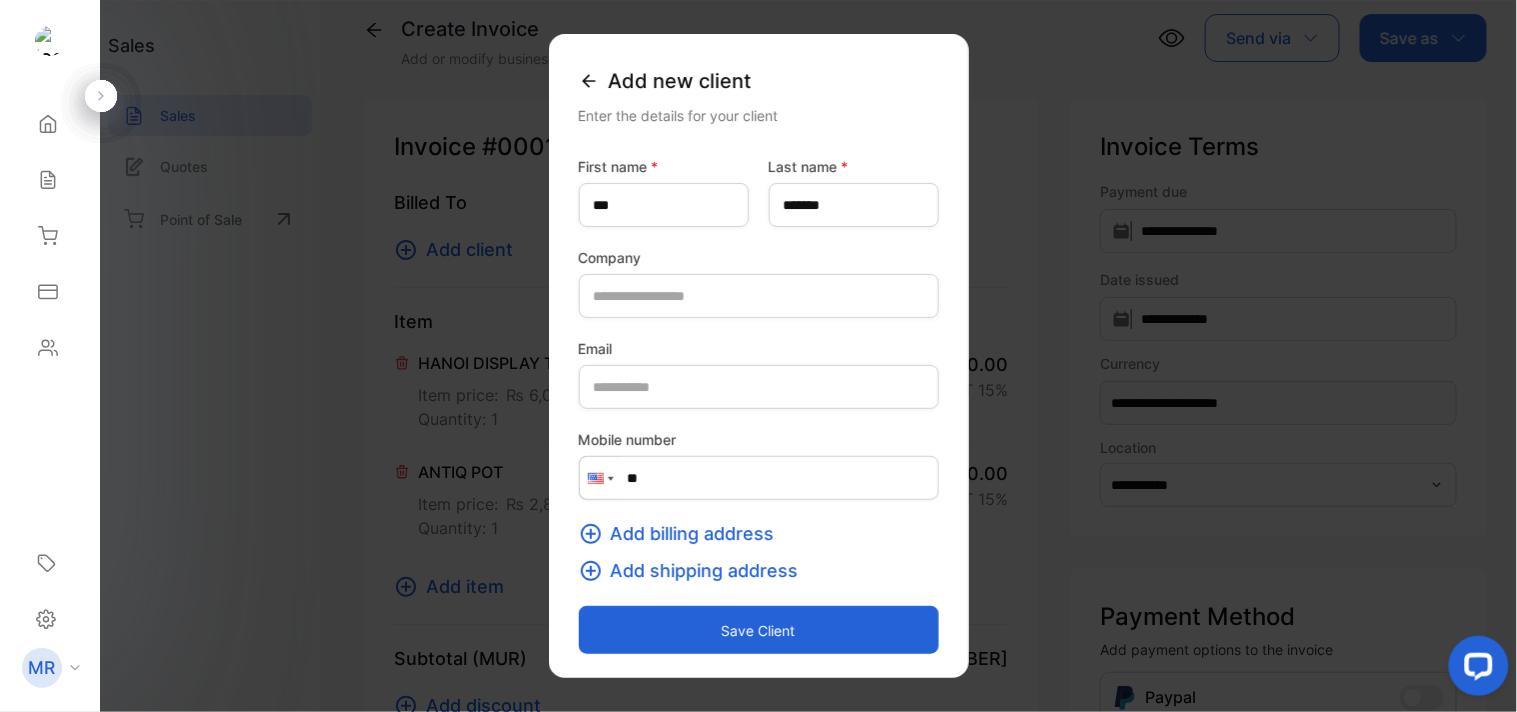 click on "Save client" at bounding box center [759, 630] 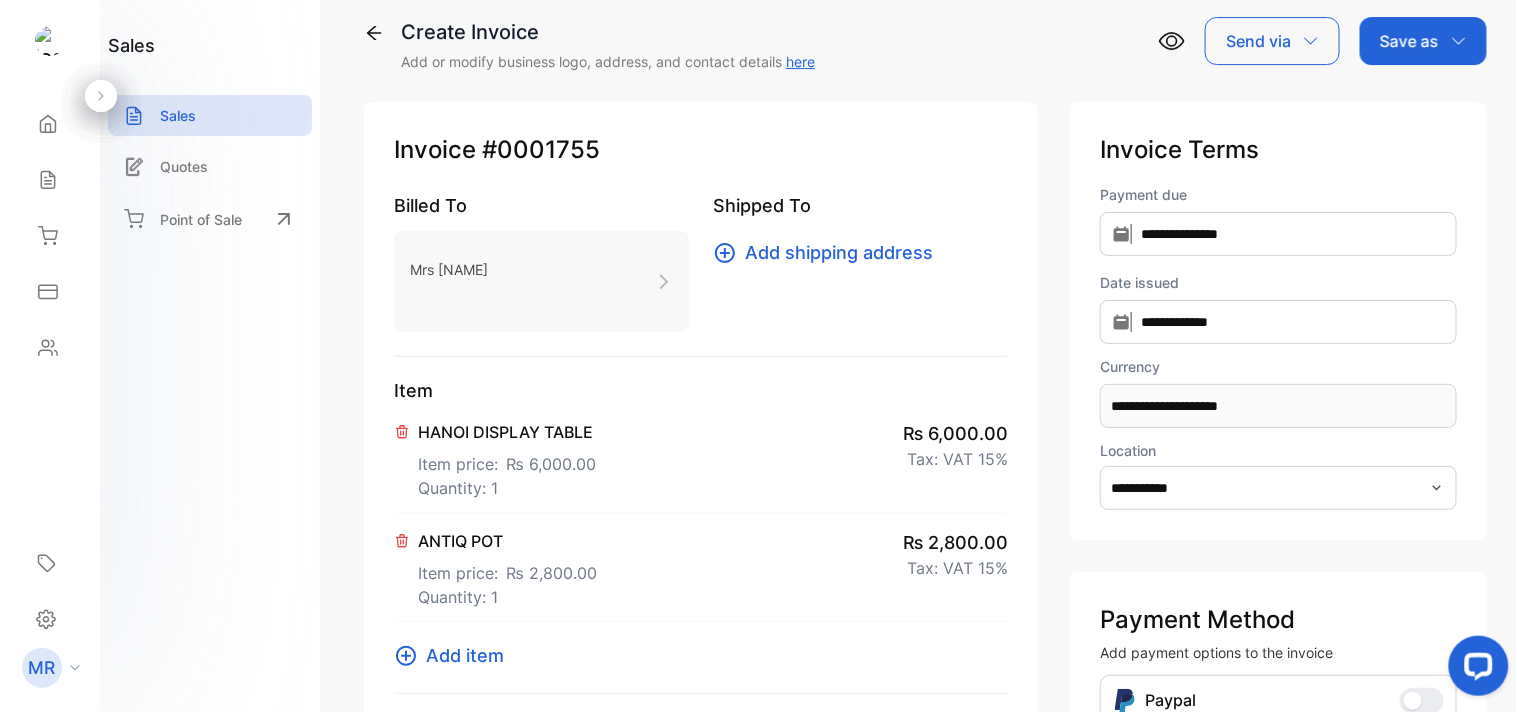 scroll, scrollTop: 0, scrollLeft: 0, axis: both 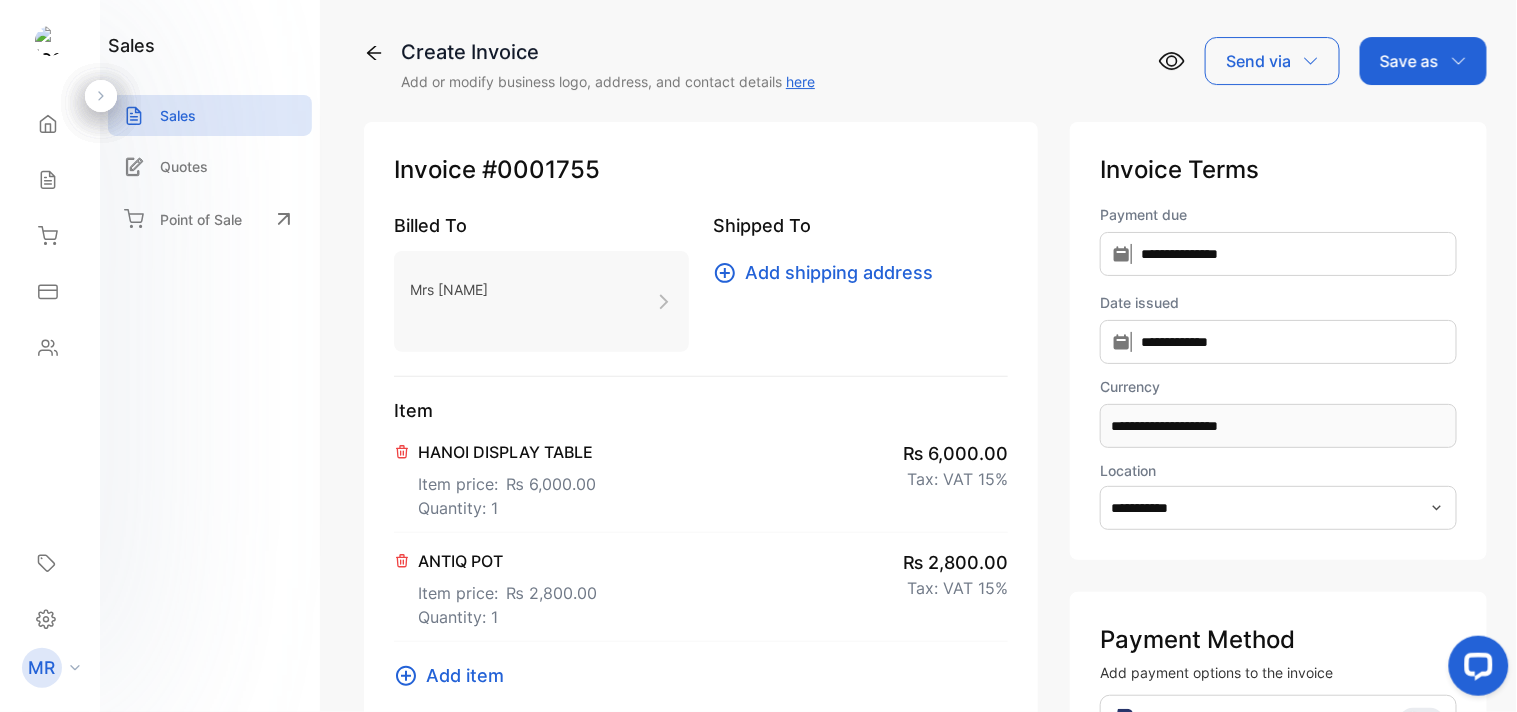 click on "Save as" at bounding box center (1409, 61) 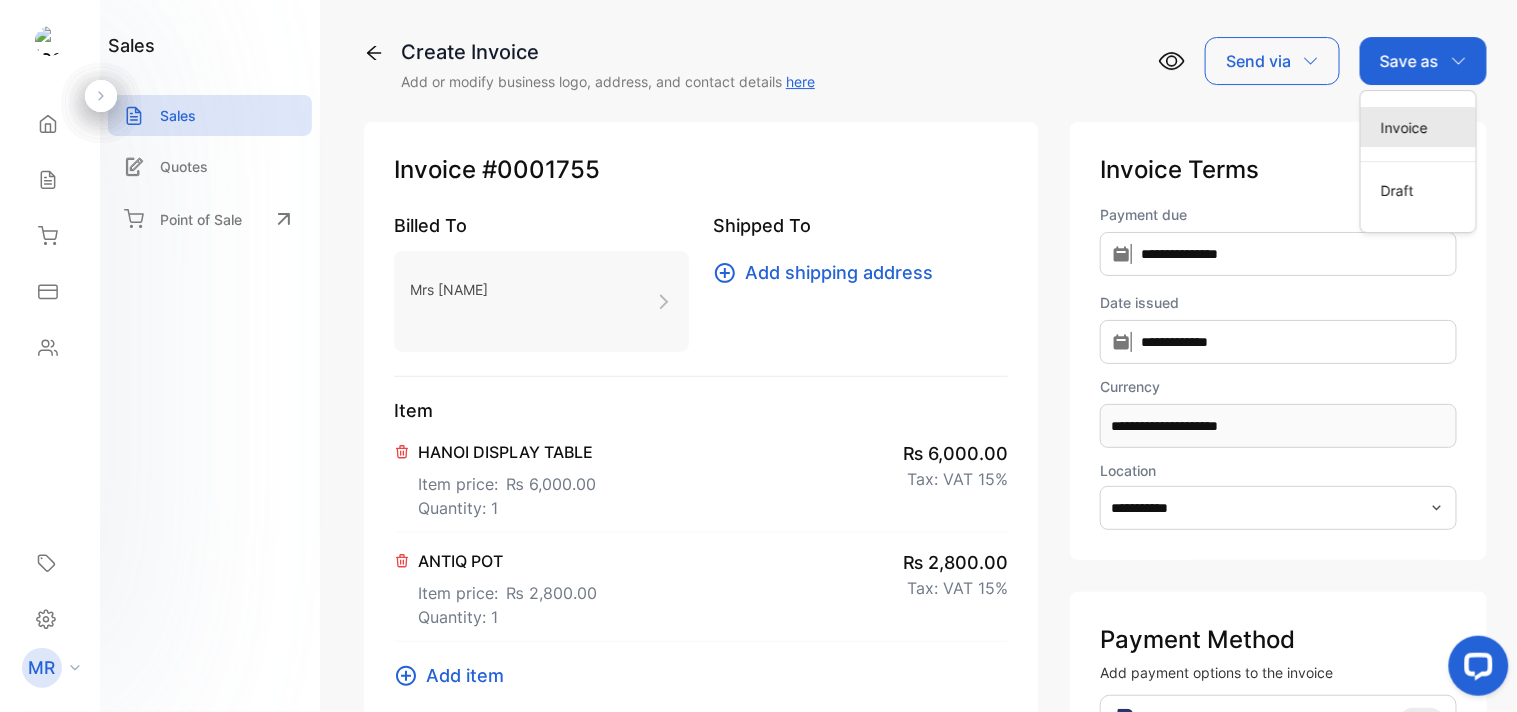 click on "Invoice" at bounding box center (1418, 127) 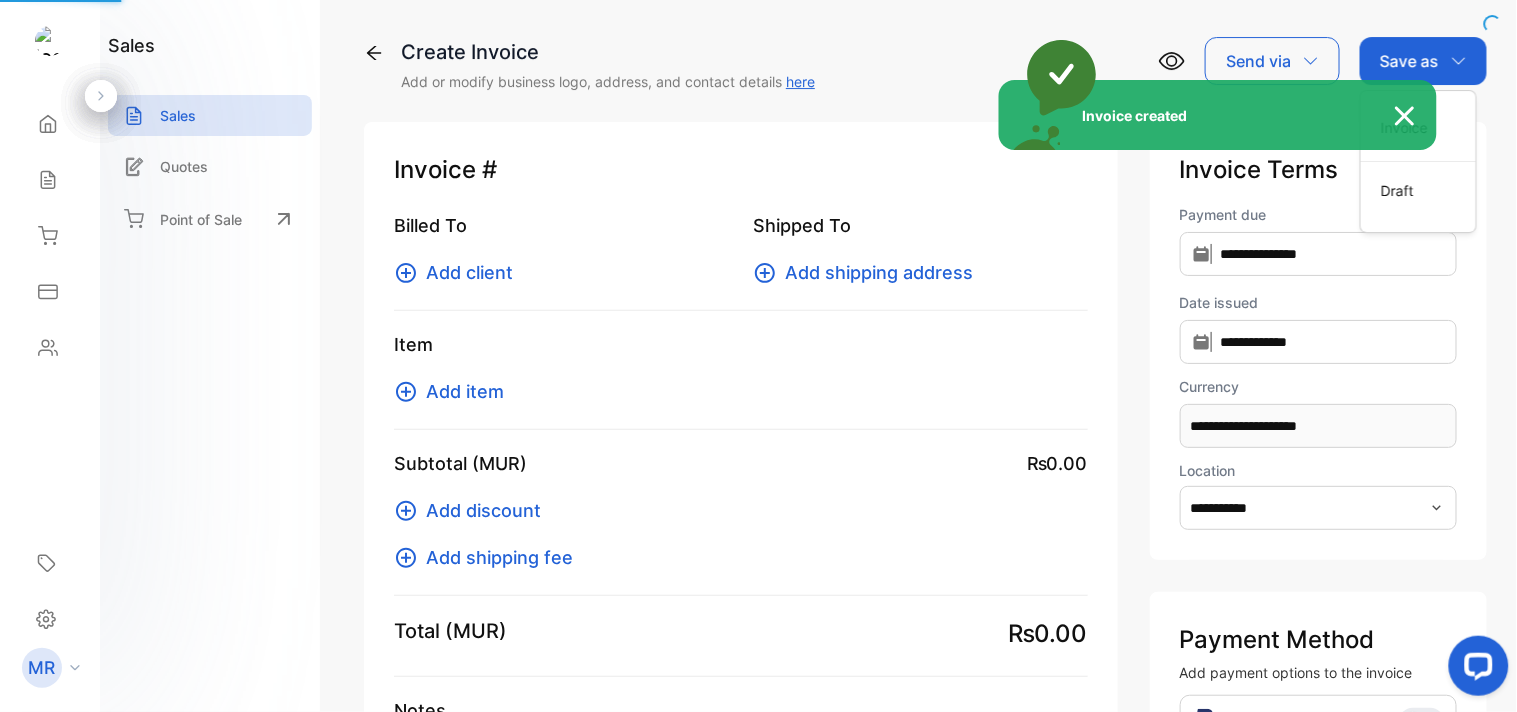 type 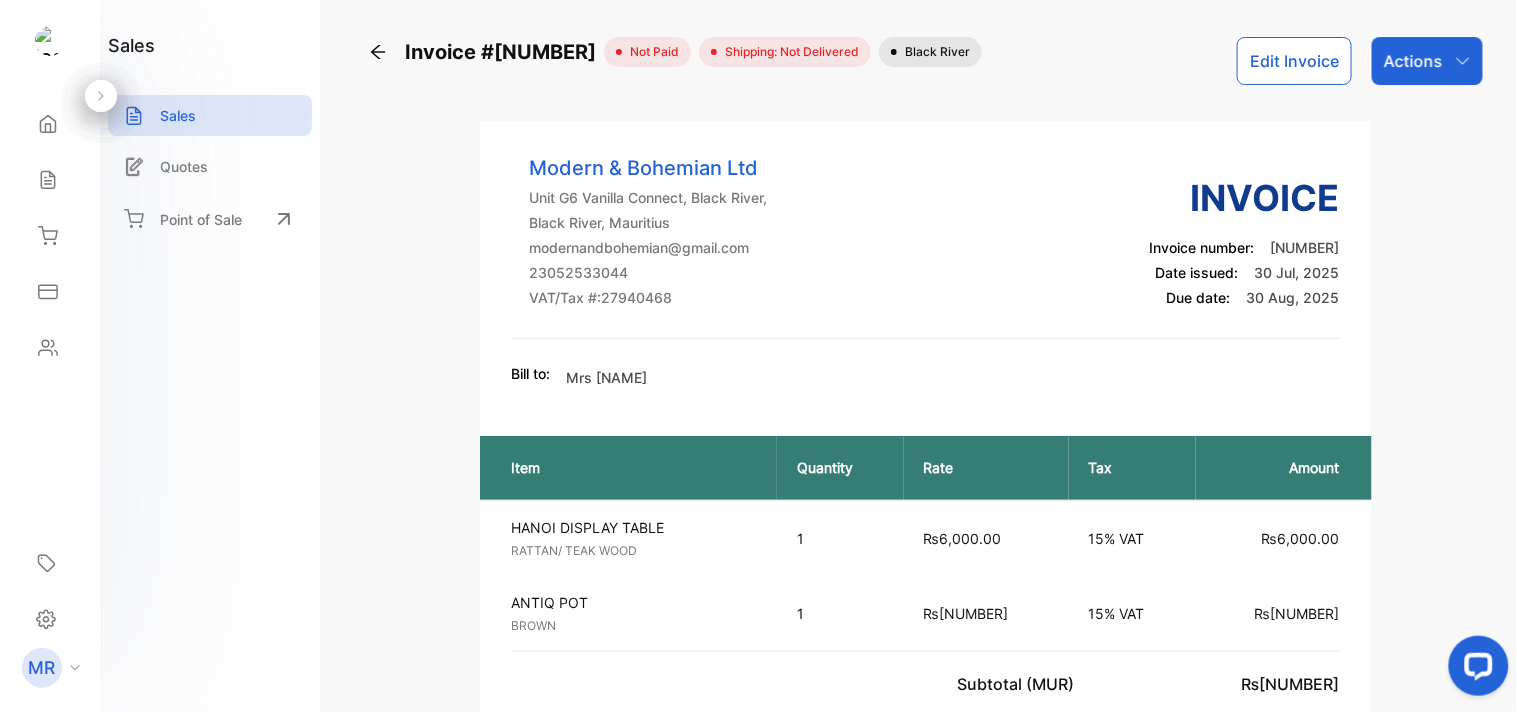 click 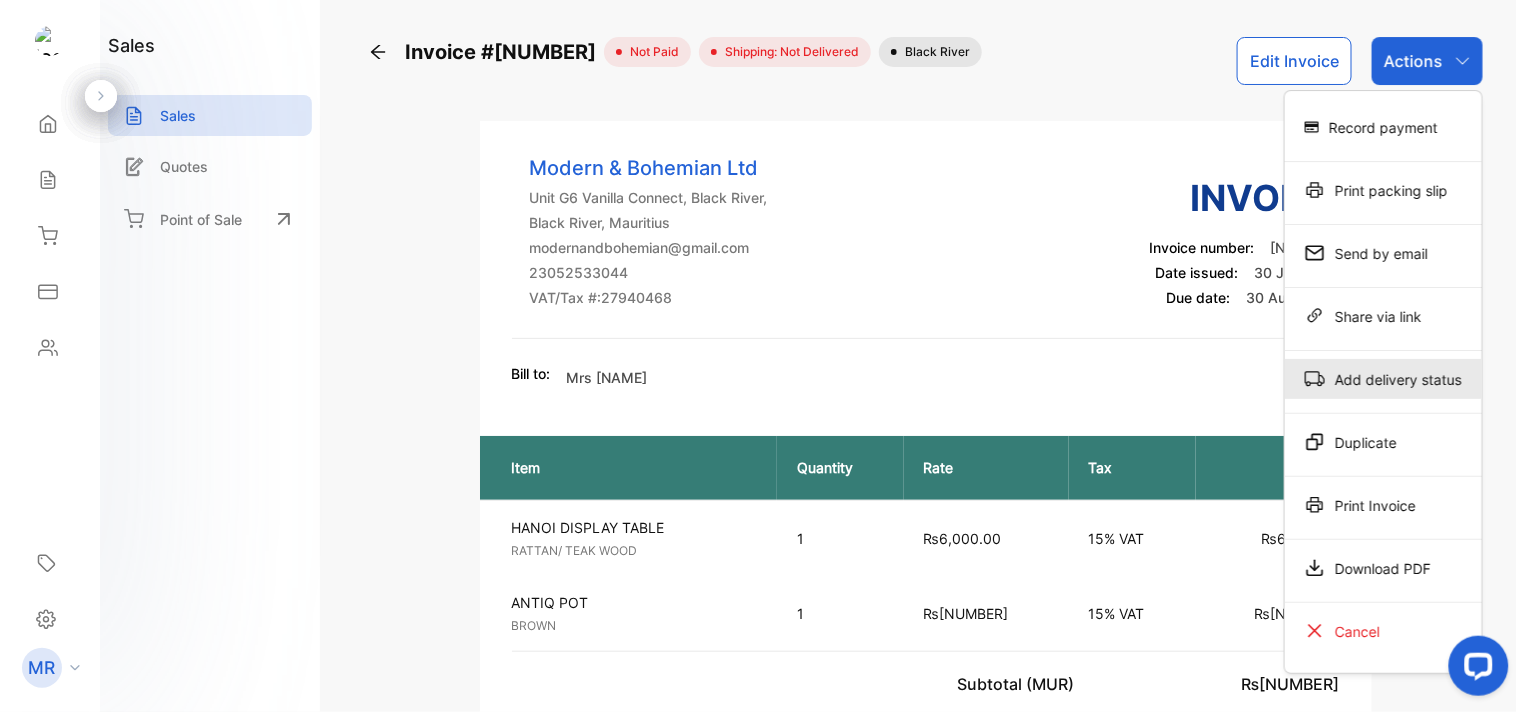 click on "Add delivery status" at bounding box center [1383, 379] 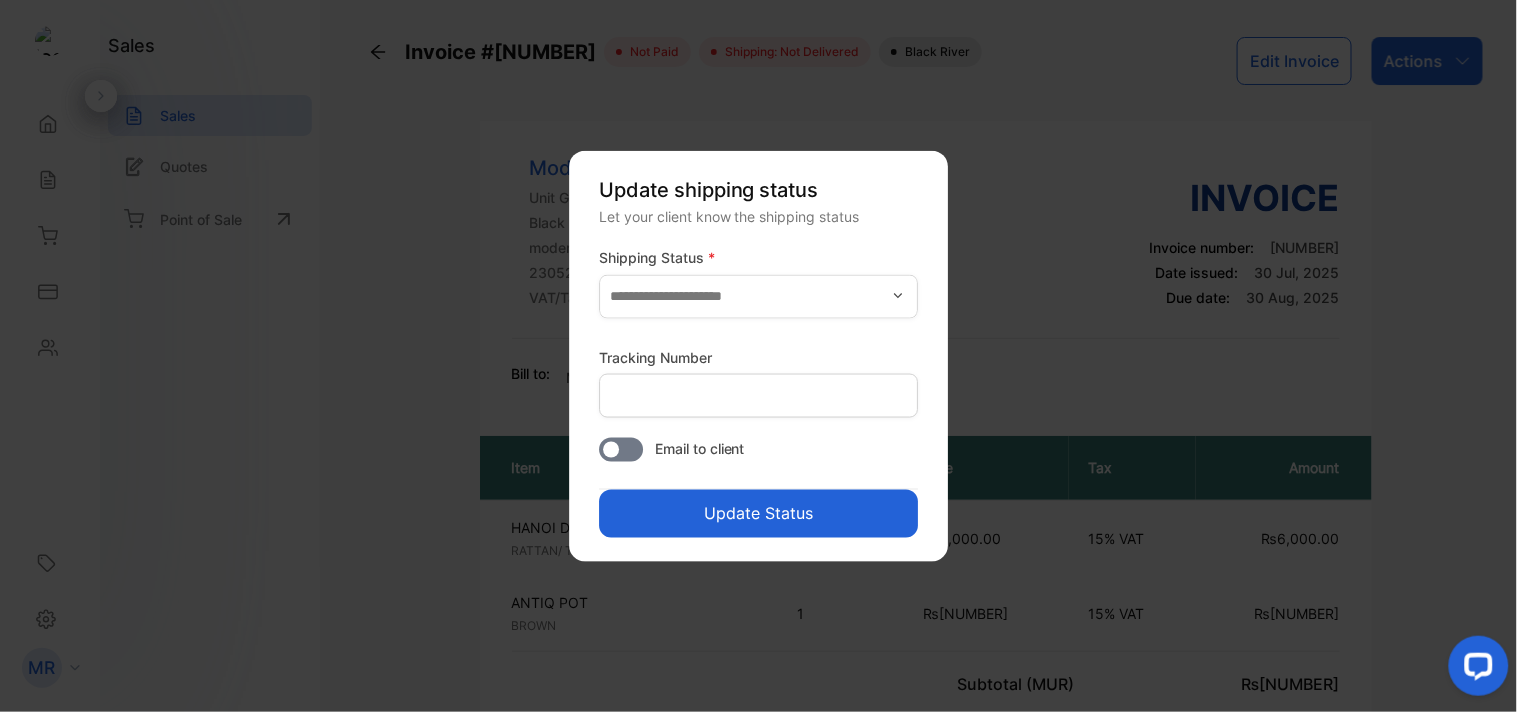 click 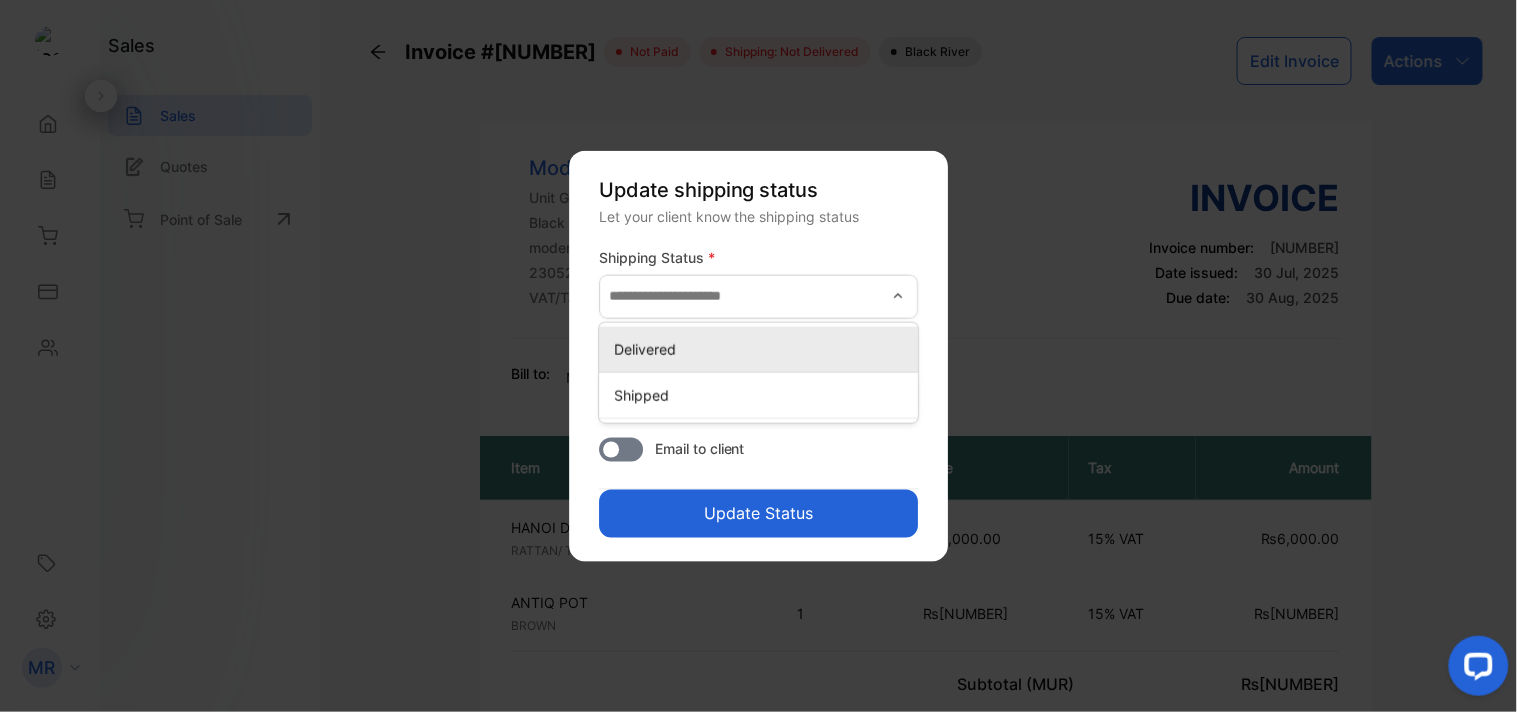 click on "Delivered" at bounding box center (762, 348) 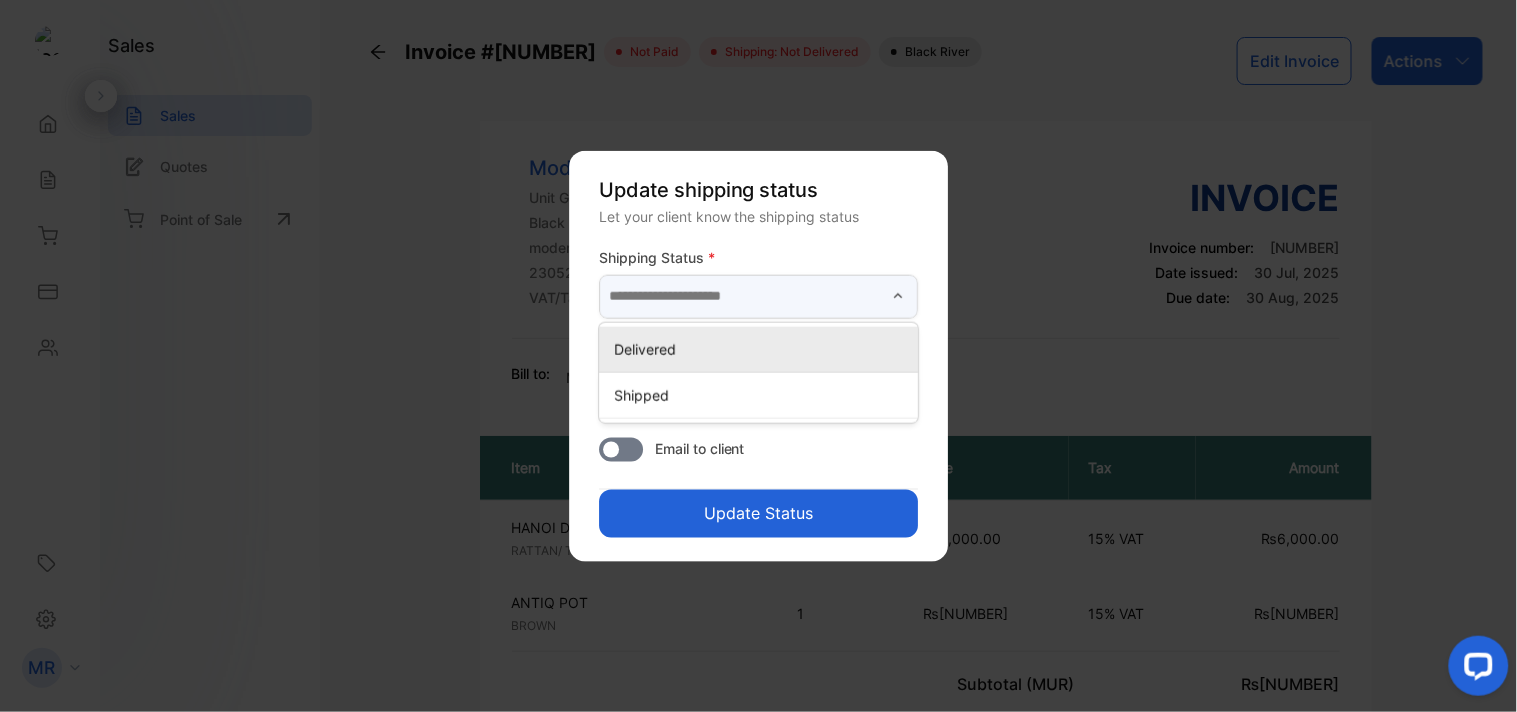 type on "*********" 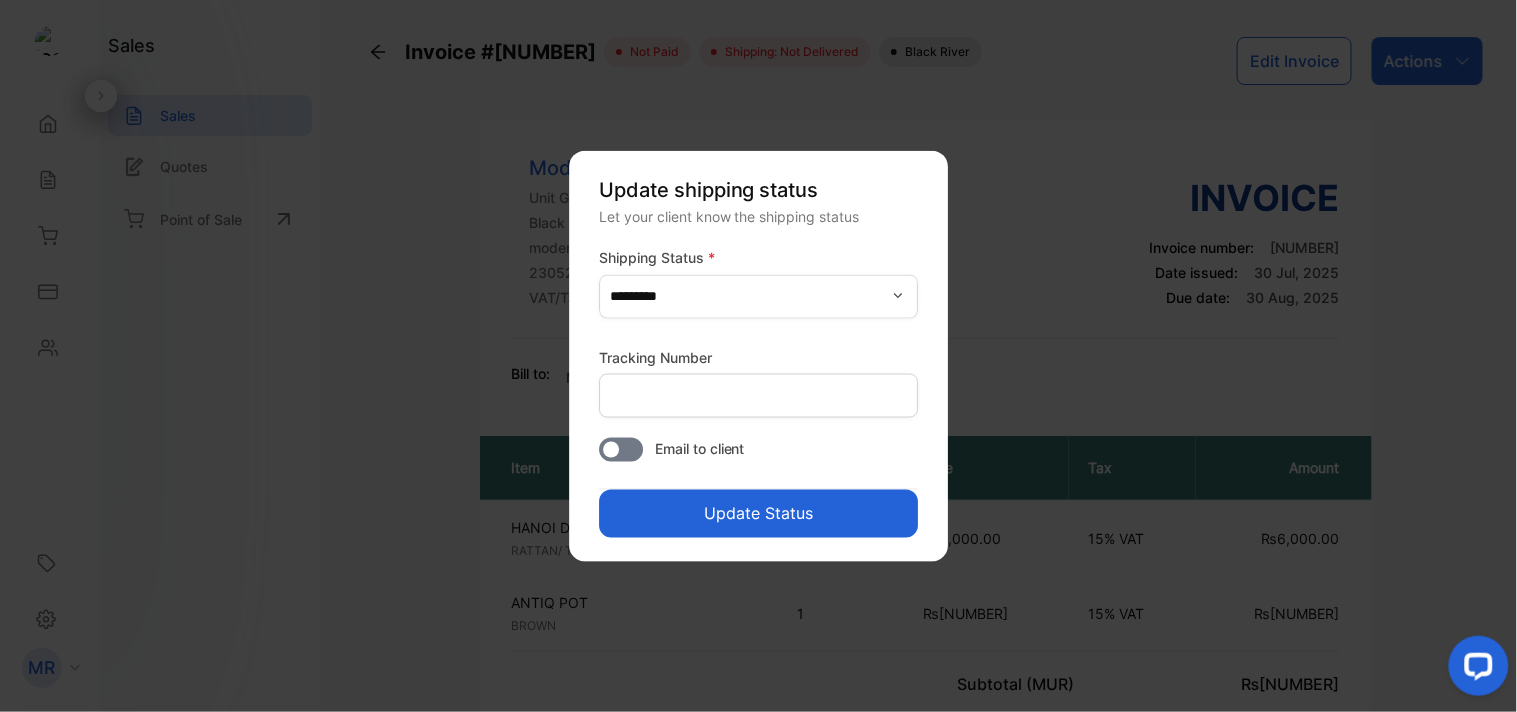 click on "Update Status" at bounding box center (758, 513) 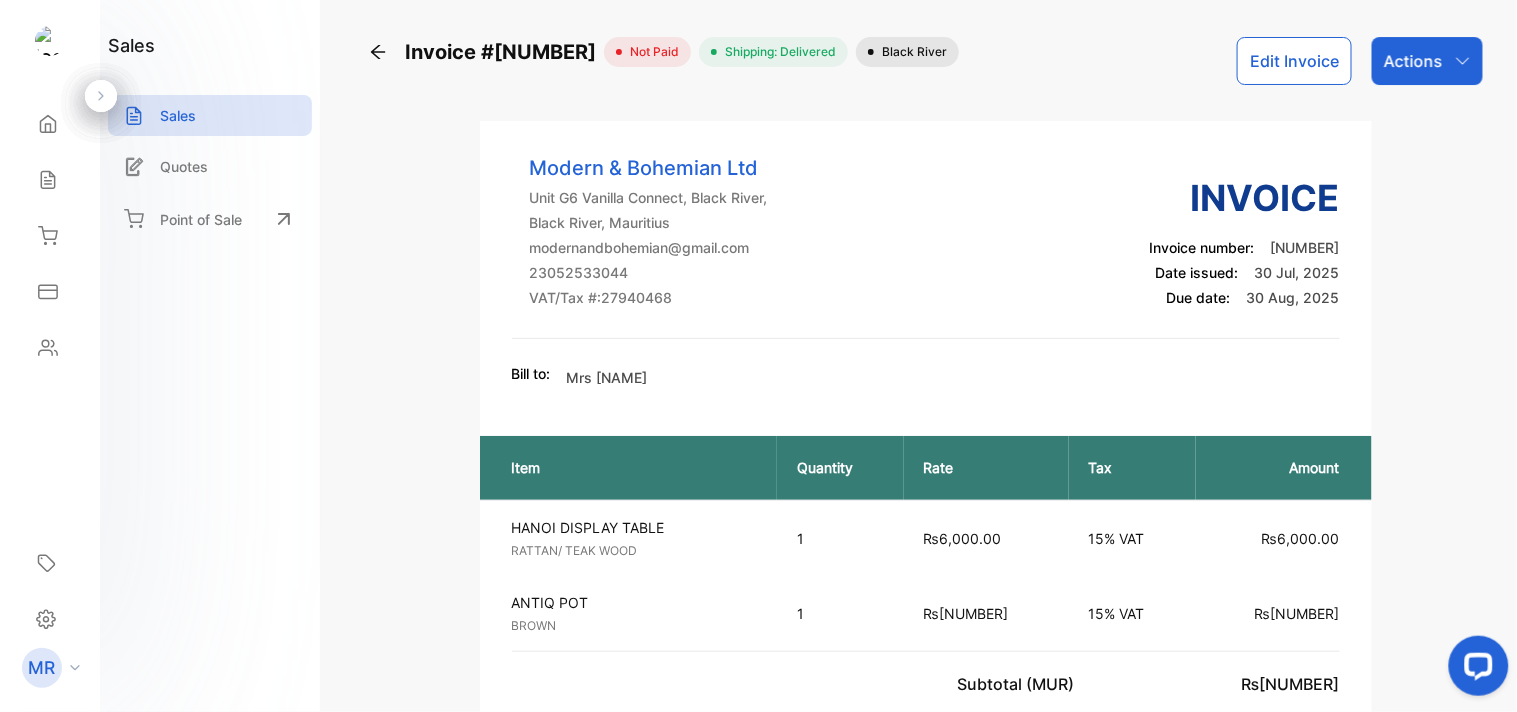 click on "Actions" at bounding box center [1427, 61] 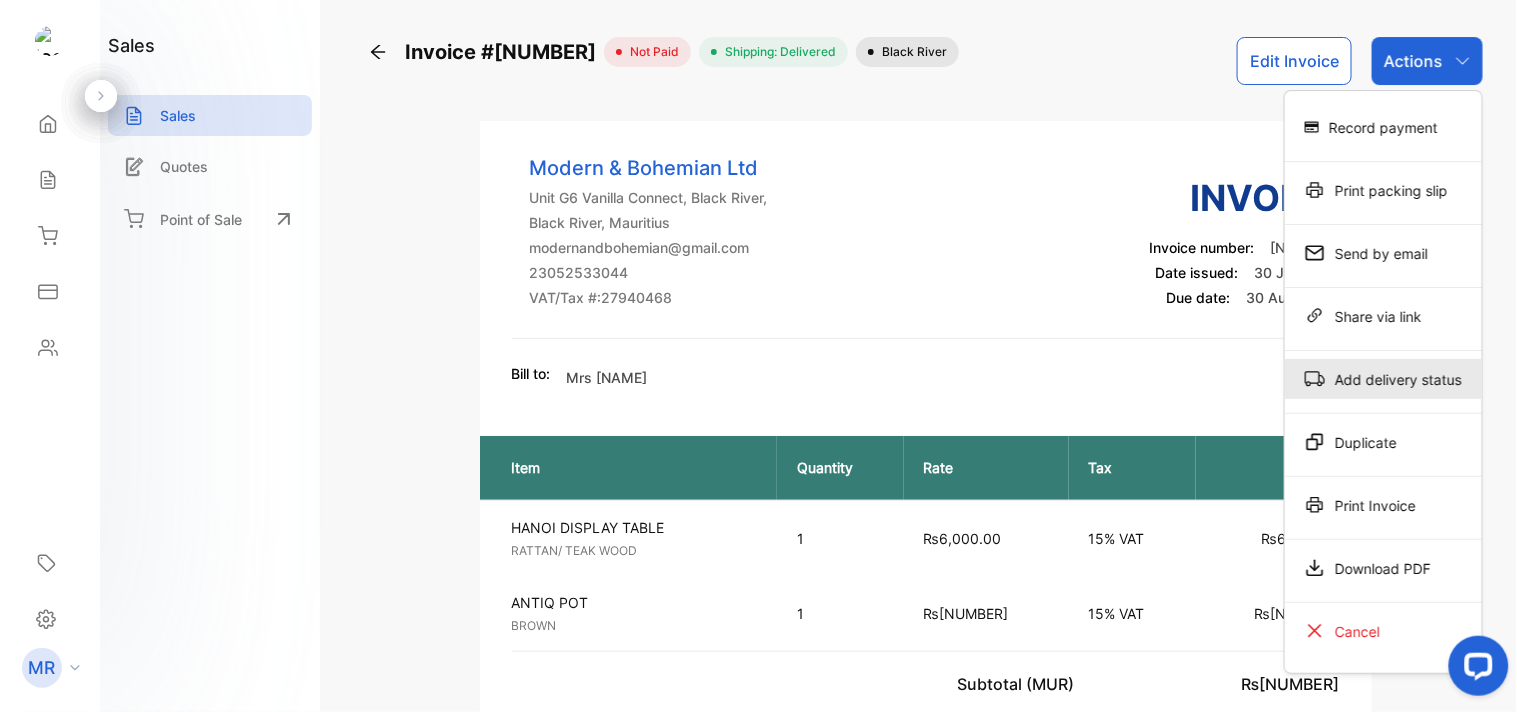 click on "Add delivery status" at bounding box center (1383, 379) 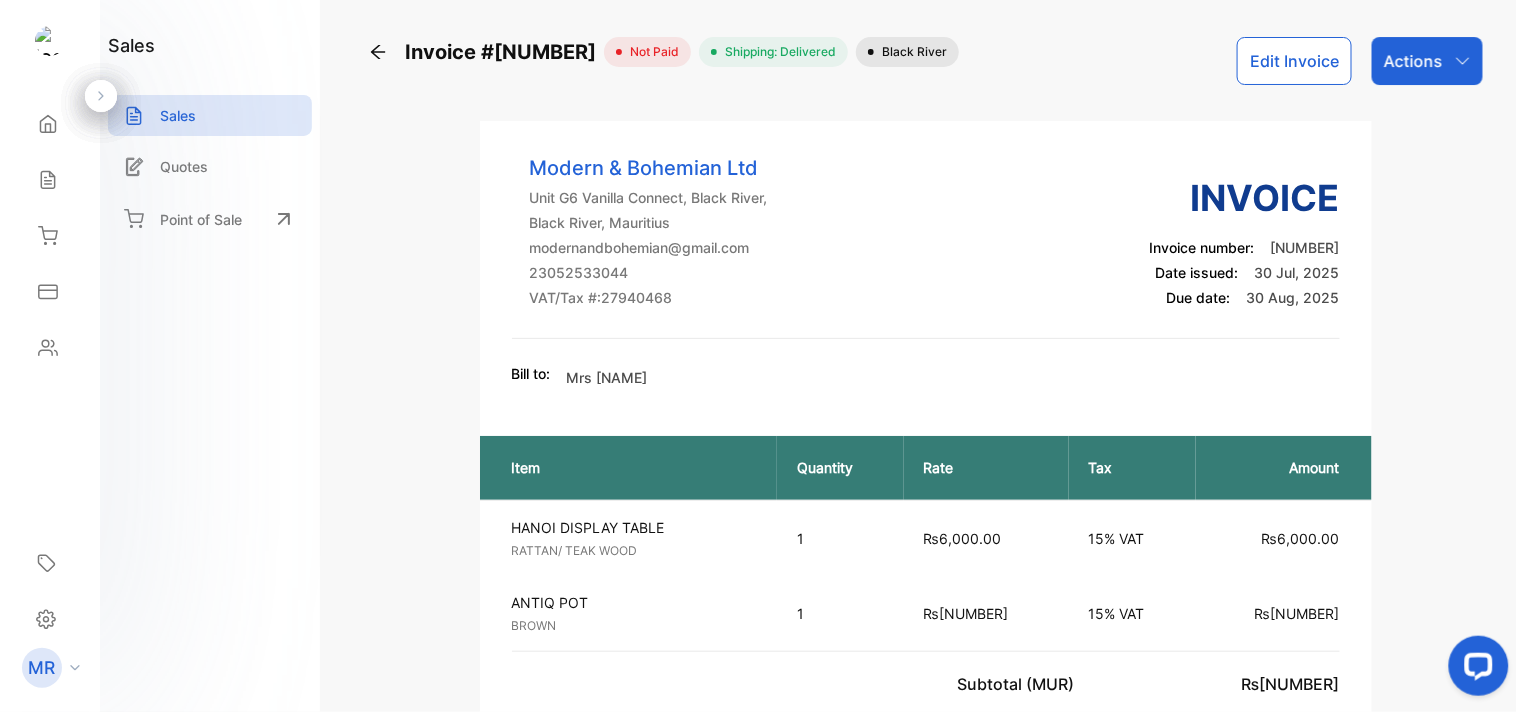 click on "Actions" at bounding box center (1413, 61) 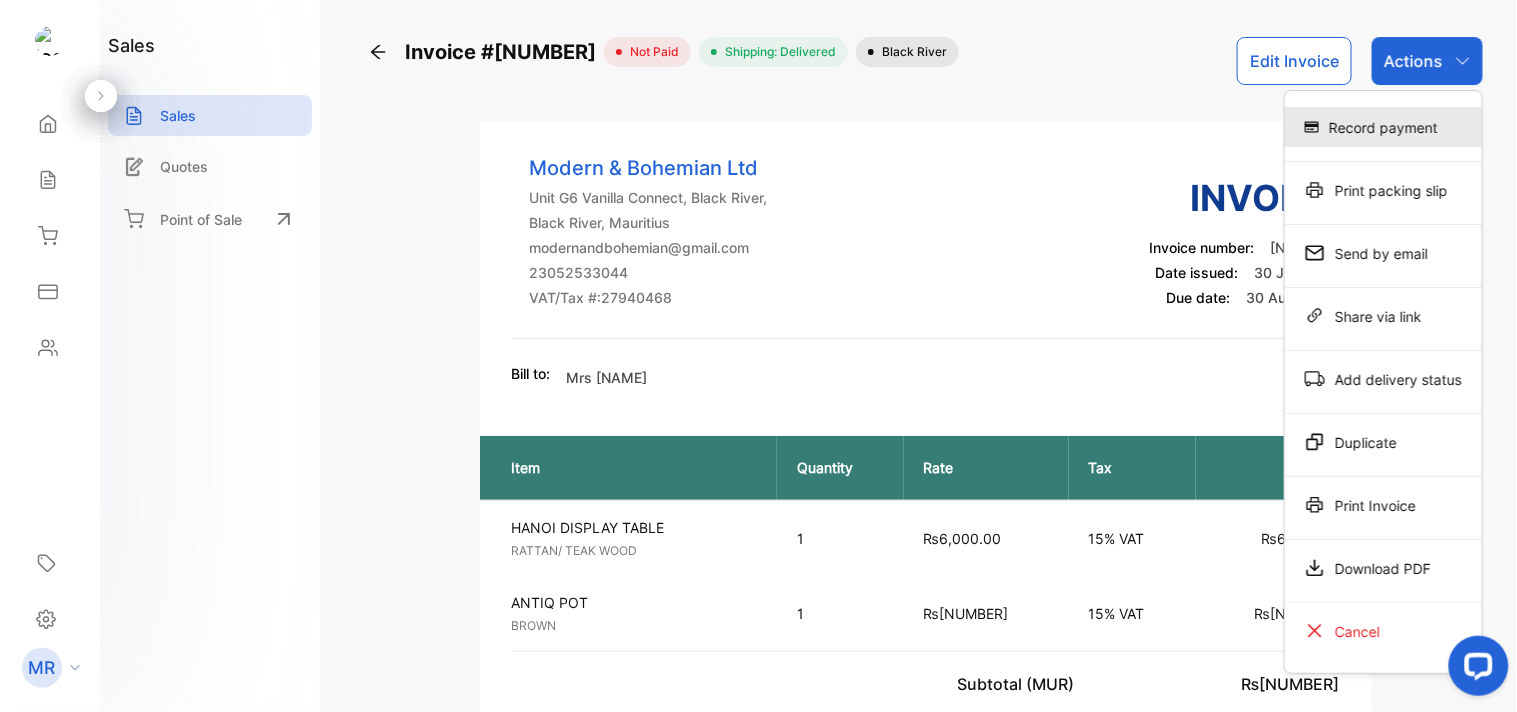 click on "Record payment" at bounding box center [1383, 127] 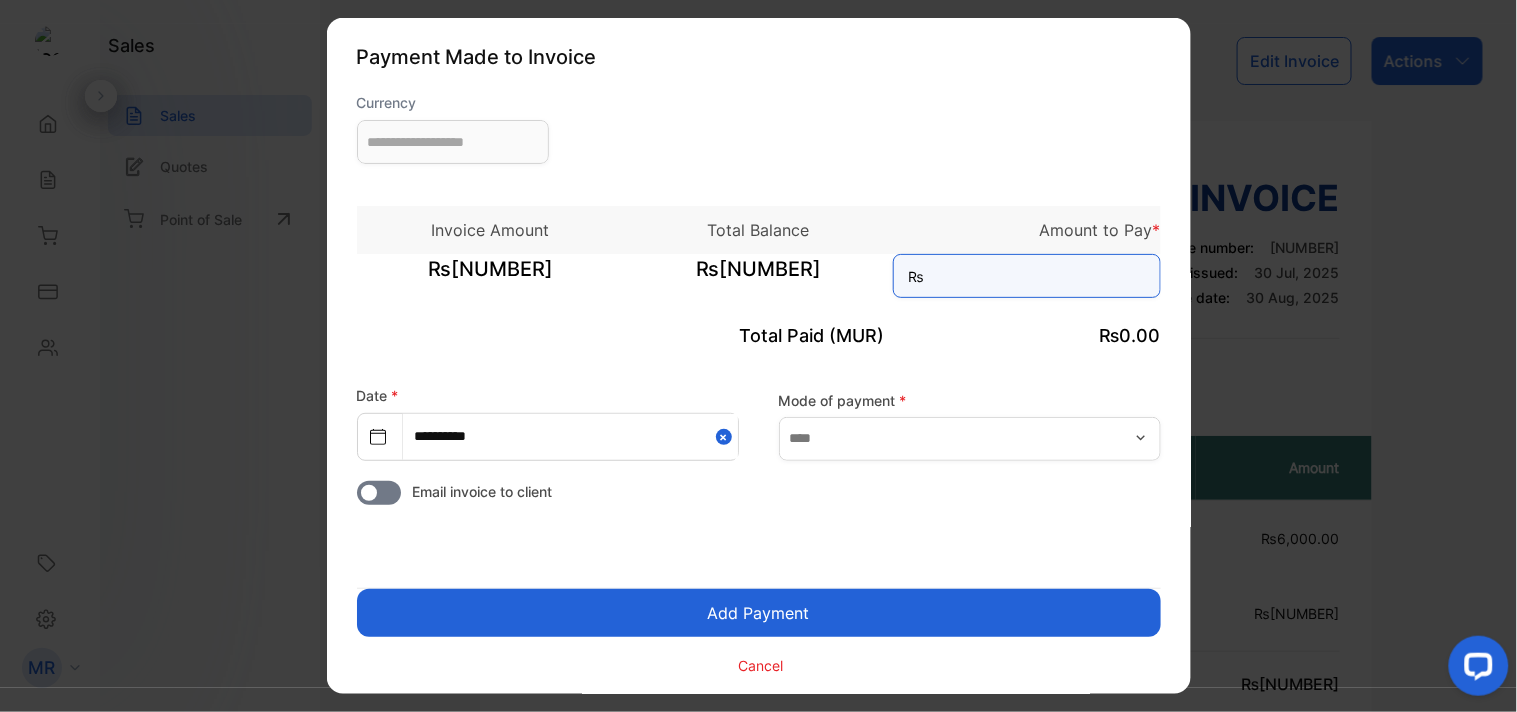click at bounding box center [1027, 276] 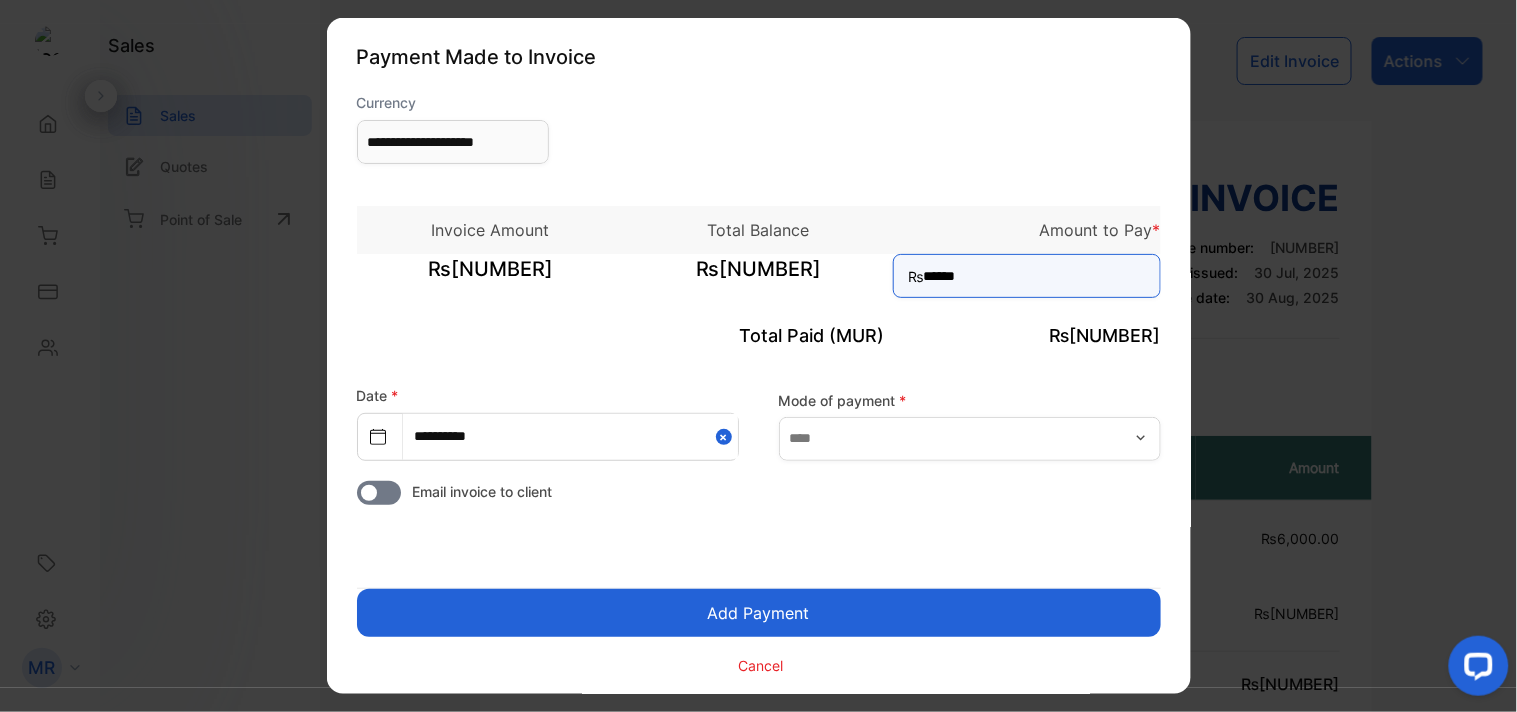 type on "******" 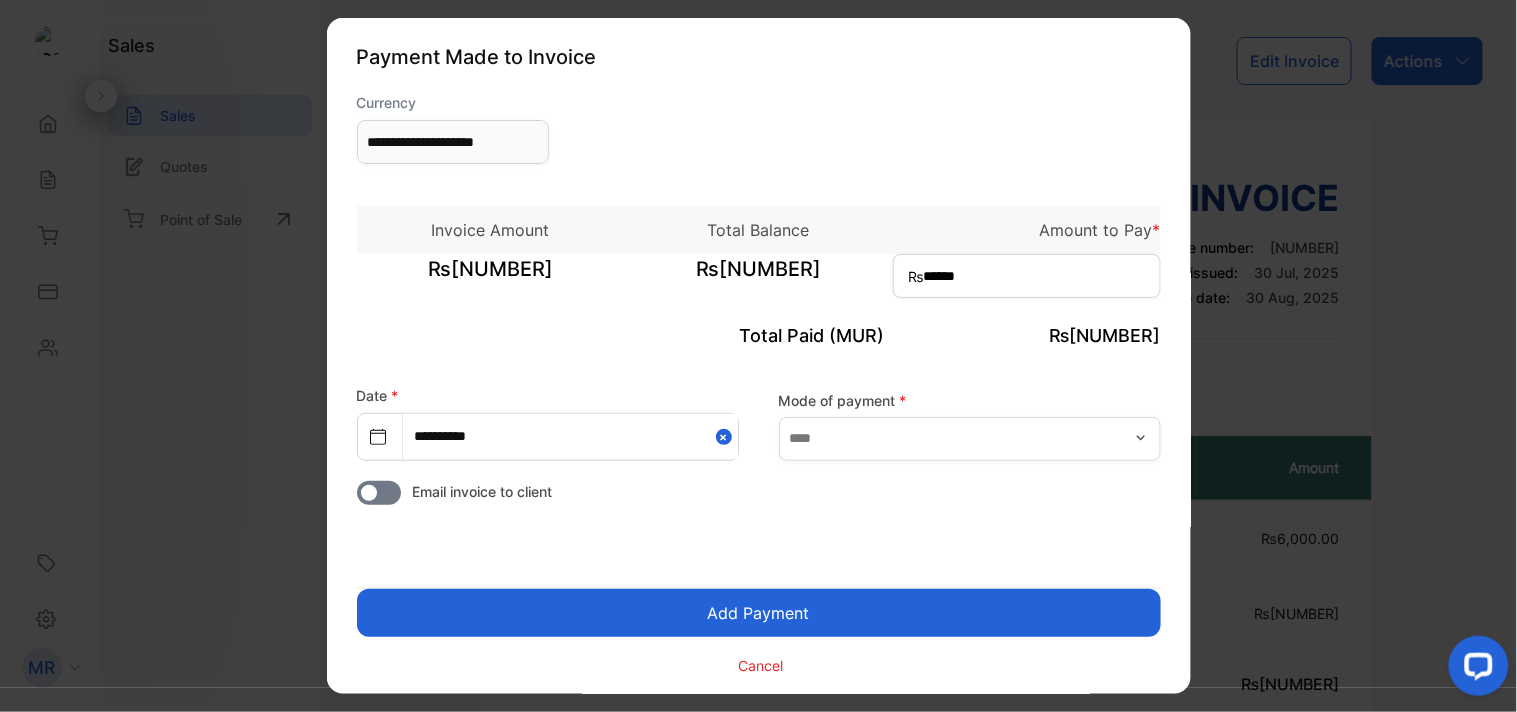 click 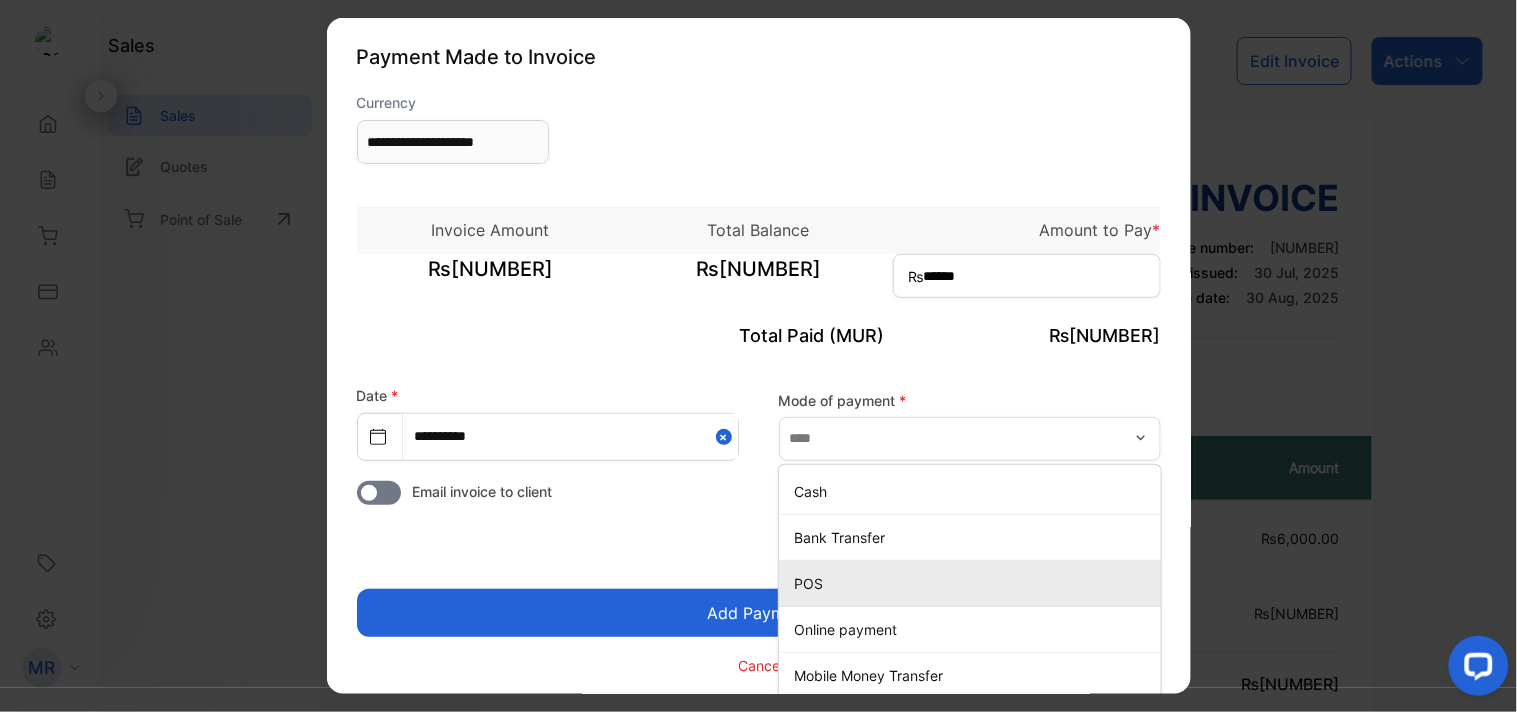 click on "POS" at bounding box center [974, 582] 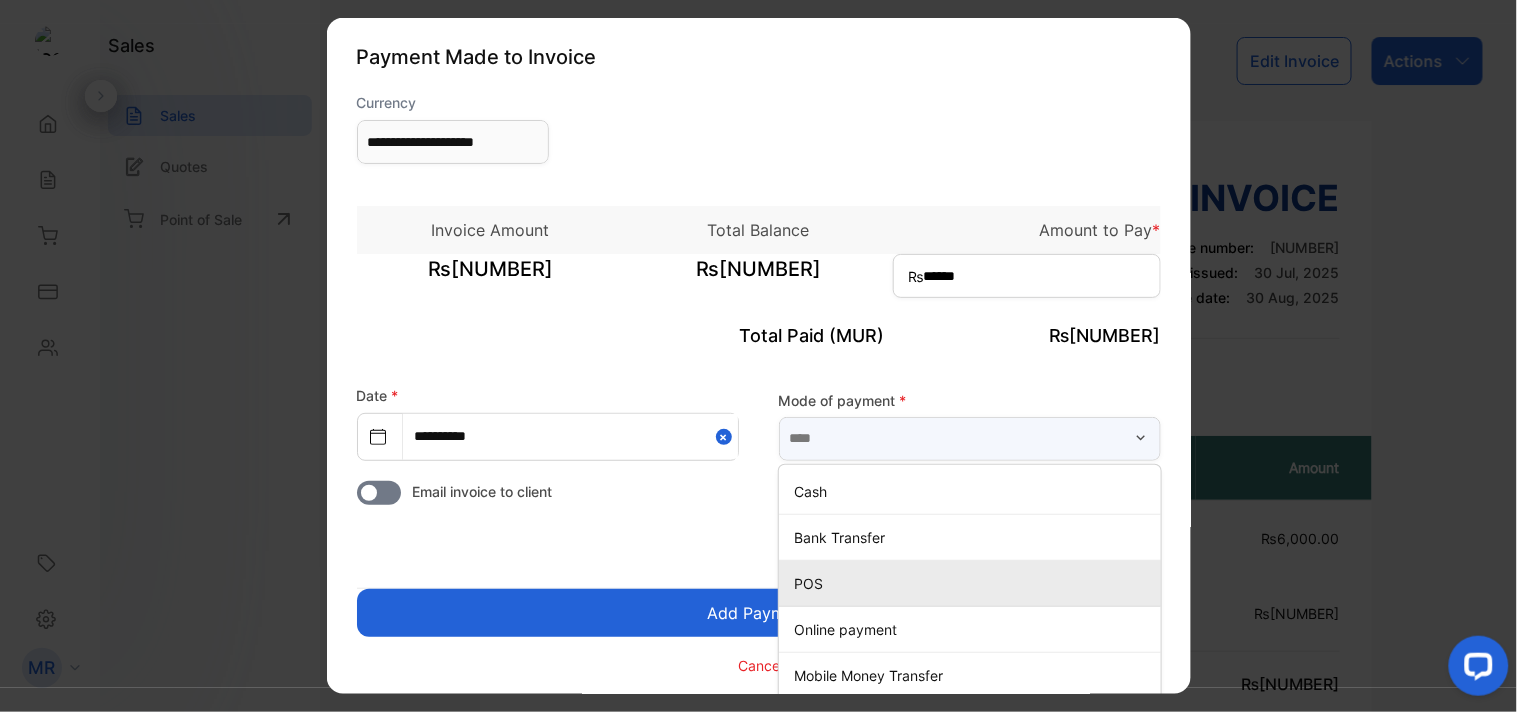 type on "***" 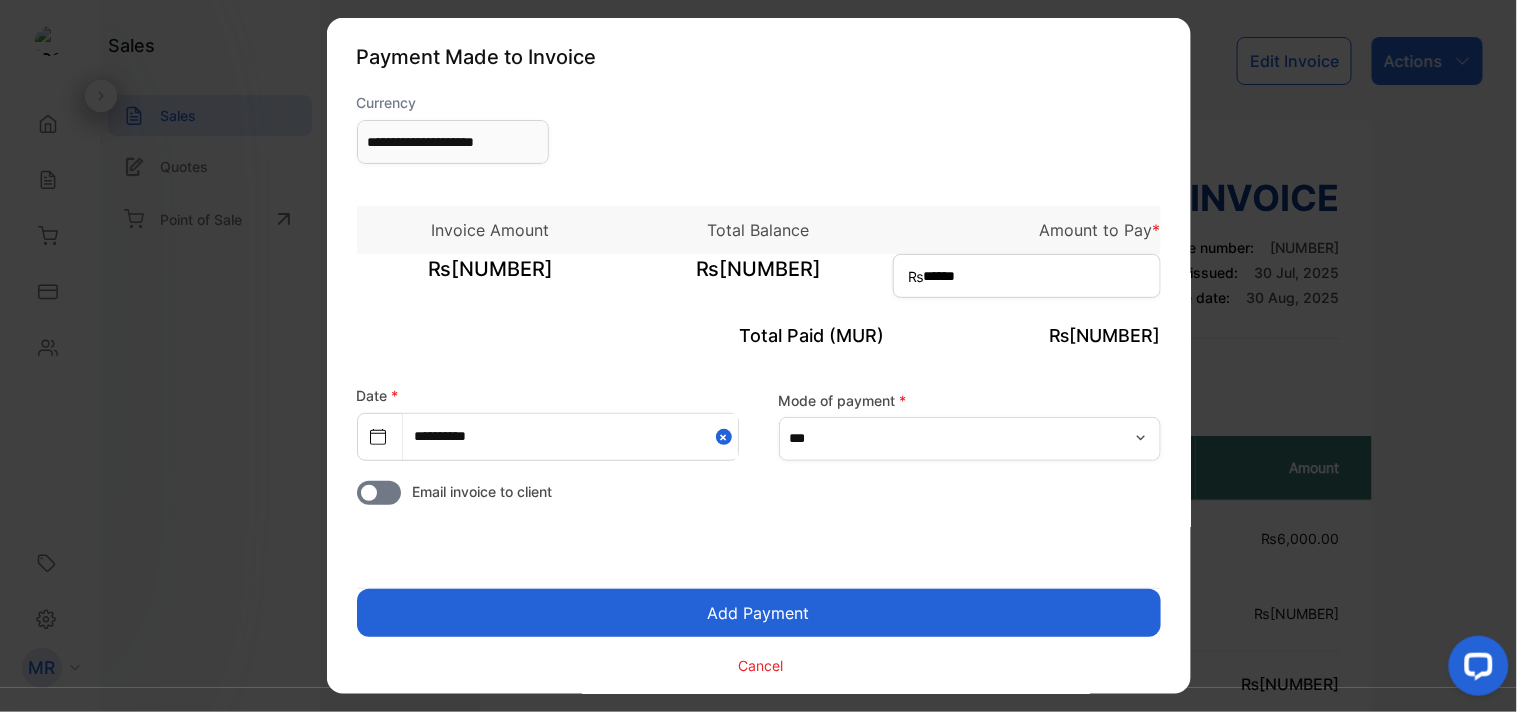 click on "Add Payment" at bounding box center (759, 613) 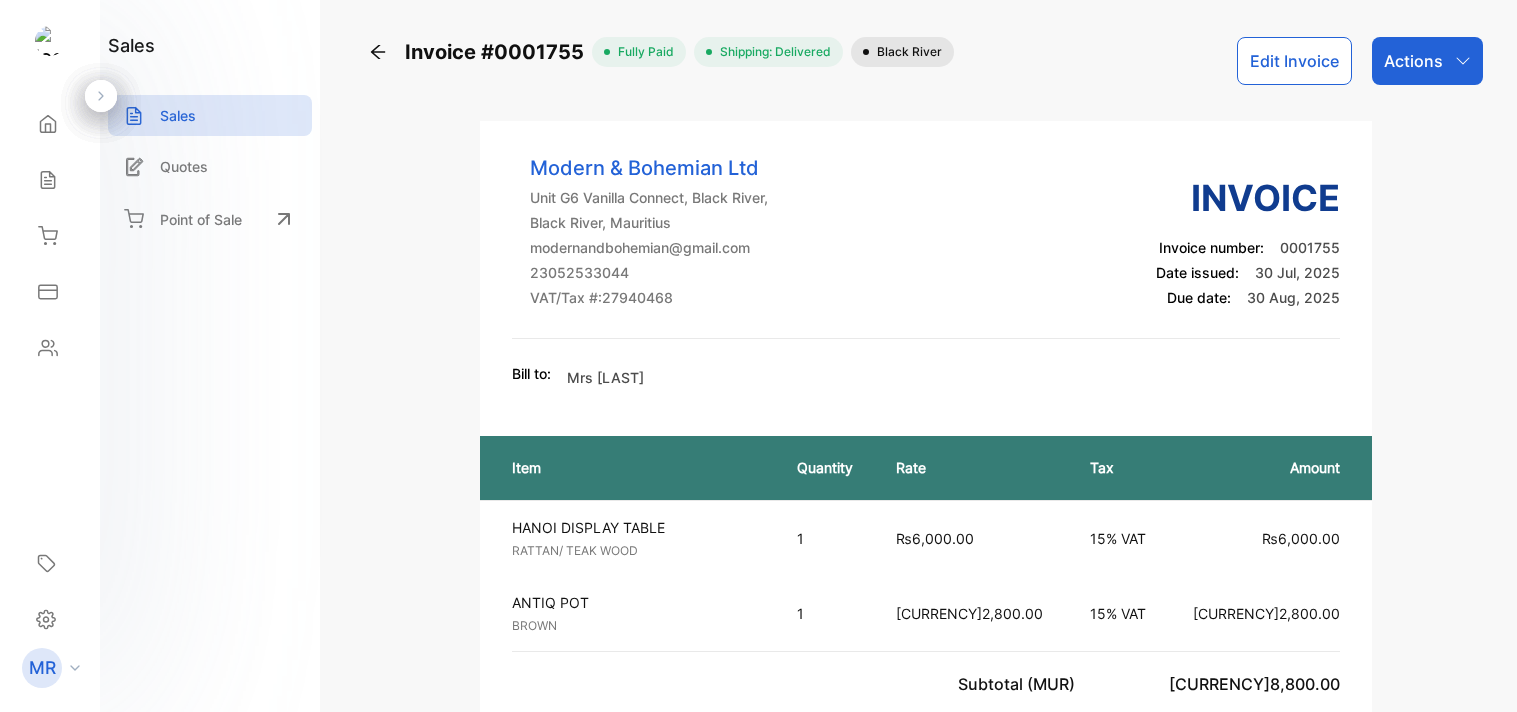 scroll, scrollTop: 0, scrollLeft: 0, axis: both 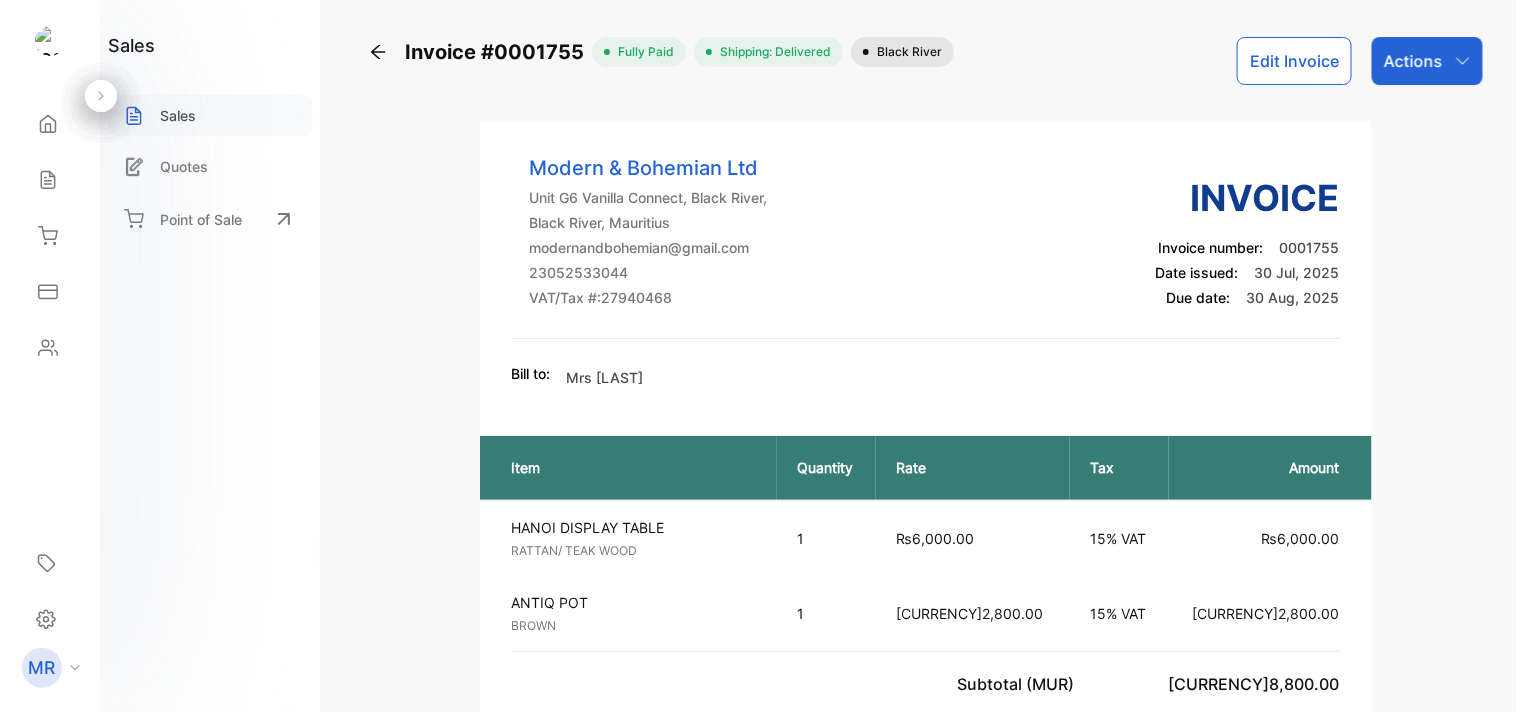 click on "Sales" at bounding box center (210, 115) 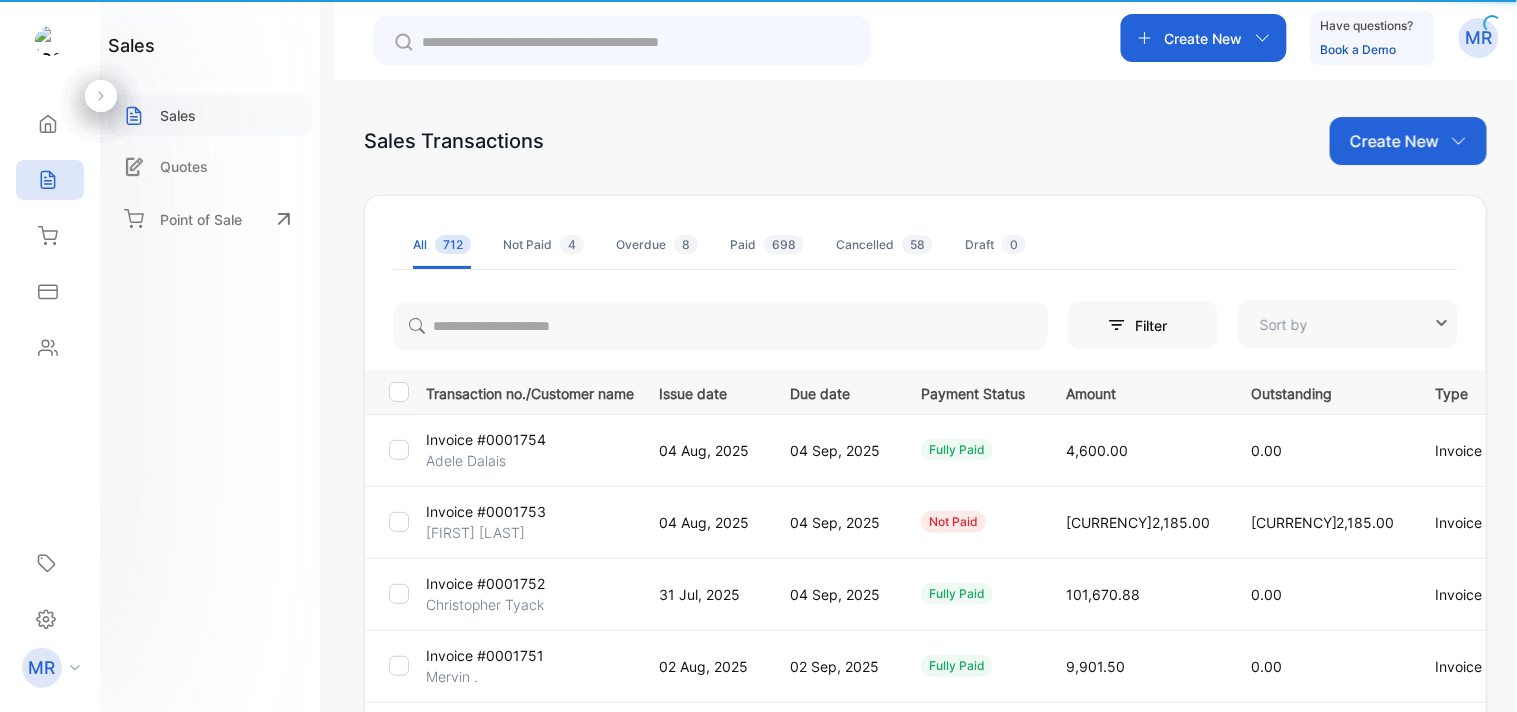 type on "**********" 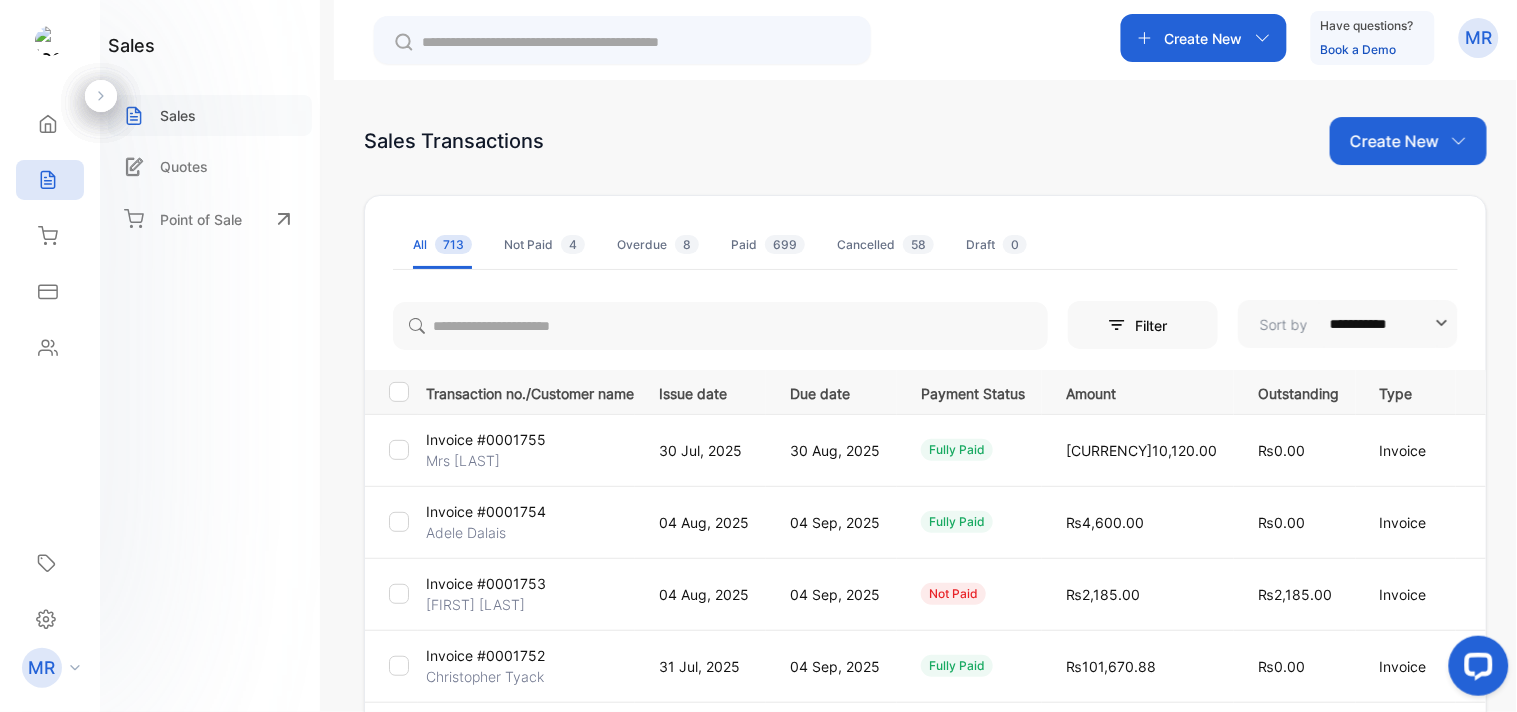 scroll, scrollTop: 0, scrollLeft: 0, axis: both 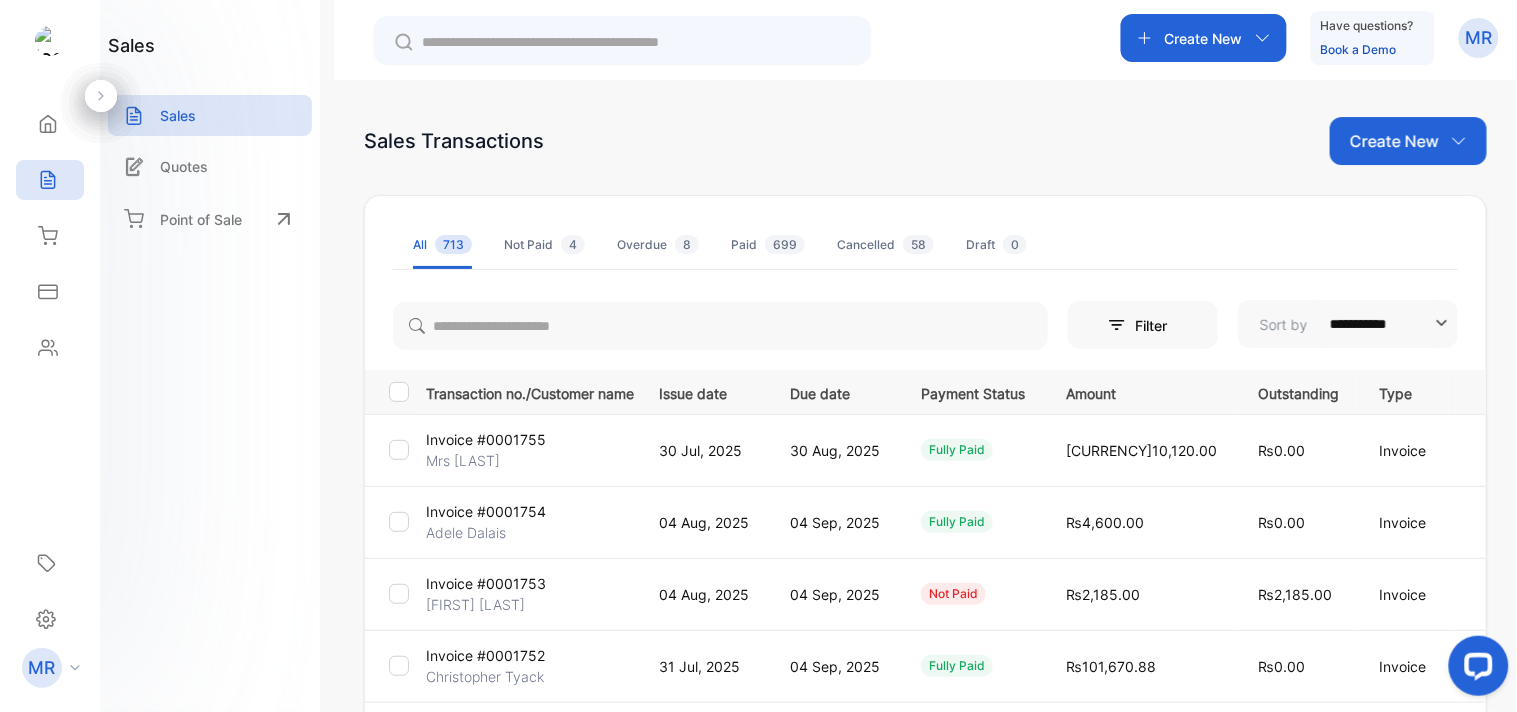 click 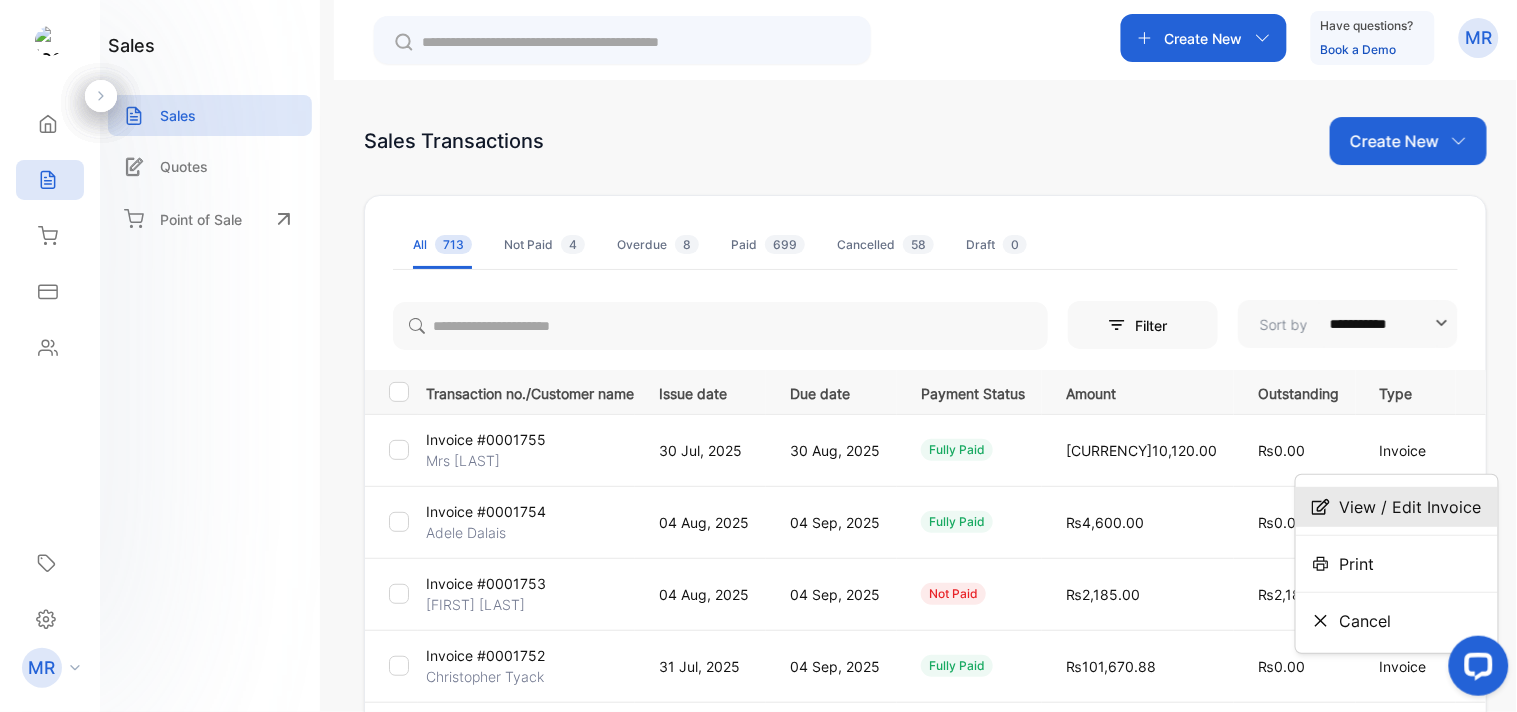 click on "View / Edit Invoice" at bounding box center (1411, 507) 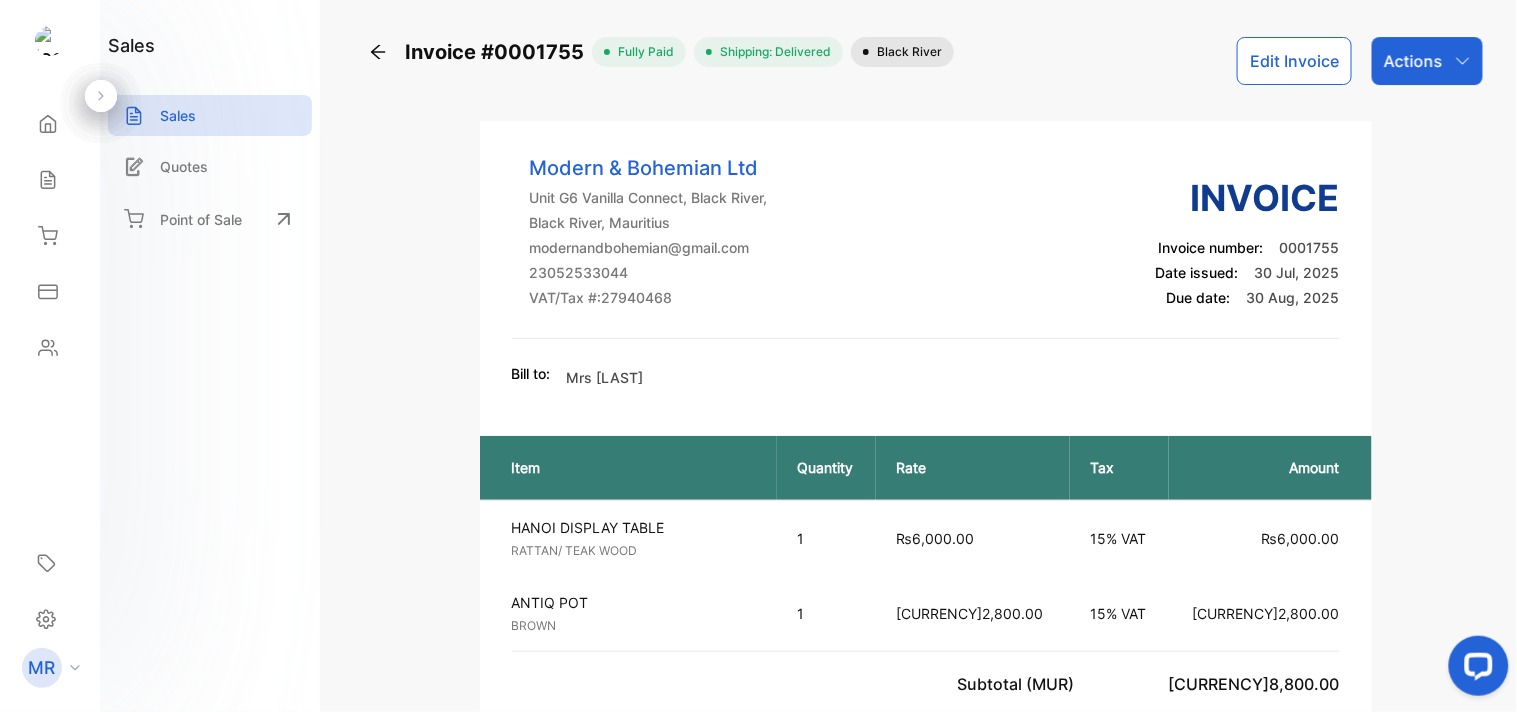 click 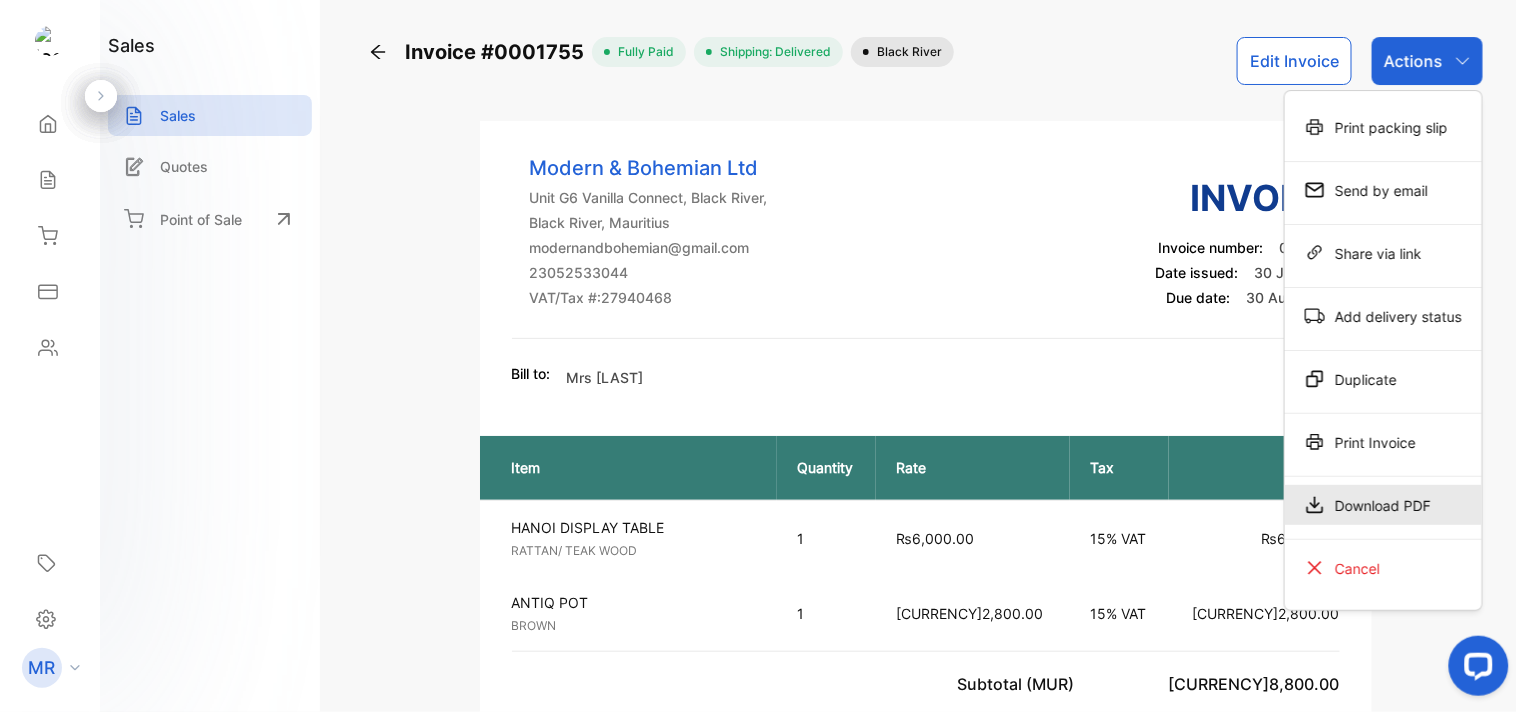 click on "Download PDF" at bounding box center [1383, 505] 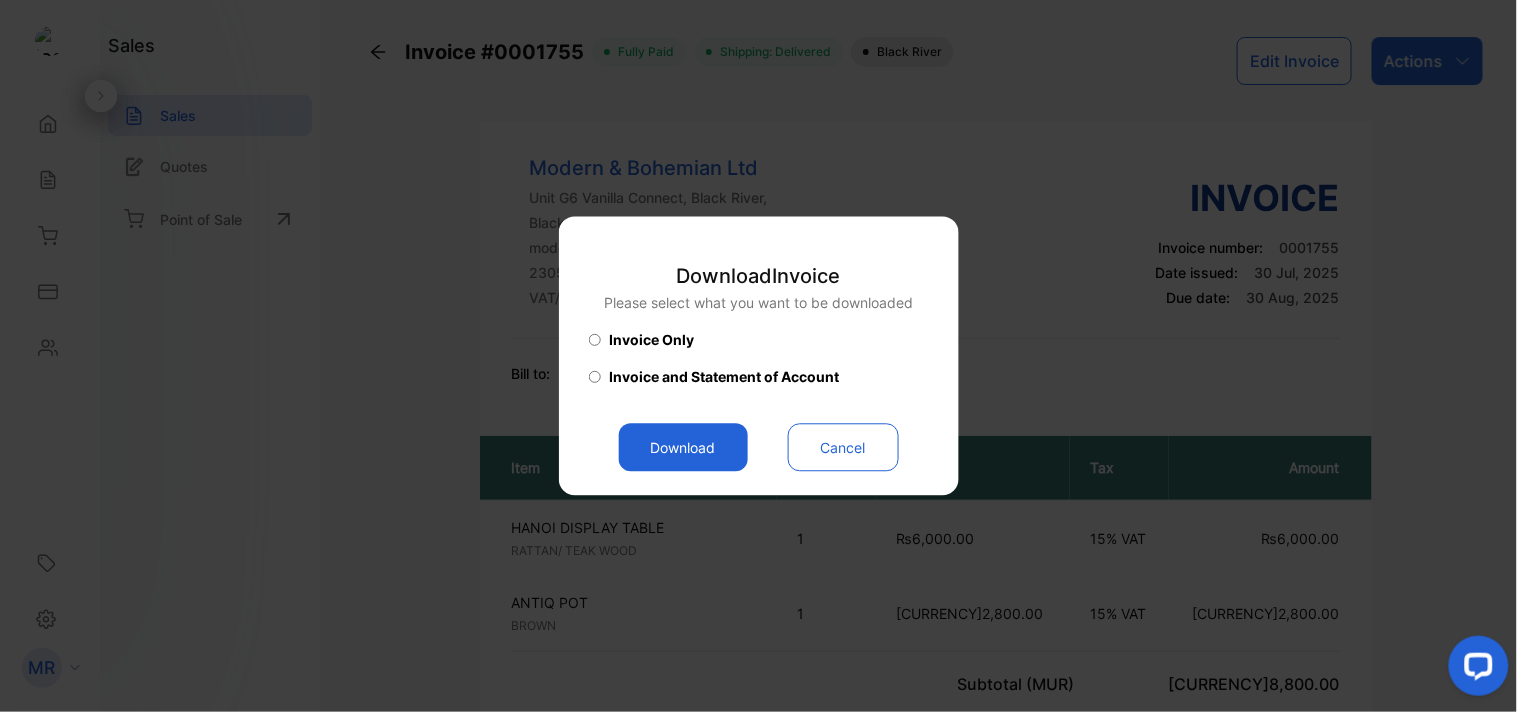 click on "Download" at bounding box center [683, 448] 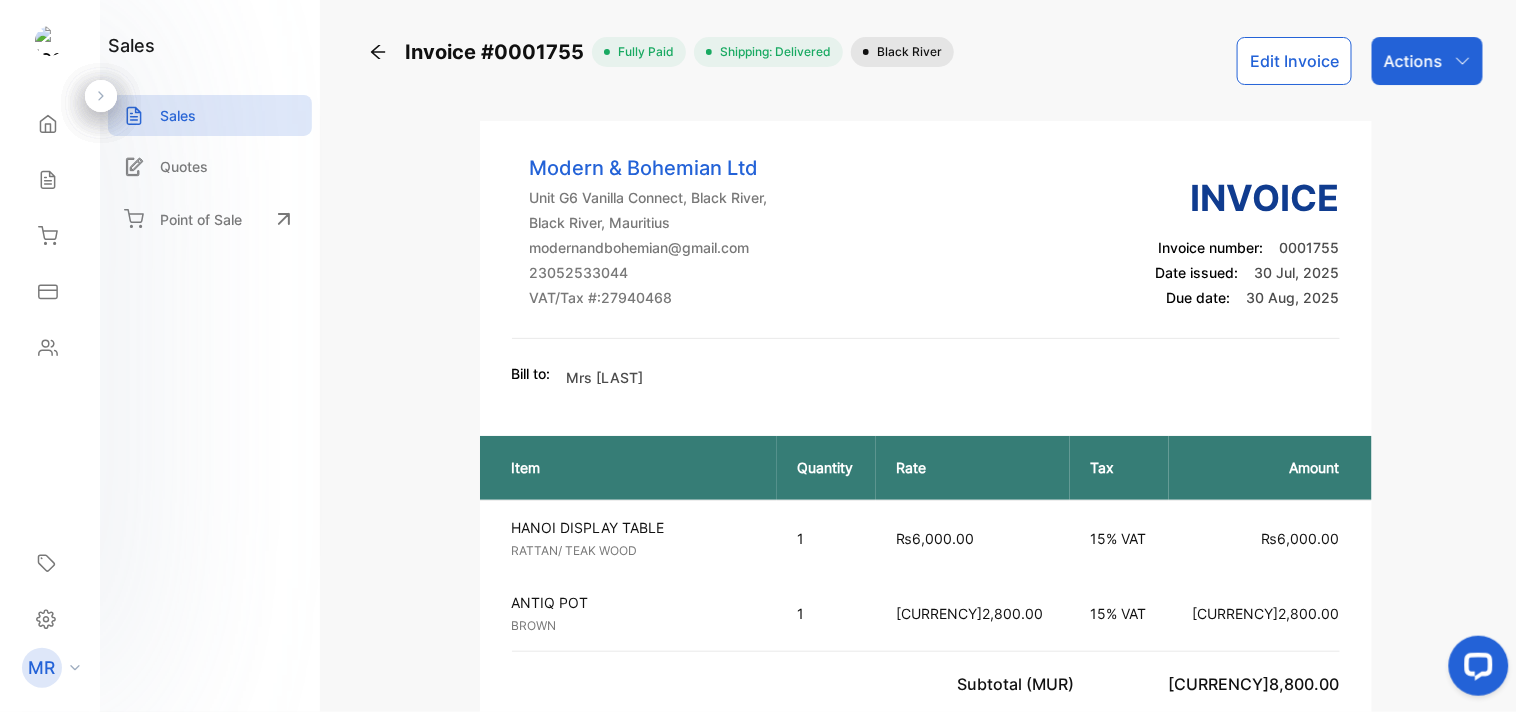 click on "Invoice #0001755   fully paid Shipping:   Delivered [LOCATION] Edit Invoice   Actions Modern & Bohemian Ltd Unit G6 Vanilla Connect, [LOCATION], [LOCATION], [COUNTRY] [EMAIL] [PHONE] VAT/Tax #:  27940468 Invoice Invoice number:  0001755 Date issued:  30 Jul, 2025 Due date:  30 Aug, 2025 Bill to: Mrs [LAST] Item Quantity Rate Tax Amount HANOI DISPLAY TABLE RATTAN/ TEAK WOOD  Unit price:    [CURRENCY]6,000.00 1 [CURRENCY]6,000.00 15% VAT [CURRENCY]6,000.00 VAT 15% ANTIQ POT BROWN Unit price:    [CURRENCY]2,800.00 1 [CURRENCY]2,800.00 15% VAT [CURRENCY]2,800.00 VAT 15% Subtotal (MUR) [CURRENCY]8,800.00 Tax [CURRENCY]900.00 Tax [CURRENCY]420.00 Total Due (MUR) [CURRENCY]10,120.00 Paid (MUR) [CURRENCY]10,120.00 Balance (MUR) [CURRENCY]0.00 Payment Instructions Payment Instructions Bank name:   The Mauritius Commercial Bank Ltd Account holder/name:   Modern & Bohemian Ltd Account number/IBAN:   000448733951 Bank address:   Ruisseau Créole, [LOCATION] Statement of account Payment History Detailed statement of account for Mrs [LAST] Invoice / Receipt Due date #0001755" at bounding box center [925, 356] 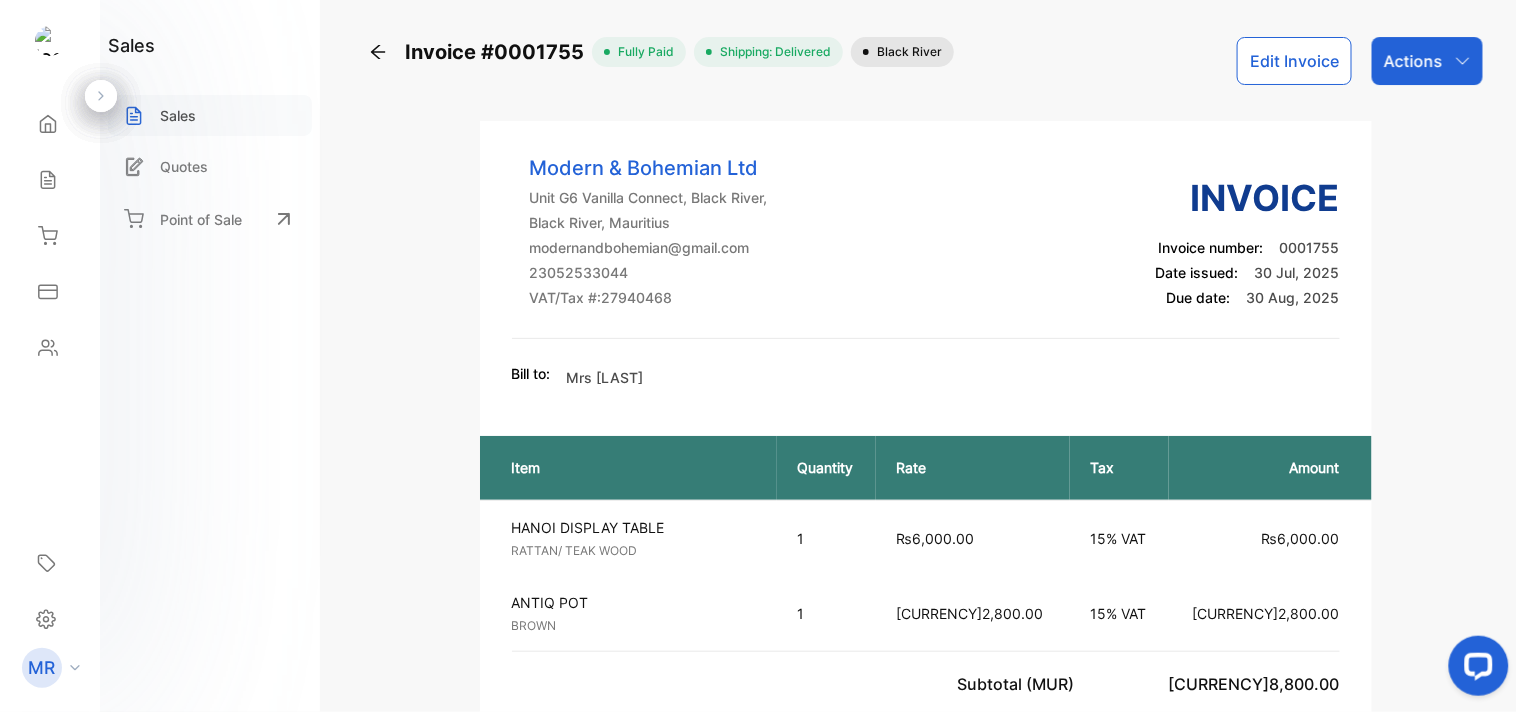 click on "Sales" at bounding box center (210, 115) 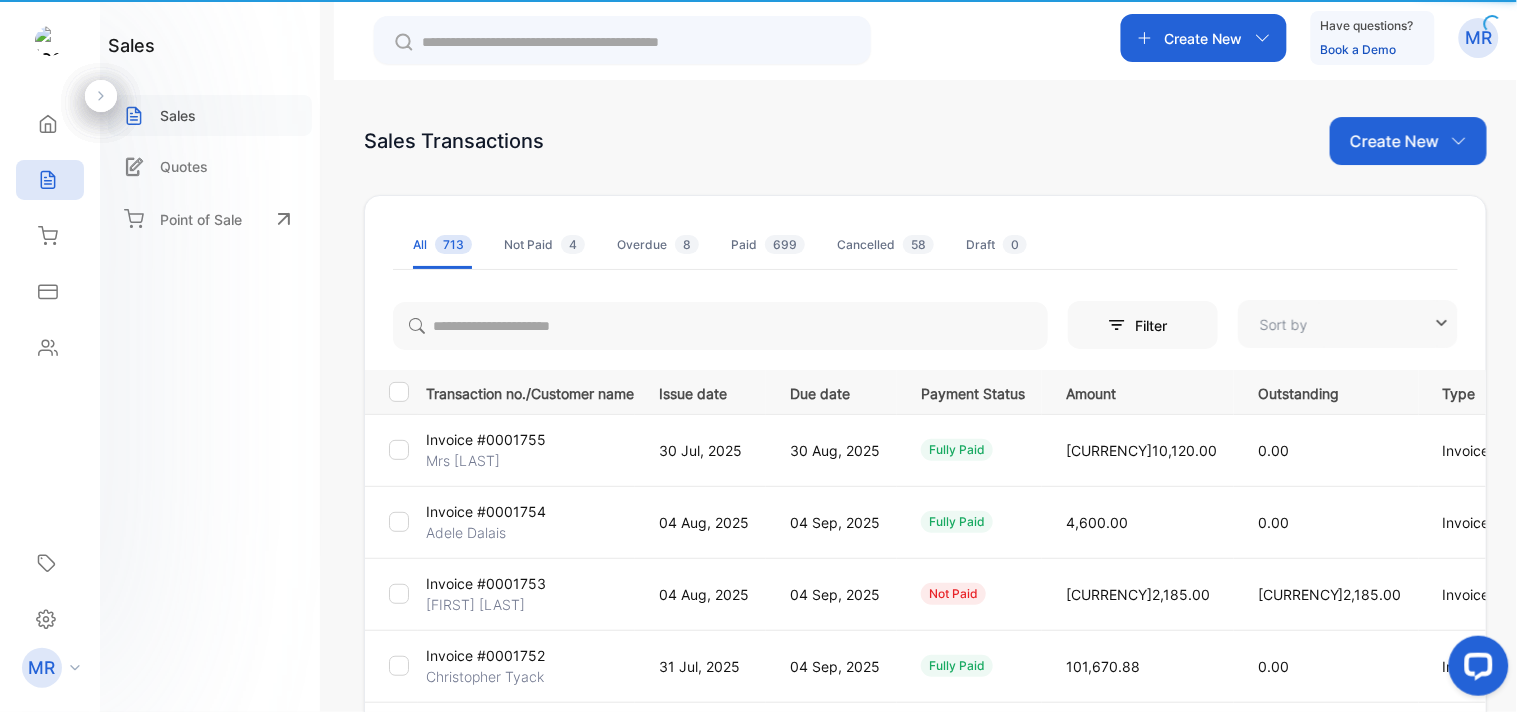 type on "**********" 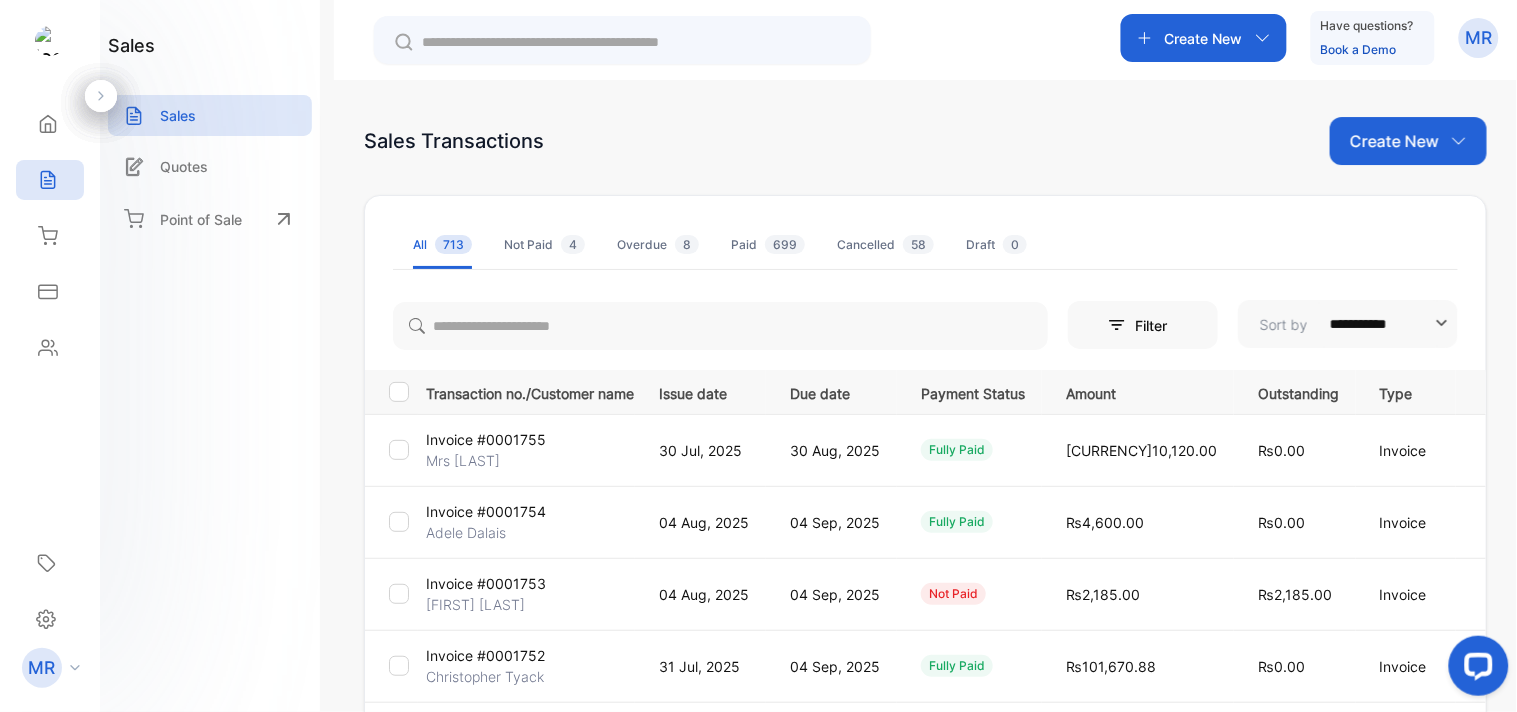 click on "sales Sales Quotes Point of Sale" at bounding box center [210, 356] 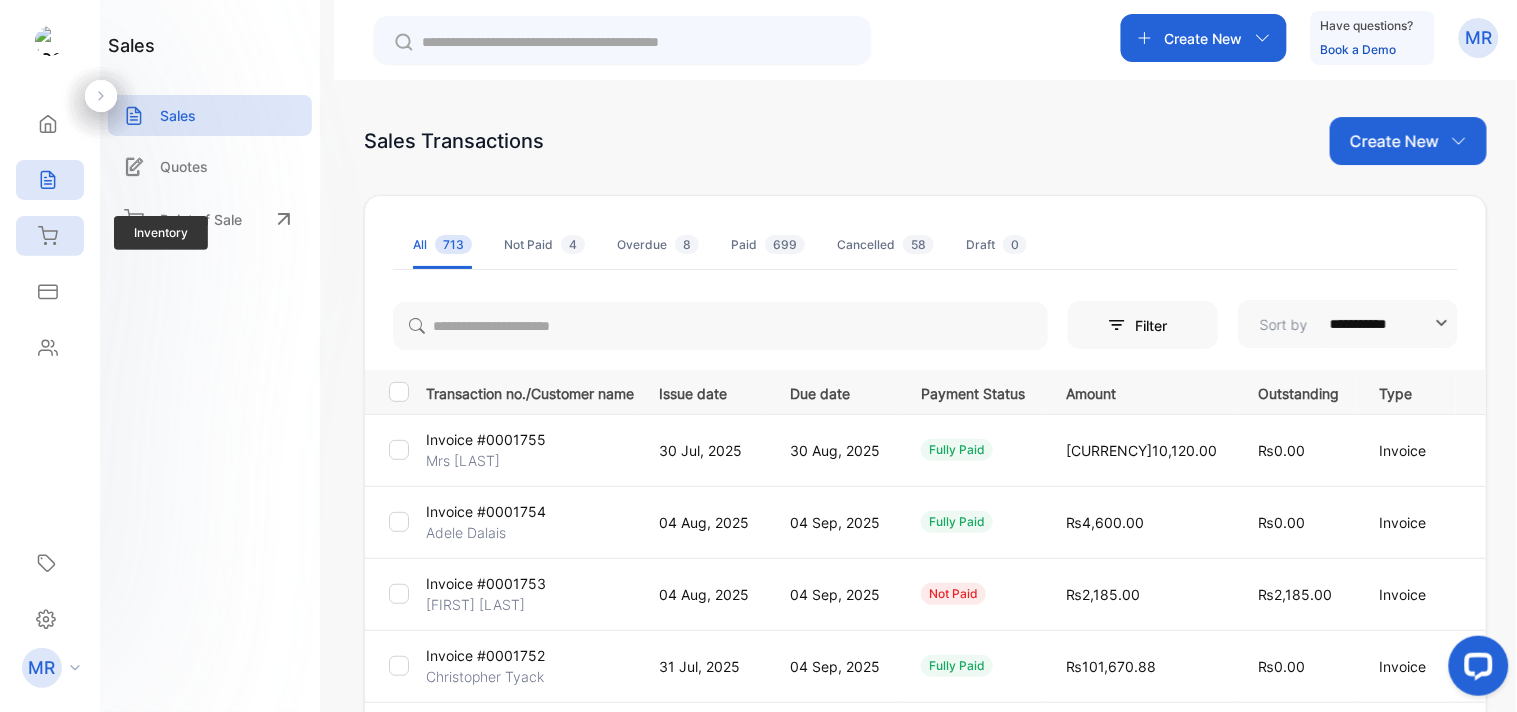 click 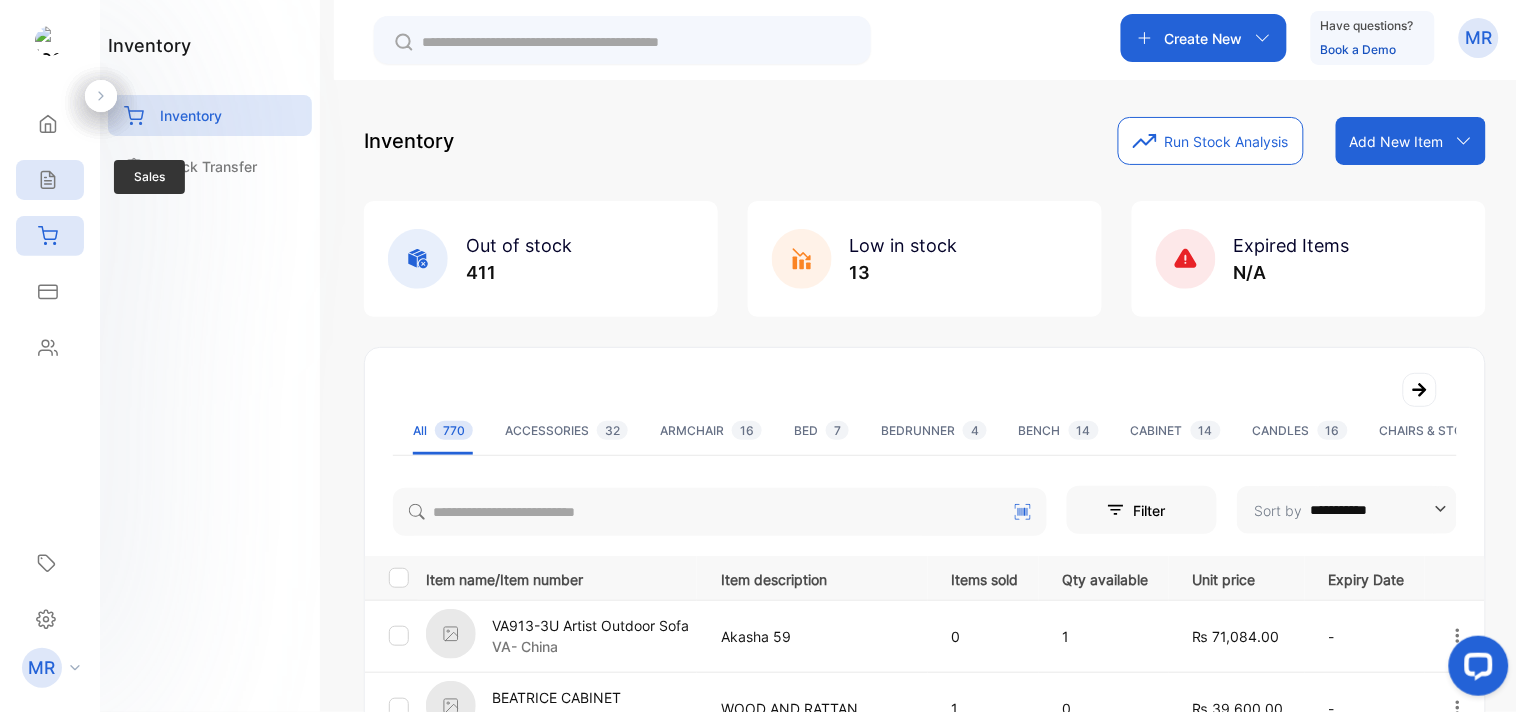 click 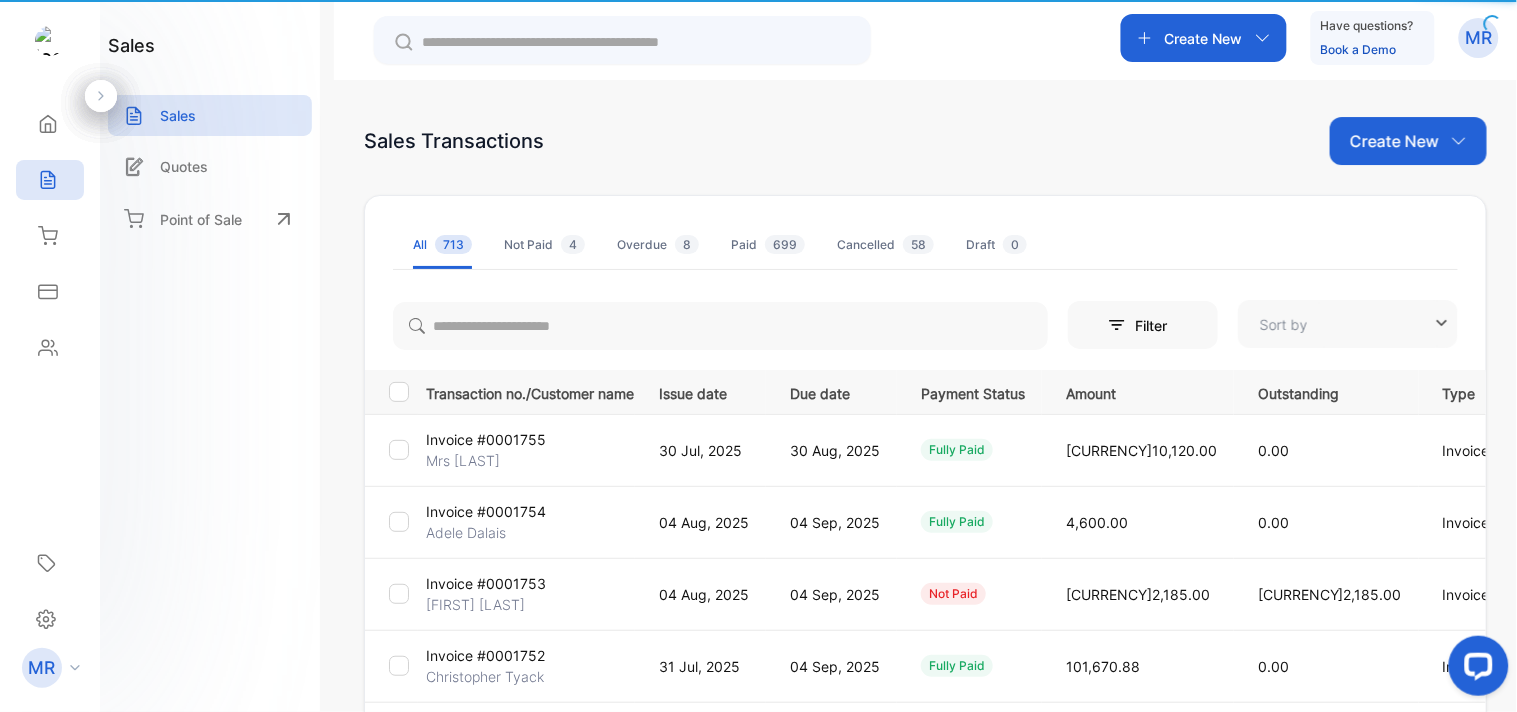 type on "**********" 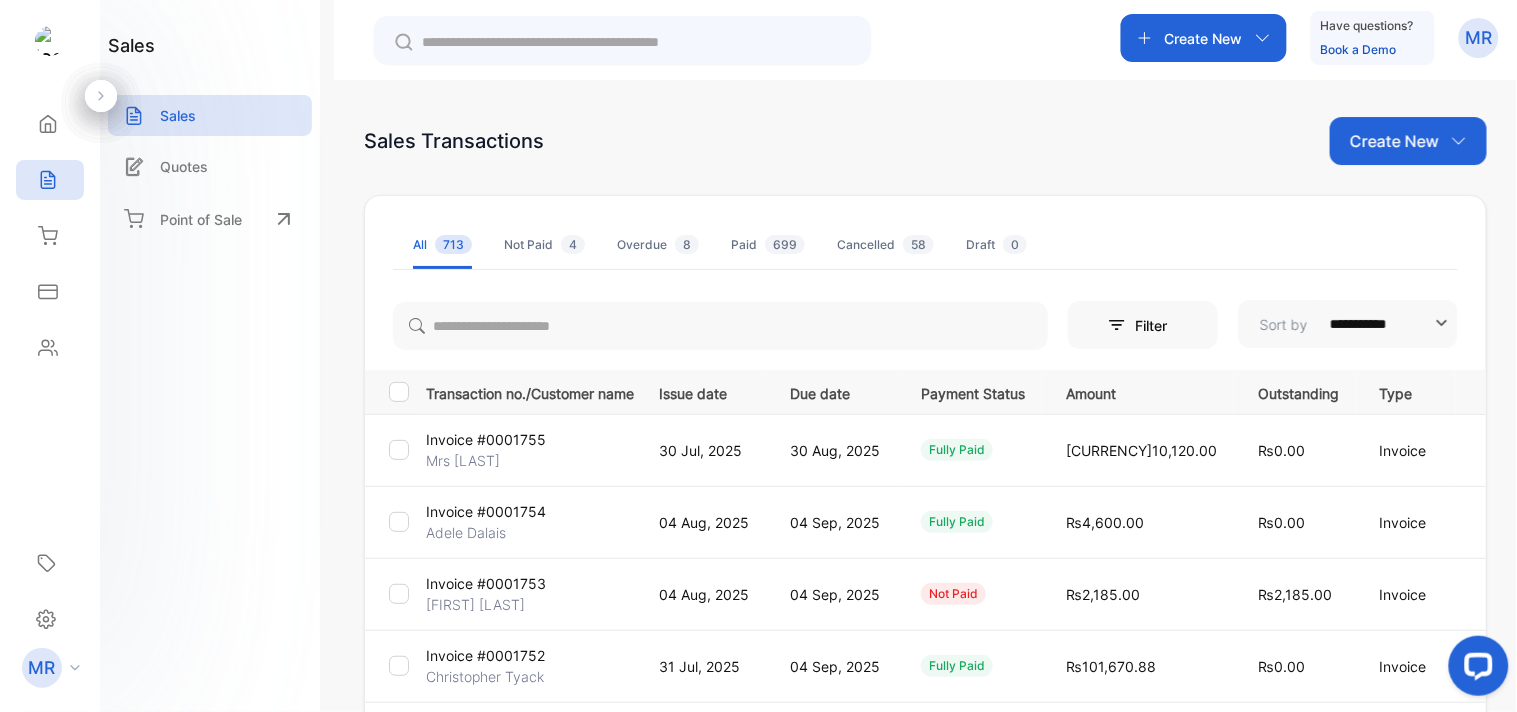 click 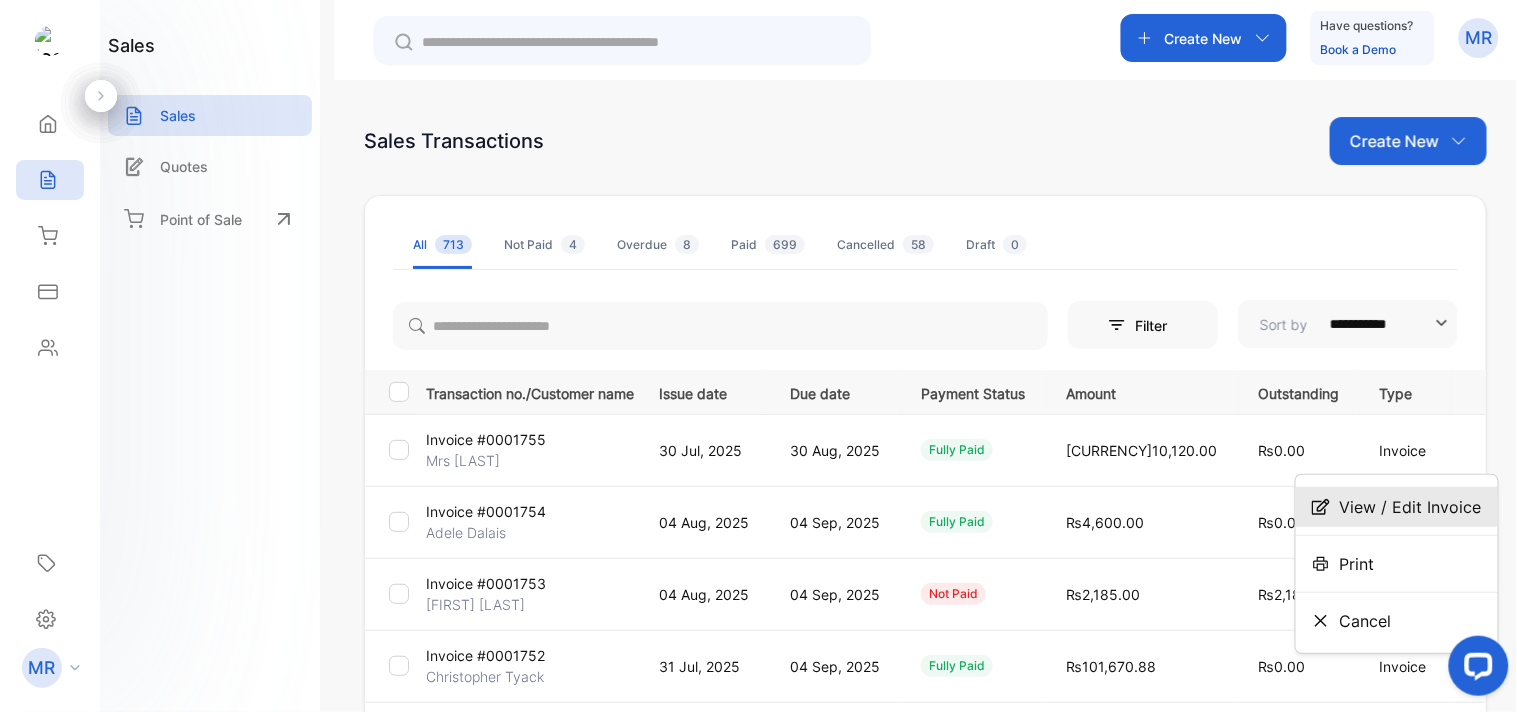 click on "View / Edit Invoice" at bounding box center (1411, 507) 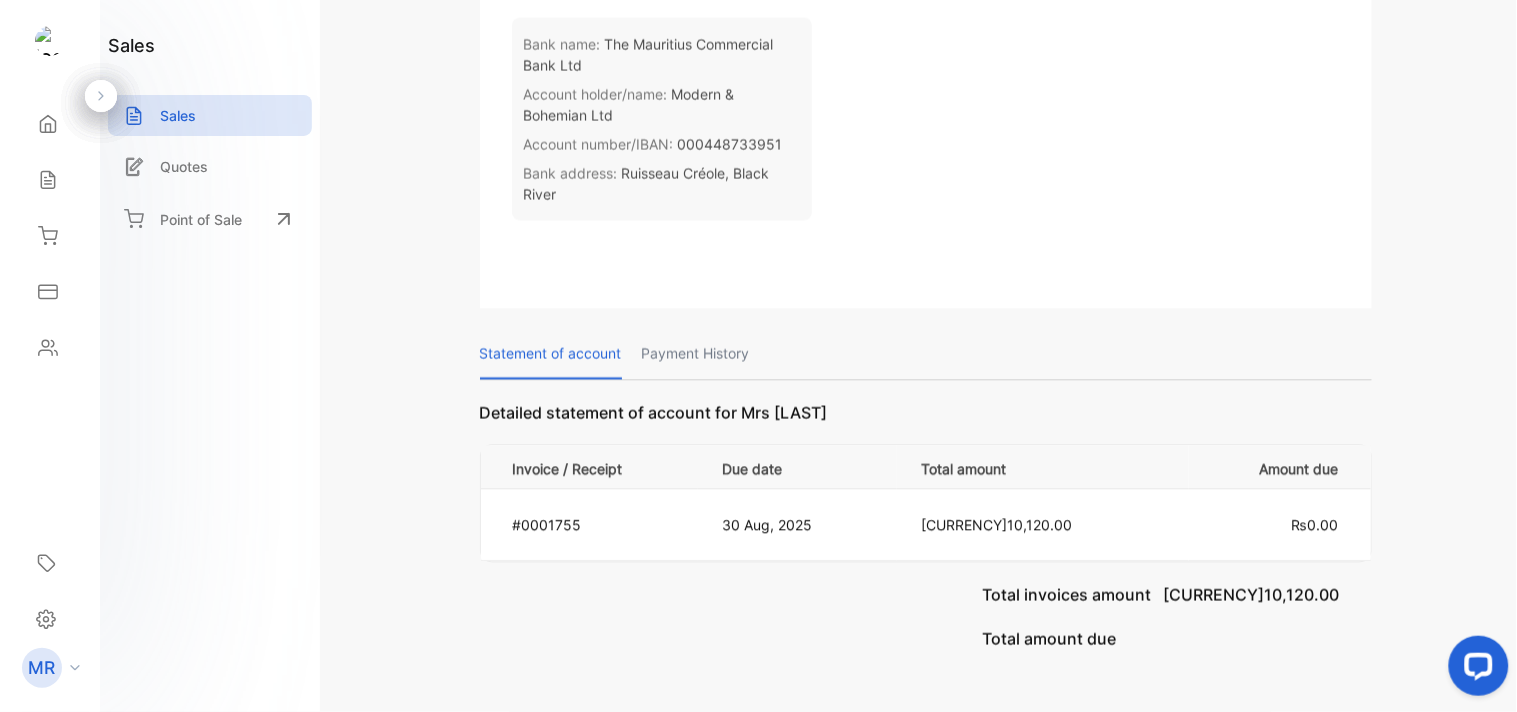 scroll, scrollTop: 1024, scrollLeft: 0, axis: vertical 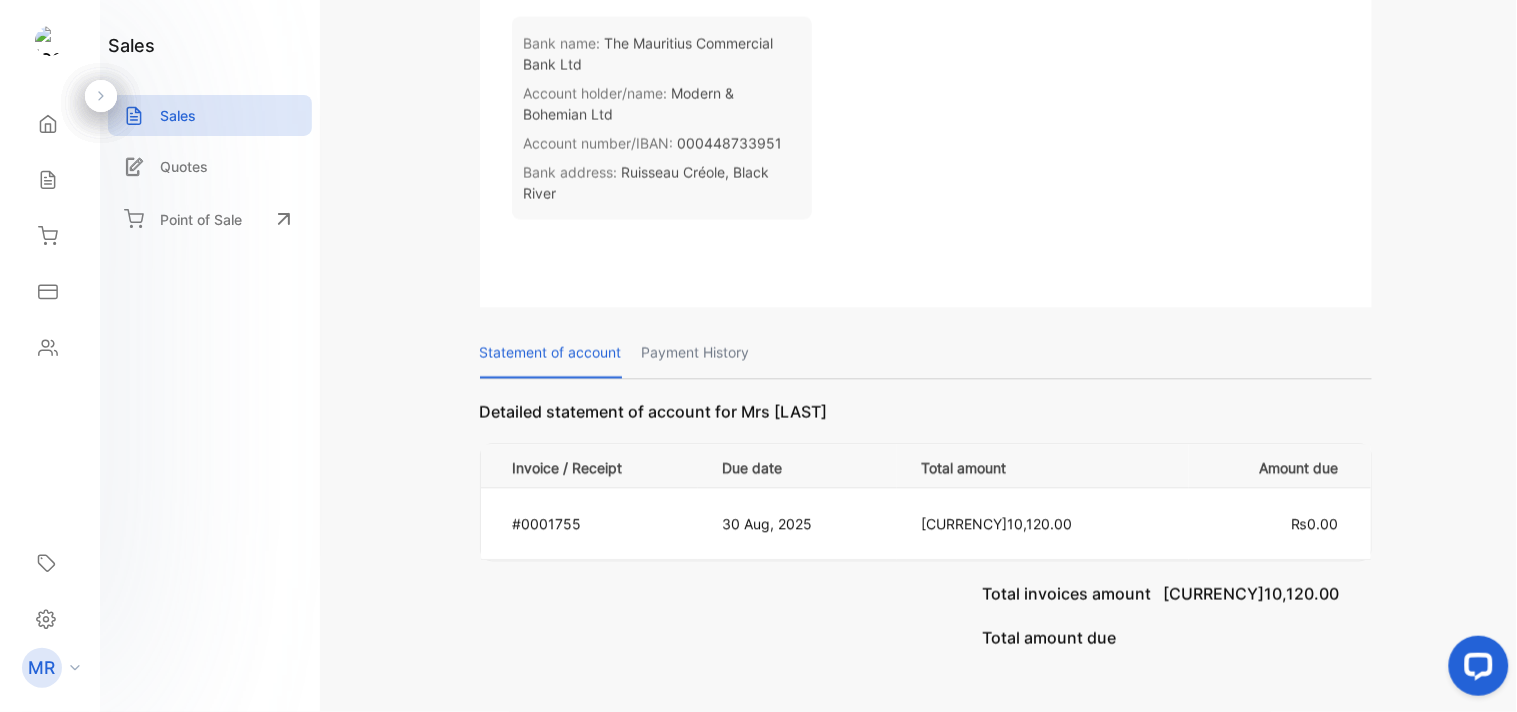 click on "Payment History" at bounding box center [696, 352] 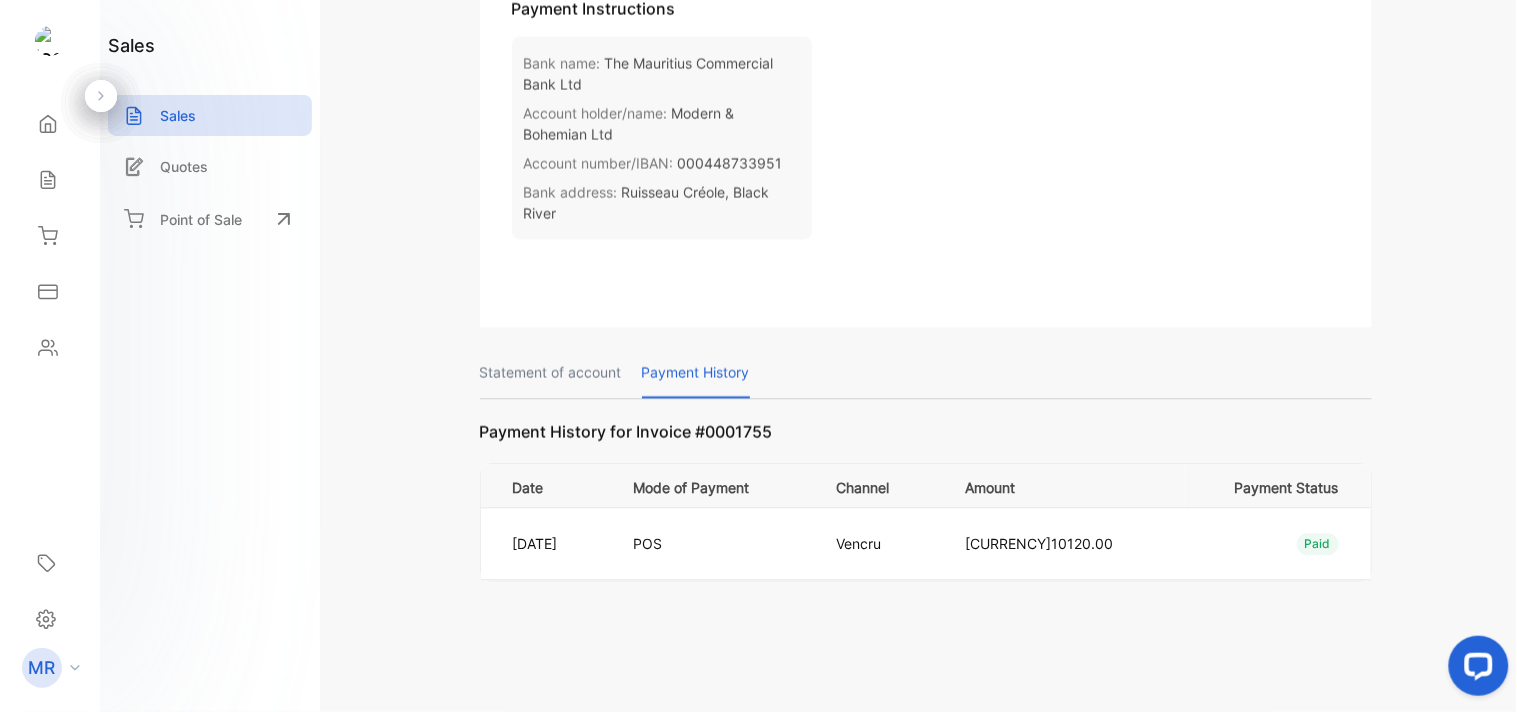 click on "Statement of account" at bounding box center [551, 372] 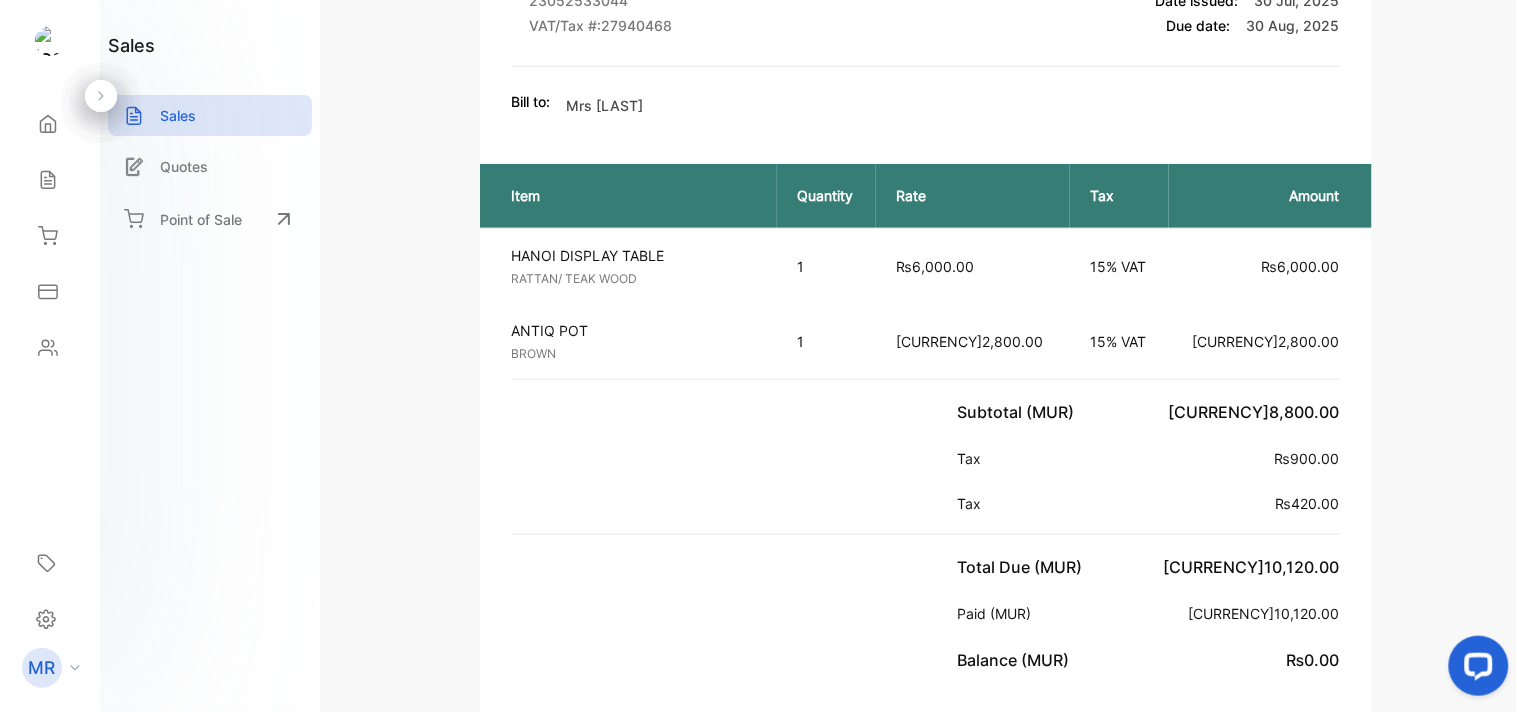 scroll, scrollTop: 0, scrollLeft: 0, axis: both 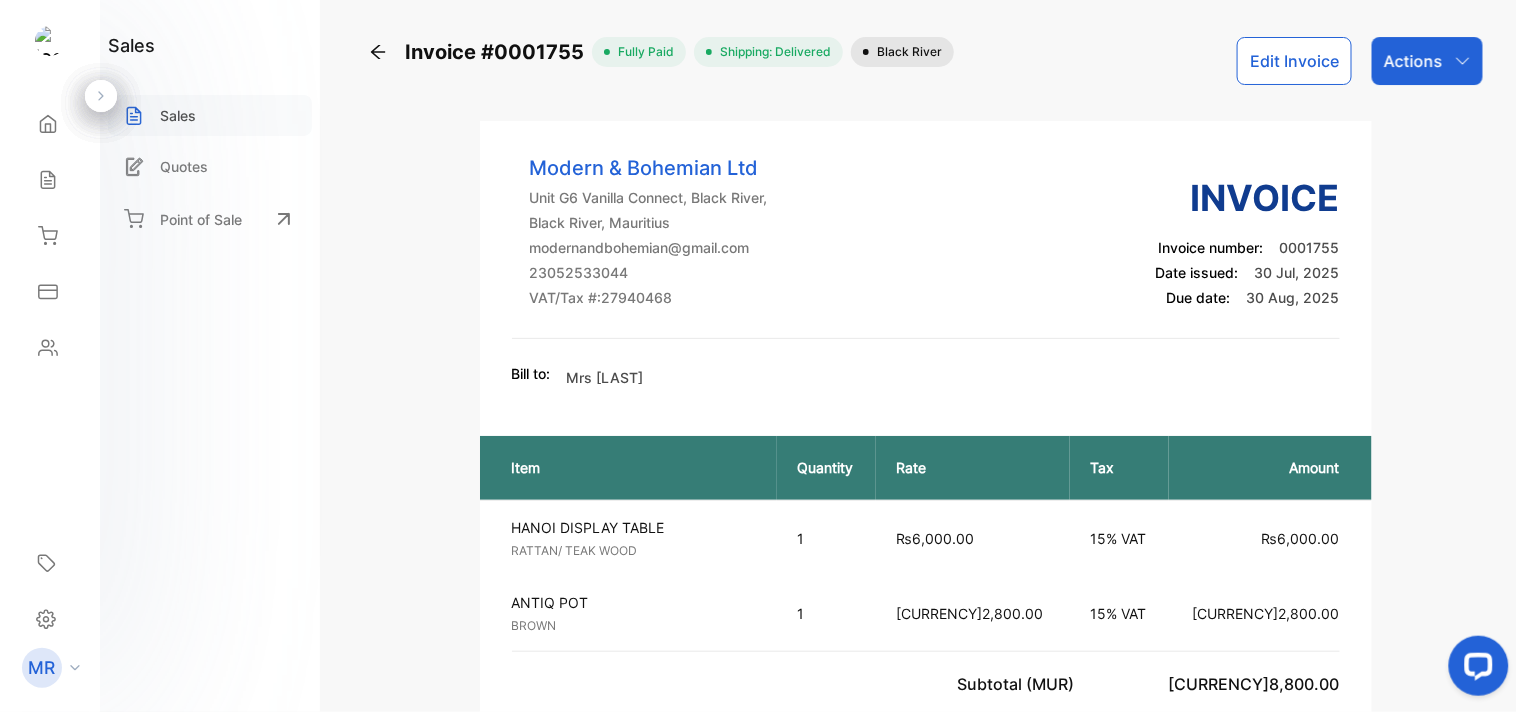 click on "Sales" at bounding box center [210, 115] 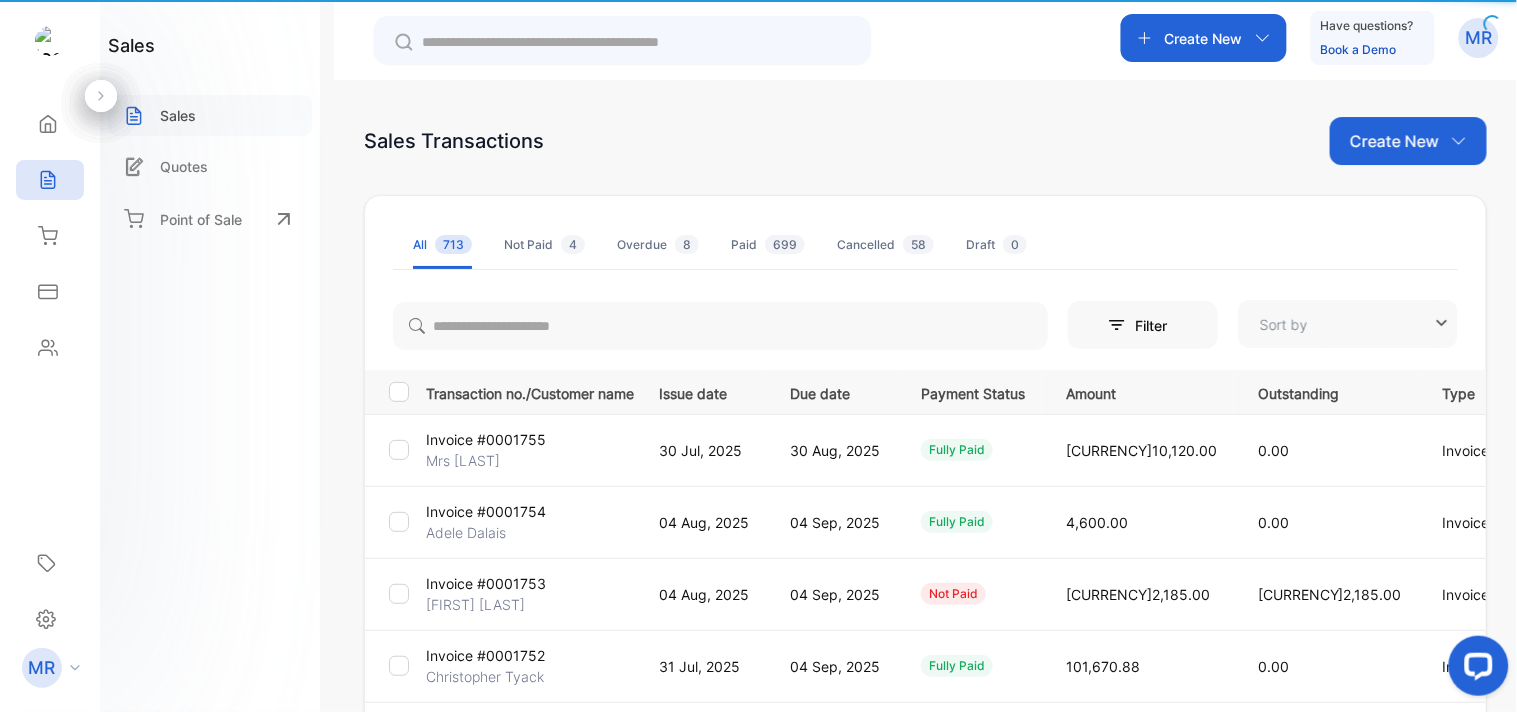 type on "**********" 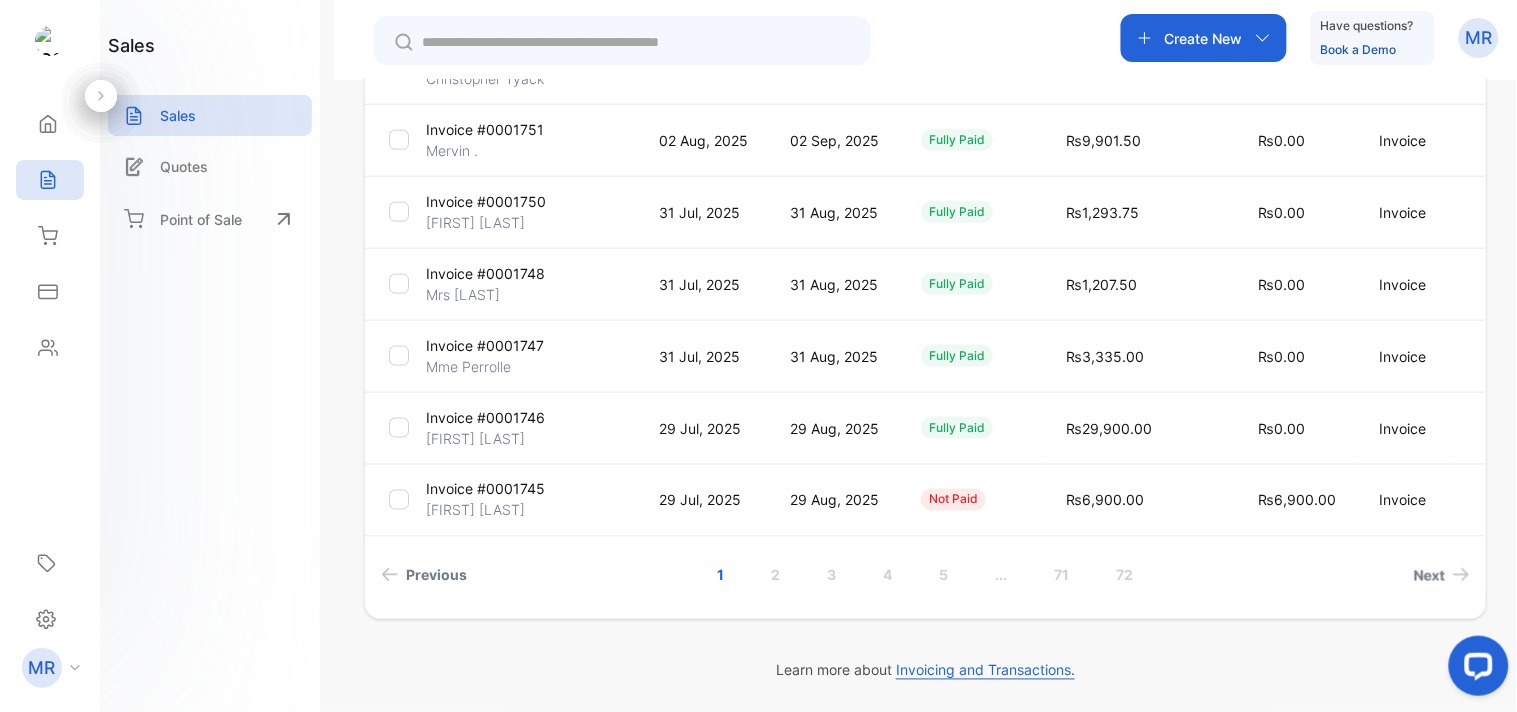 scroll, scrollTop: 0, scrollLeft: 0, axis: both 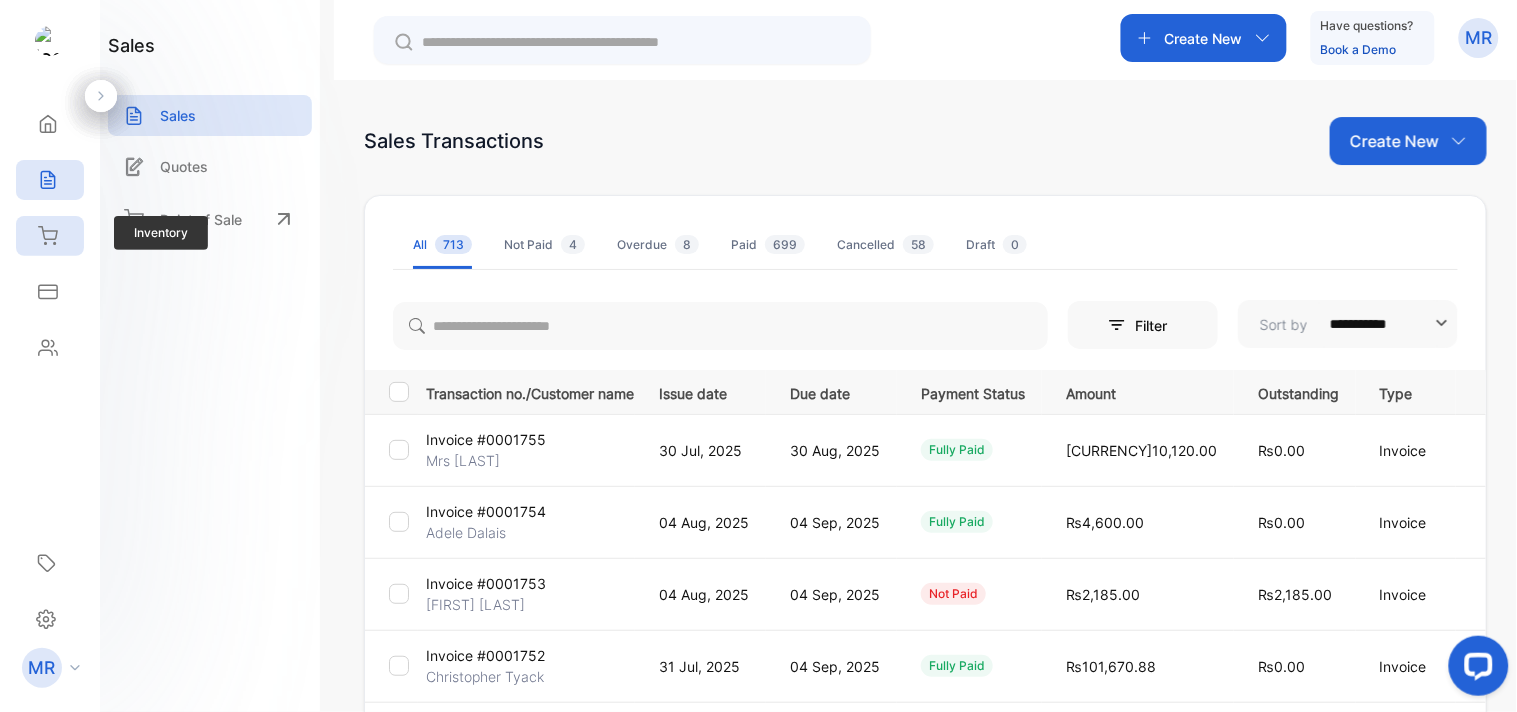 click 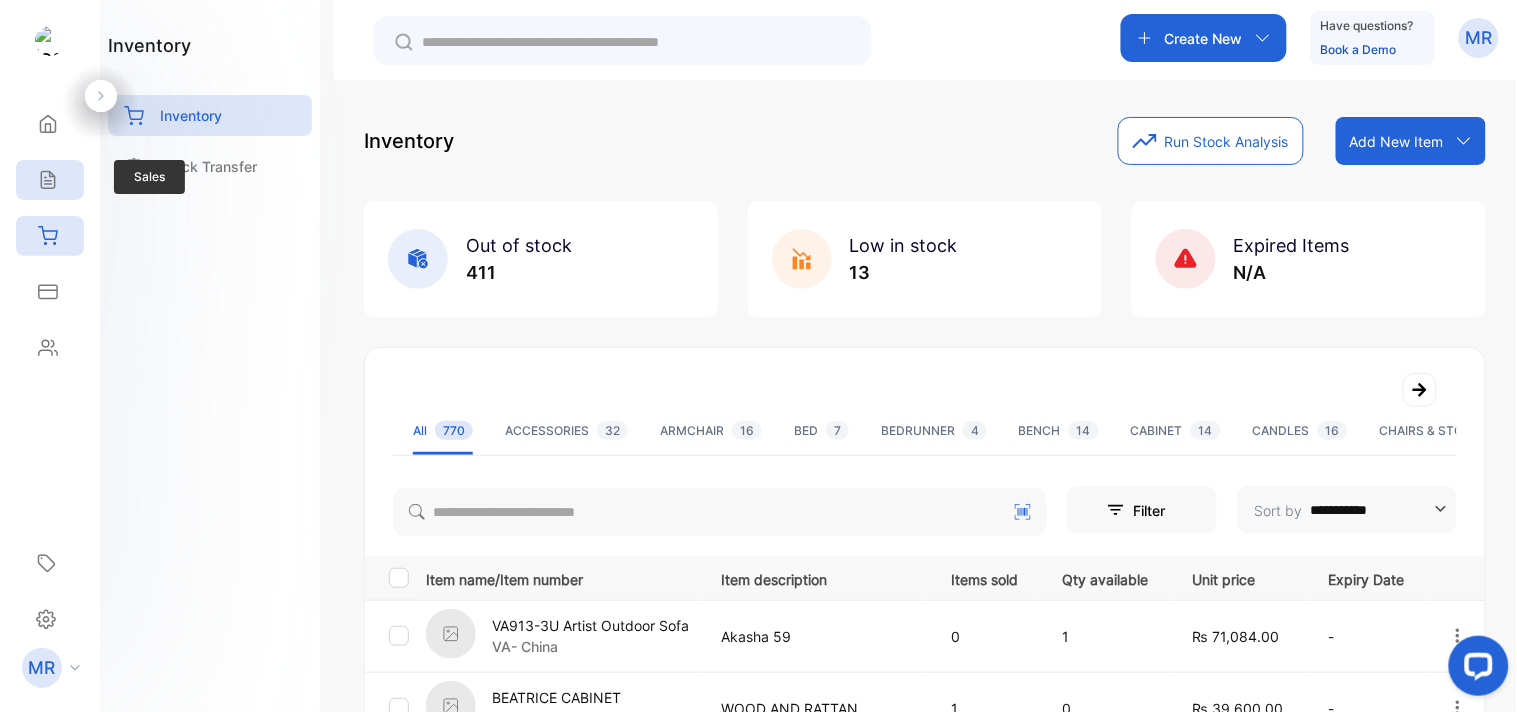 click 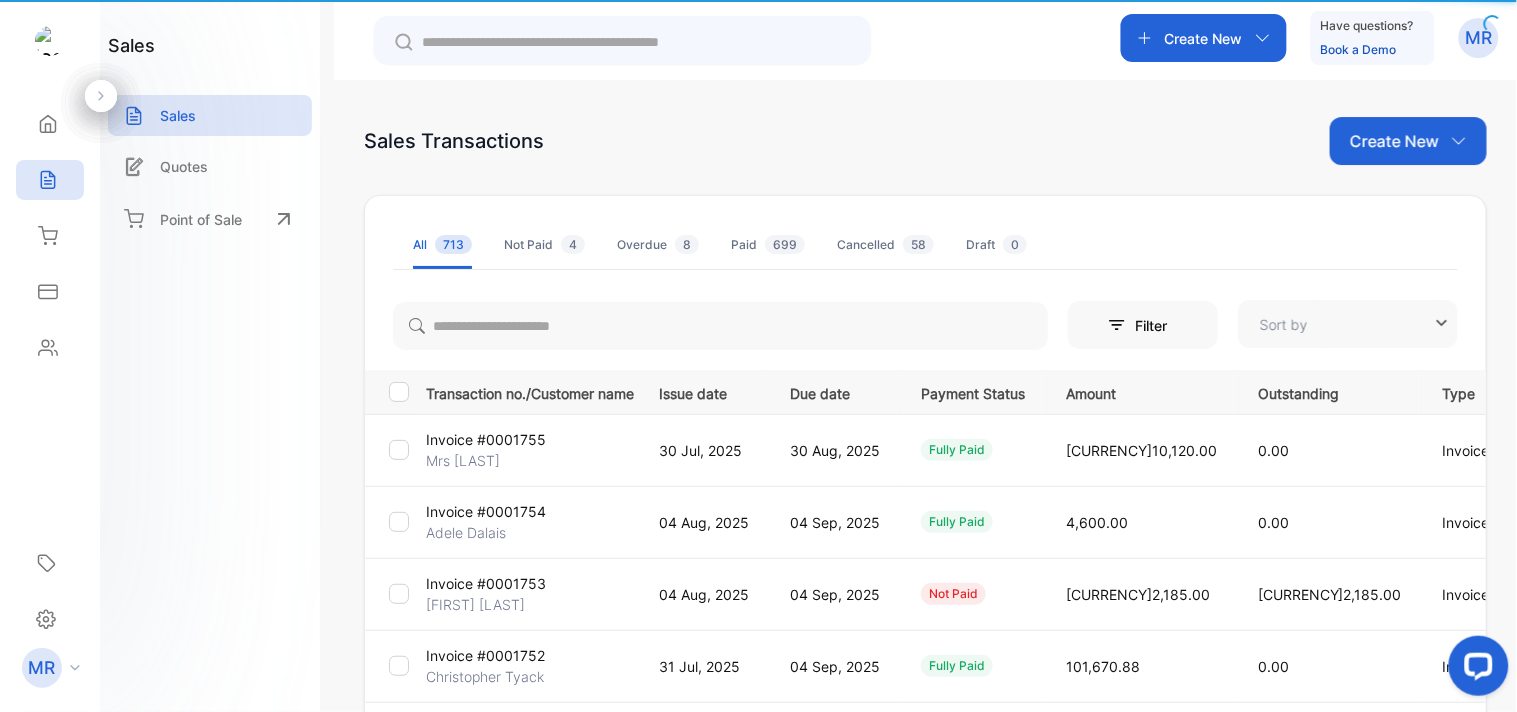 type on "**********" 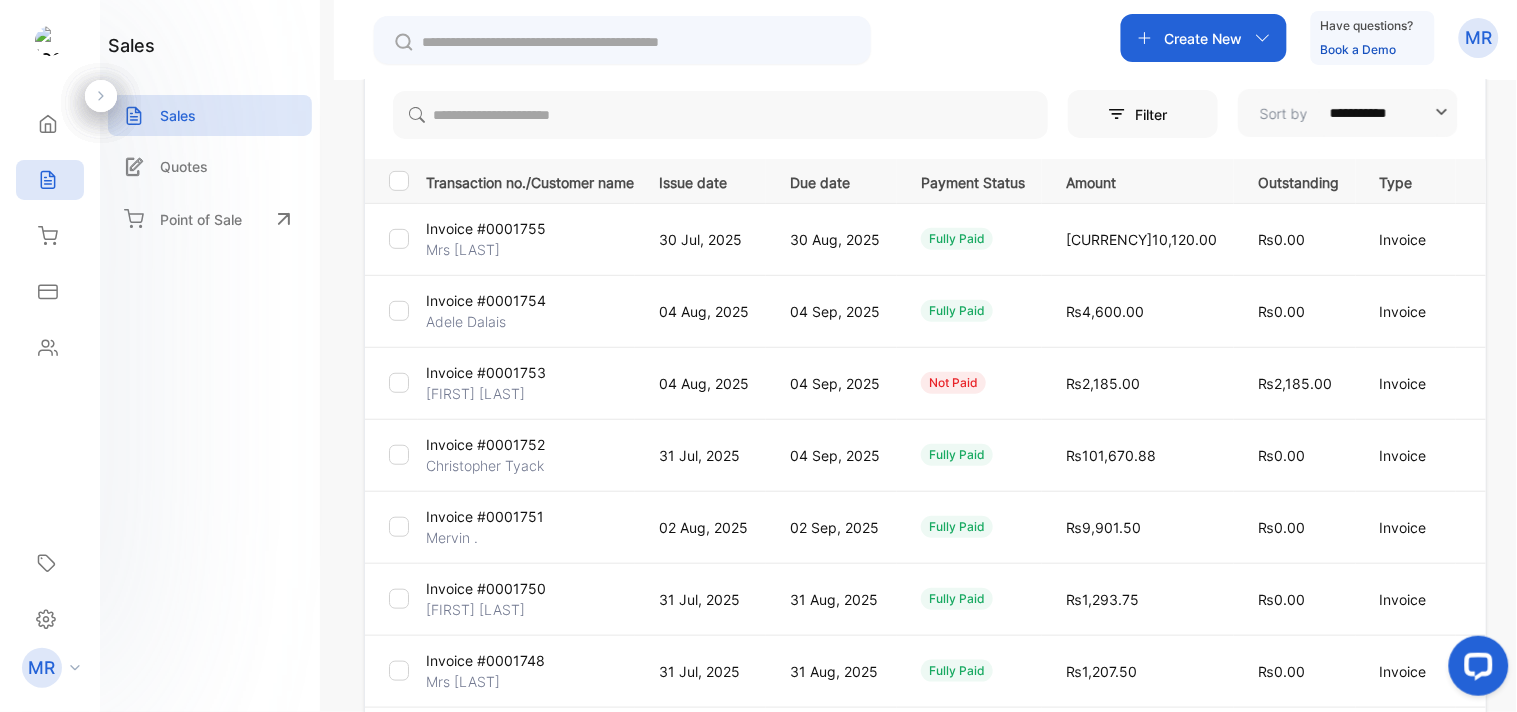 scroll, scrollTop: 258, scrollLeft: 0, axis: vertical 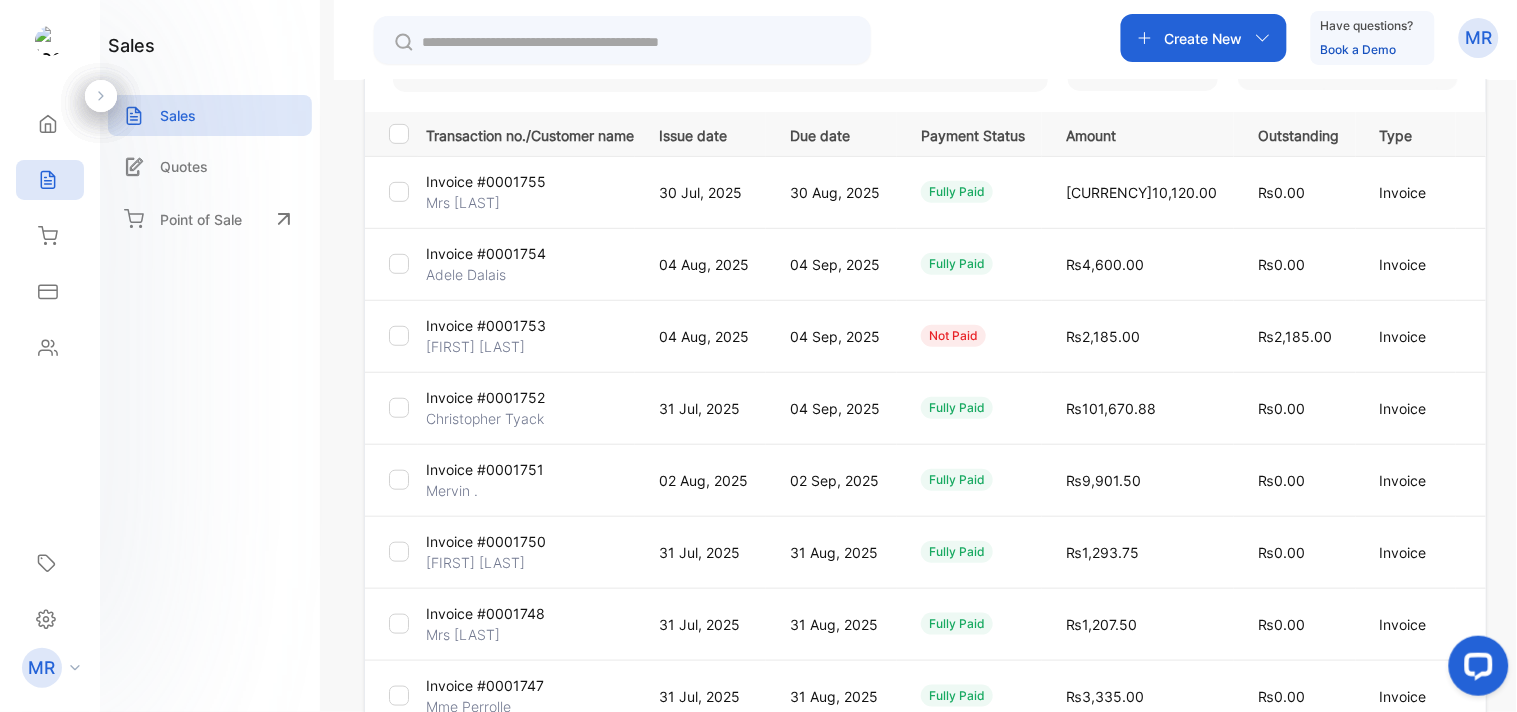 click on "₨0.00" at bounding box center [1295, 552] 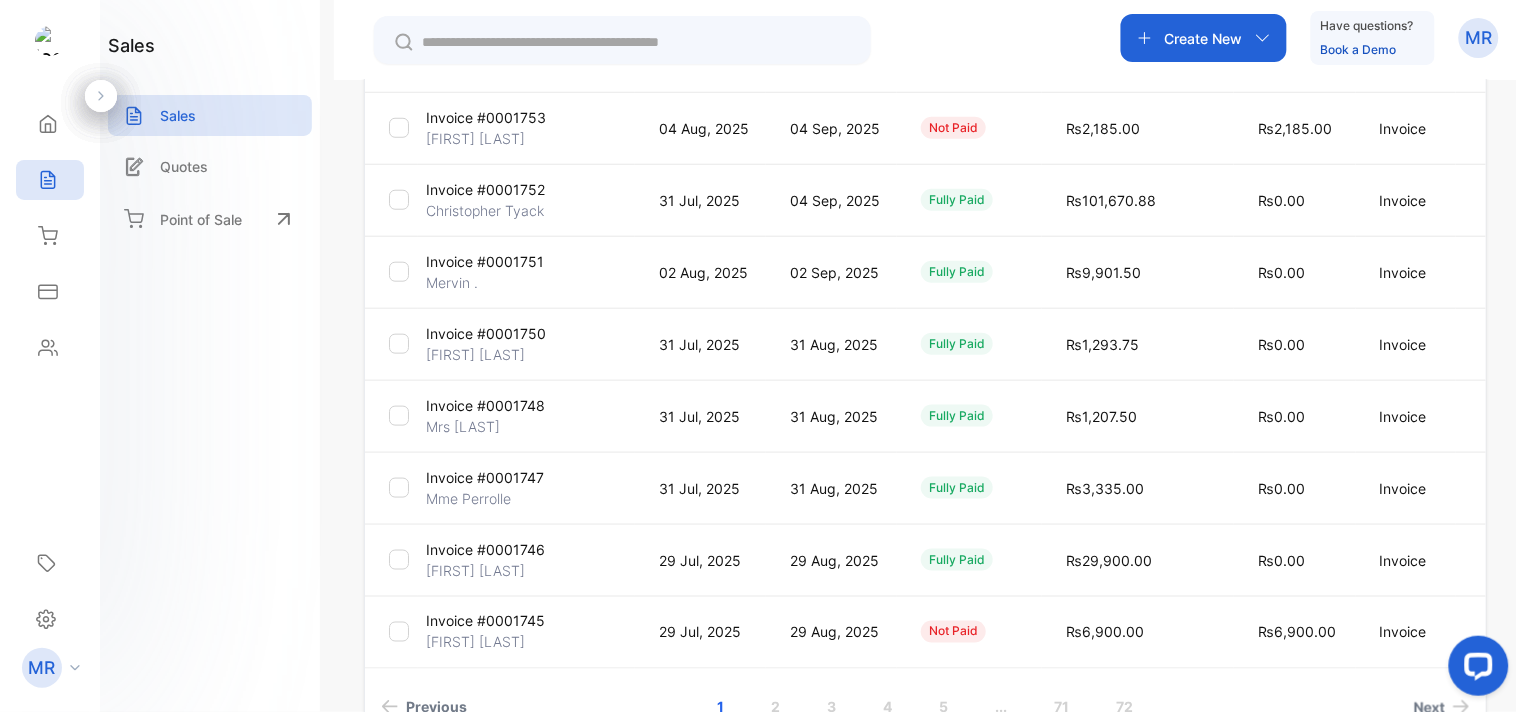 scroll, scrollTop: 0, scrollLeft: 0, axis: both 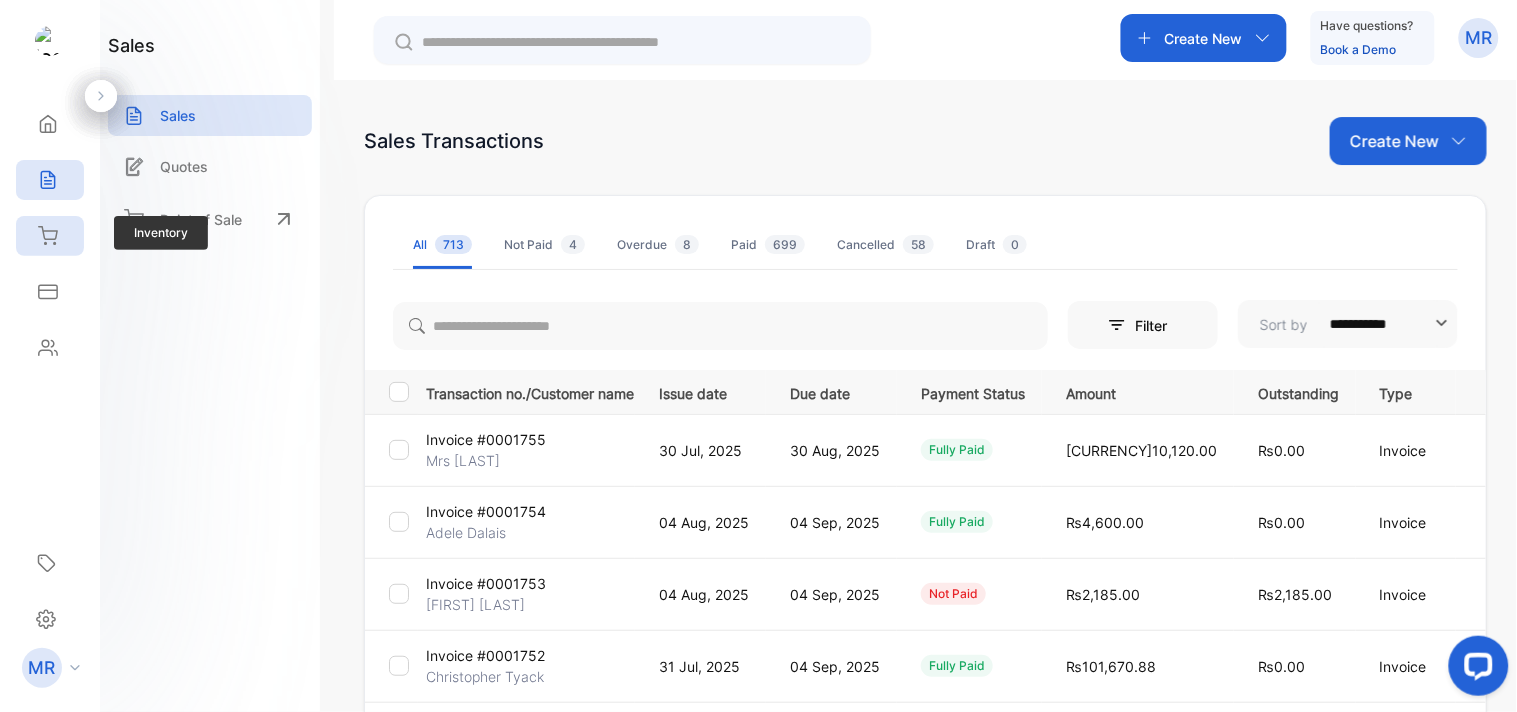 click 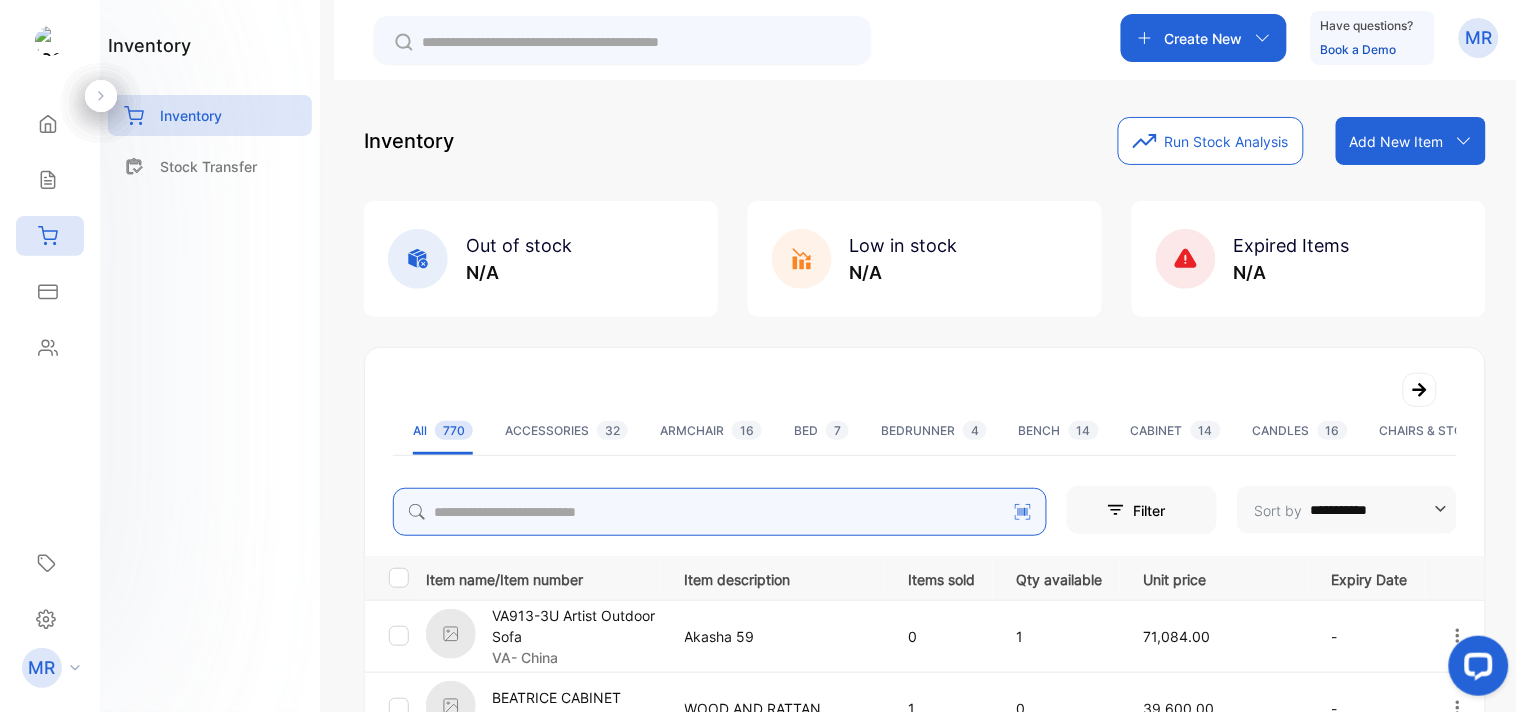 click at bounding box center (720, 512) 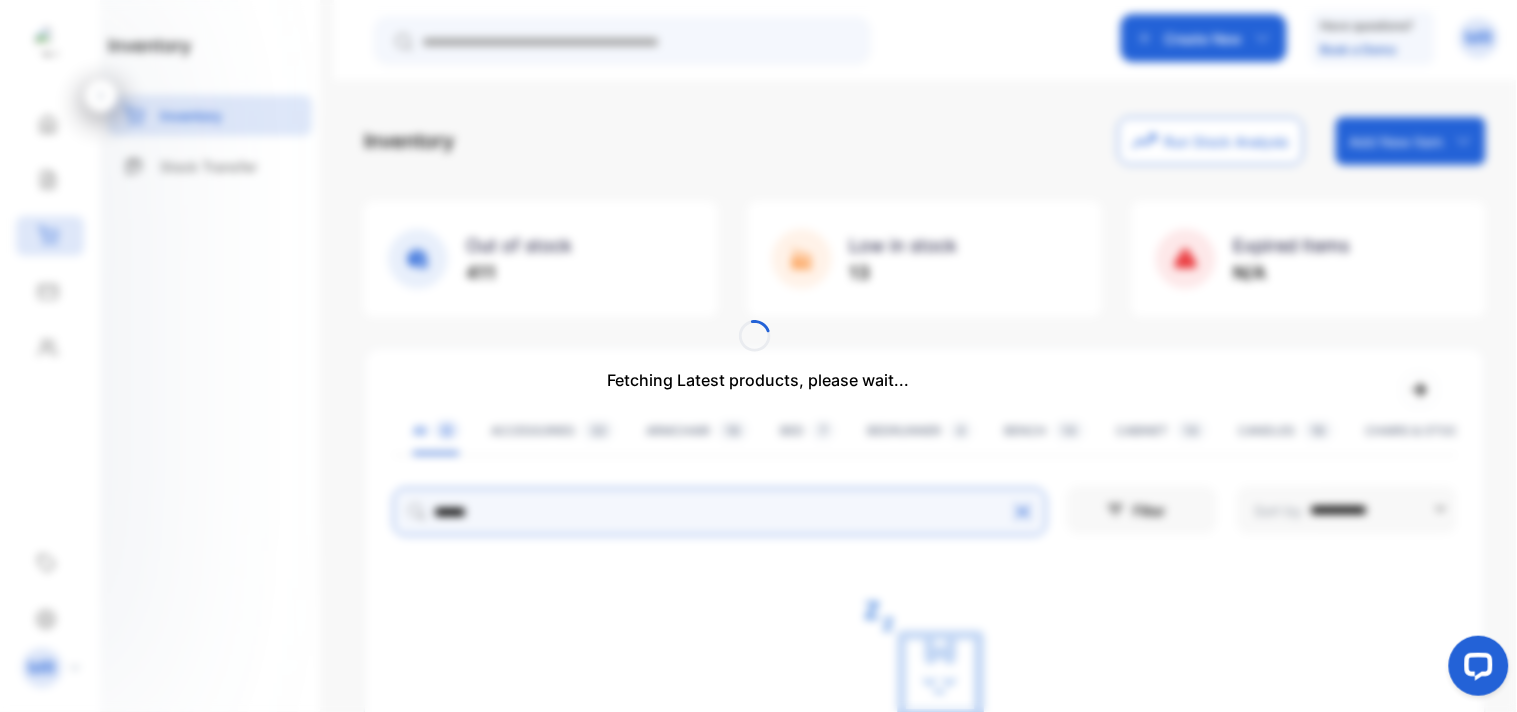 type on "**********" 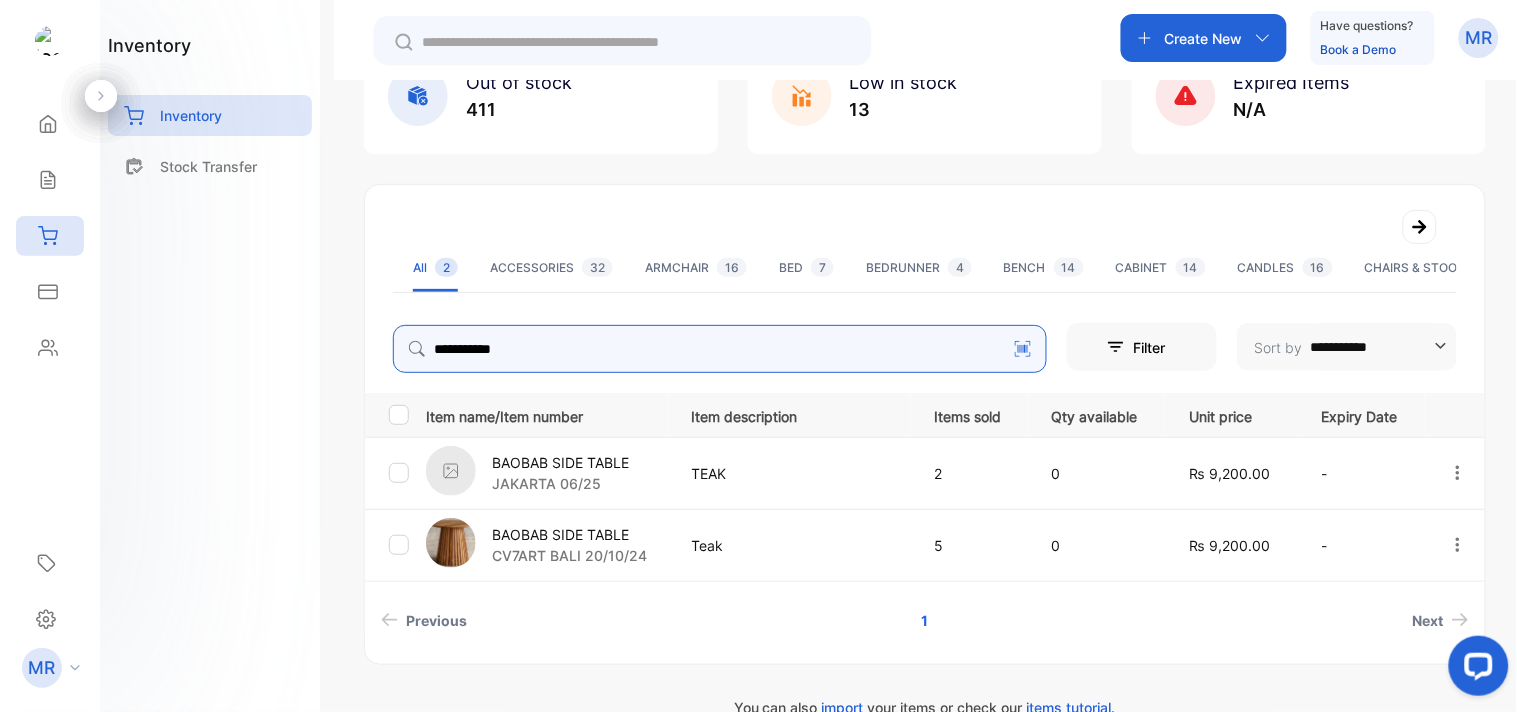 scroll, scrollTop: 164, scrollLeft: 0, axis: vertical 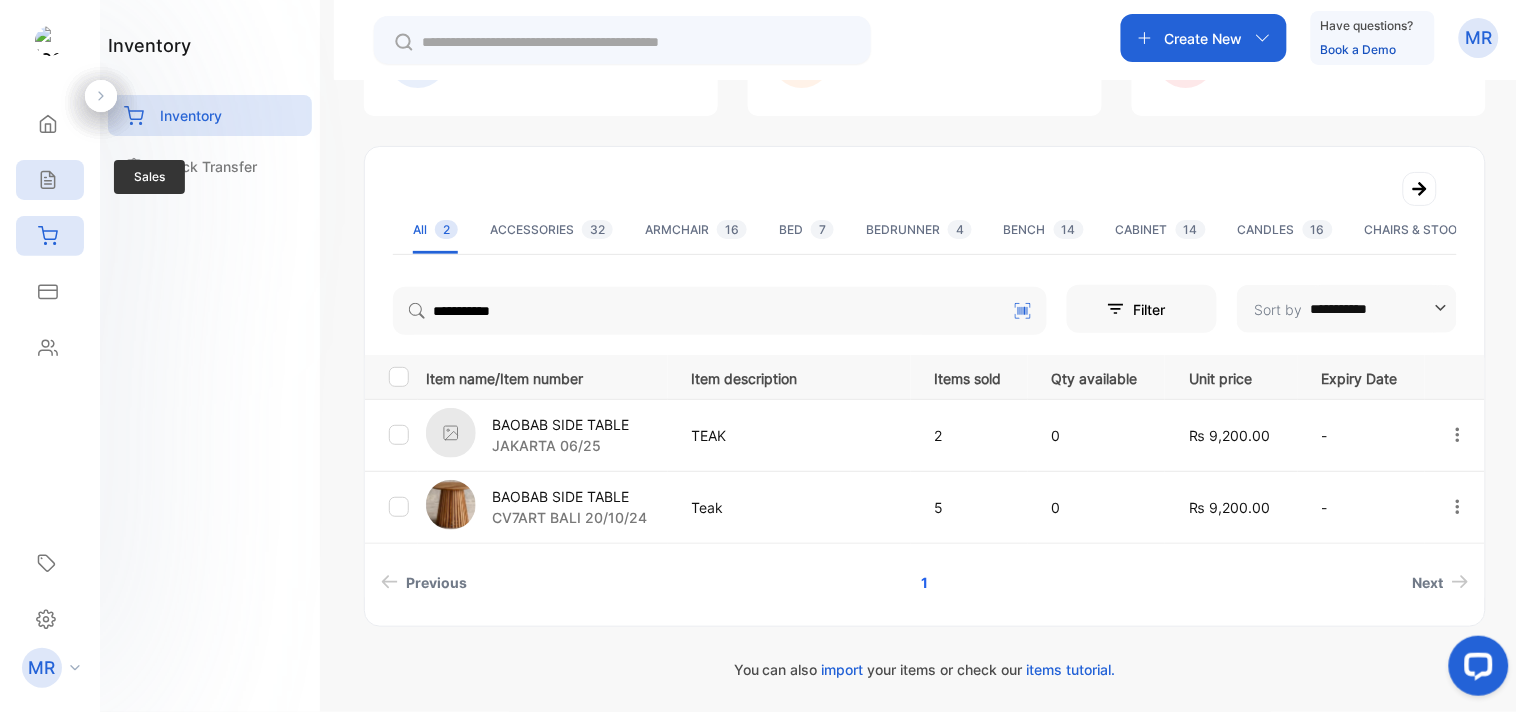 click 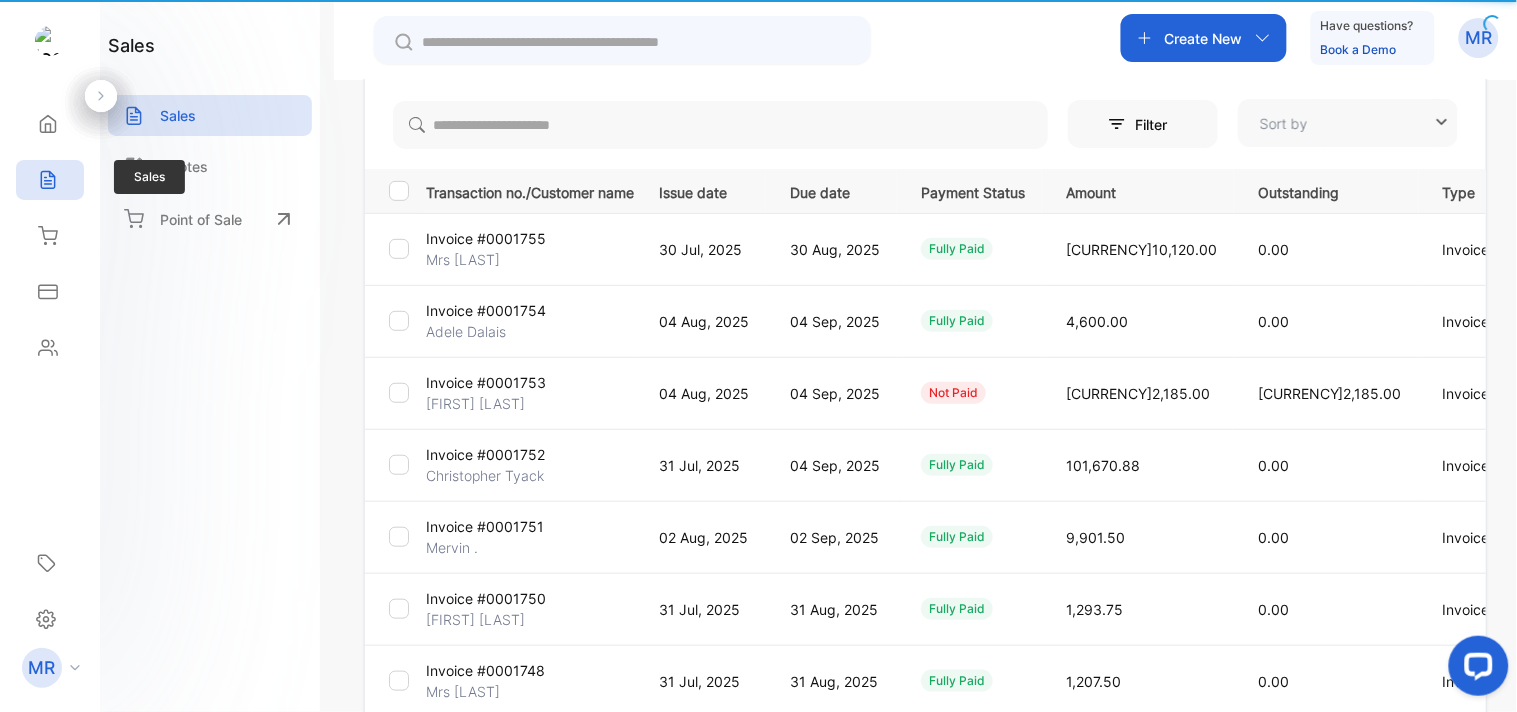 type on "**********" 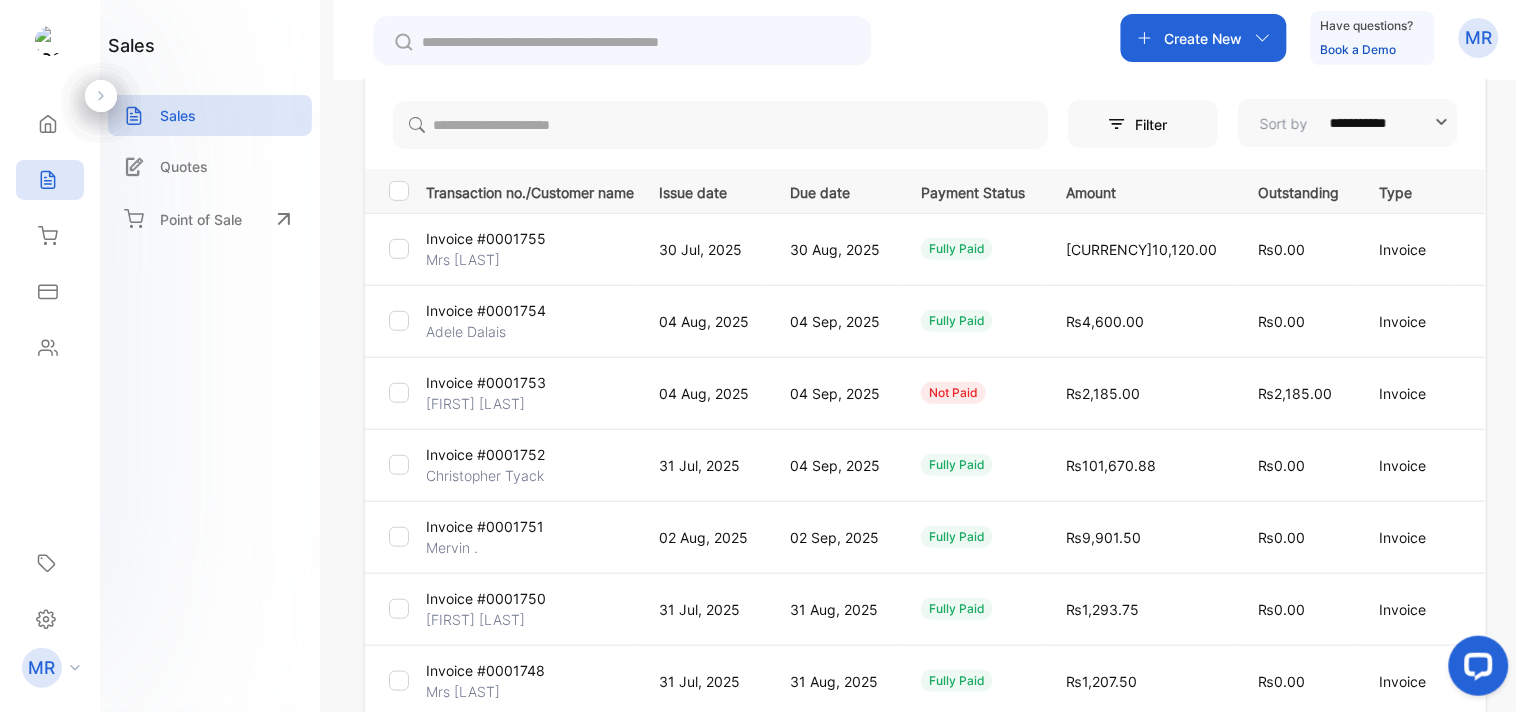 scroll, scrollTop: 0, scrollLeft: 0, axis: both 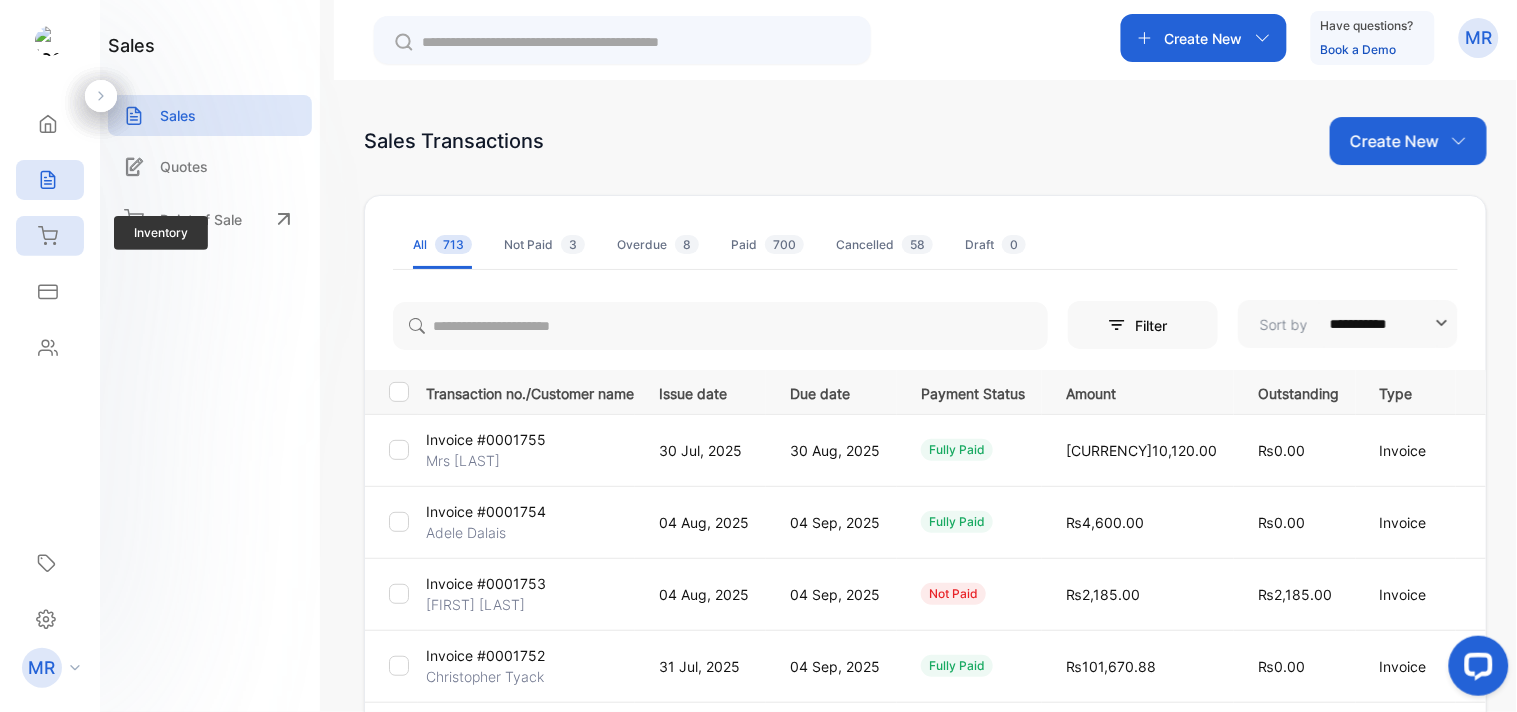 click 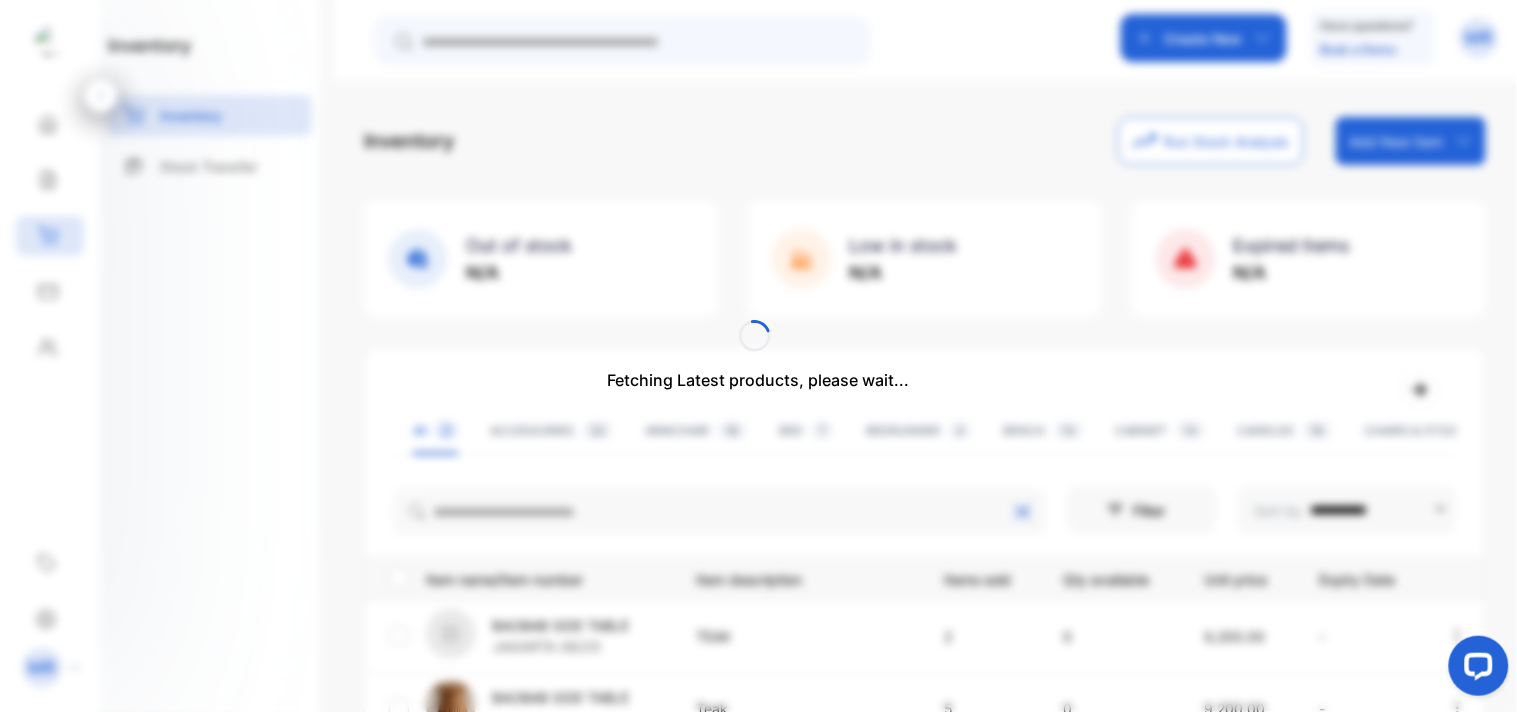 click on "Fetching Latest products, please wait..." at bounding box center [758, 356] 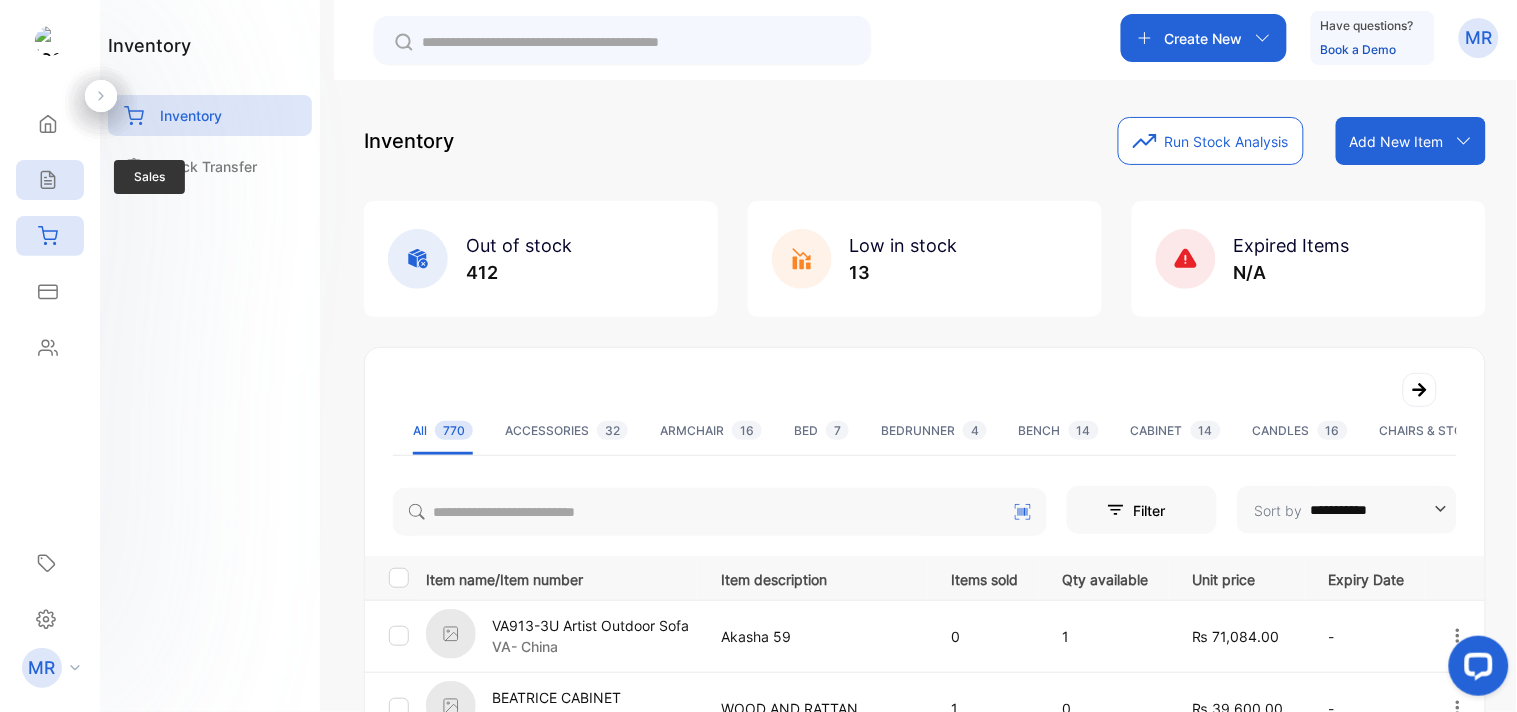 click on "Sales" at bounding box center [50, 180] 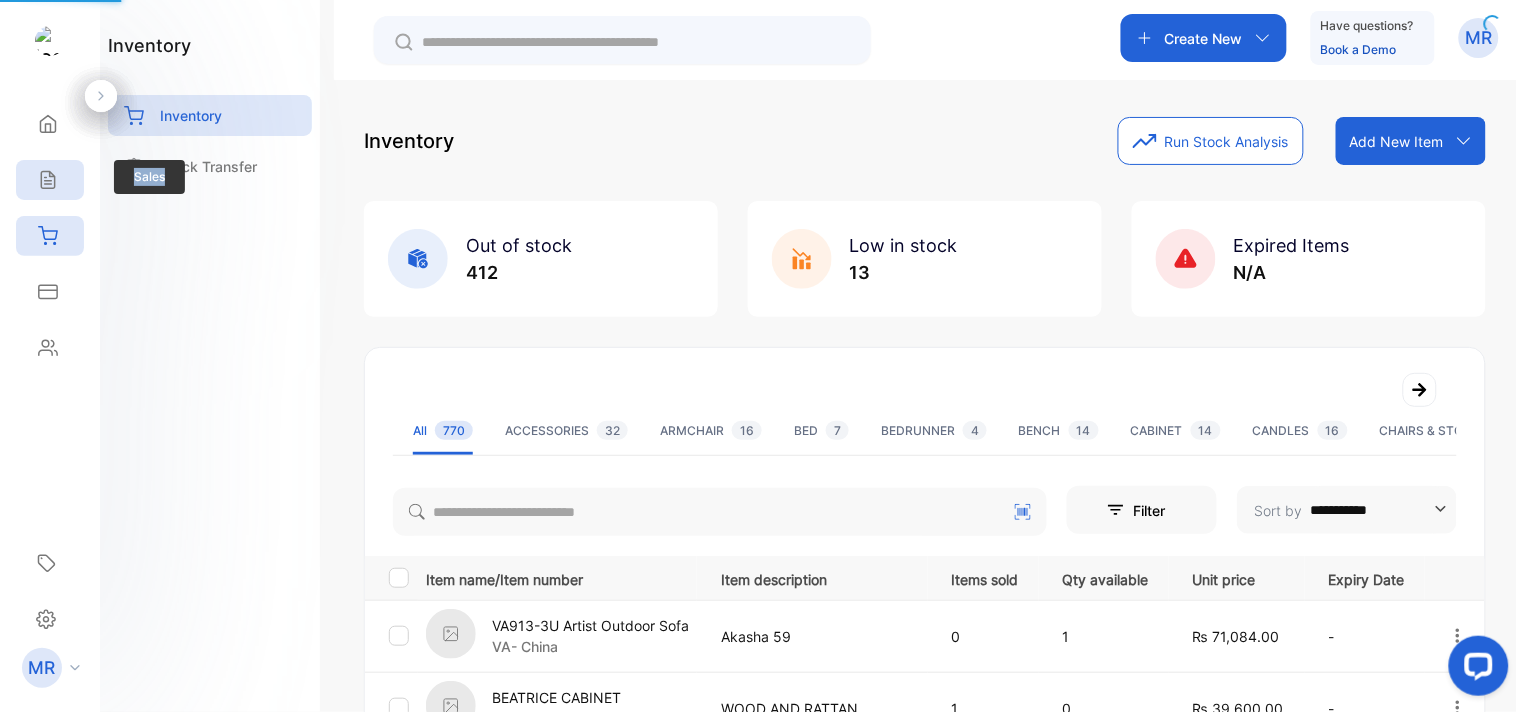 click on "Sales" at bounding box center (50, 180) 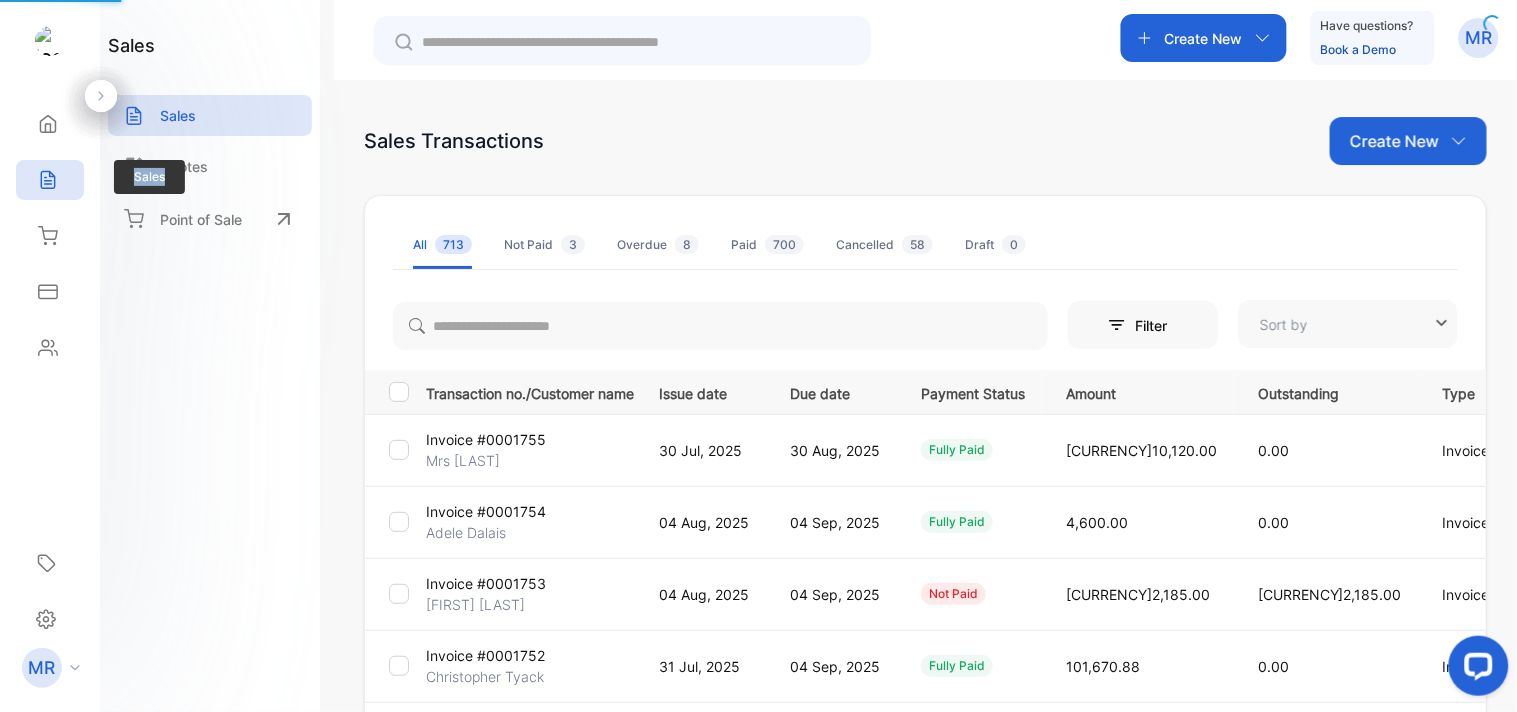 type on "**********" 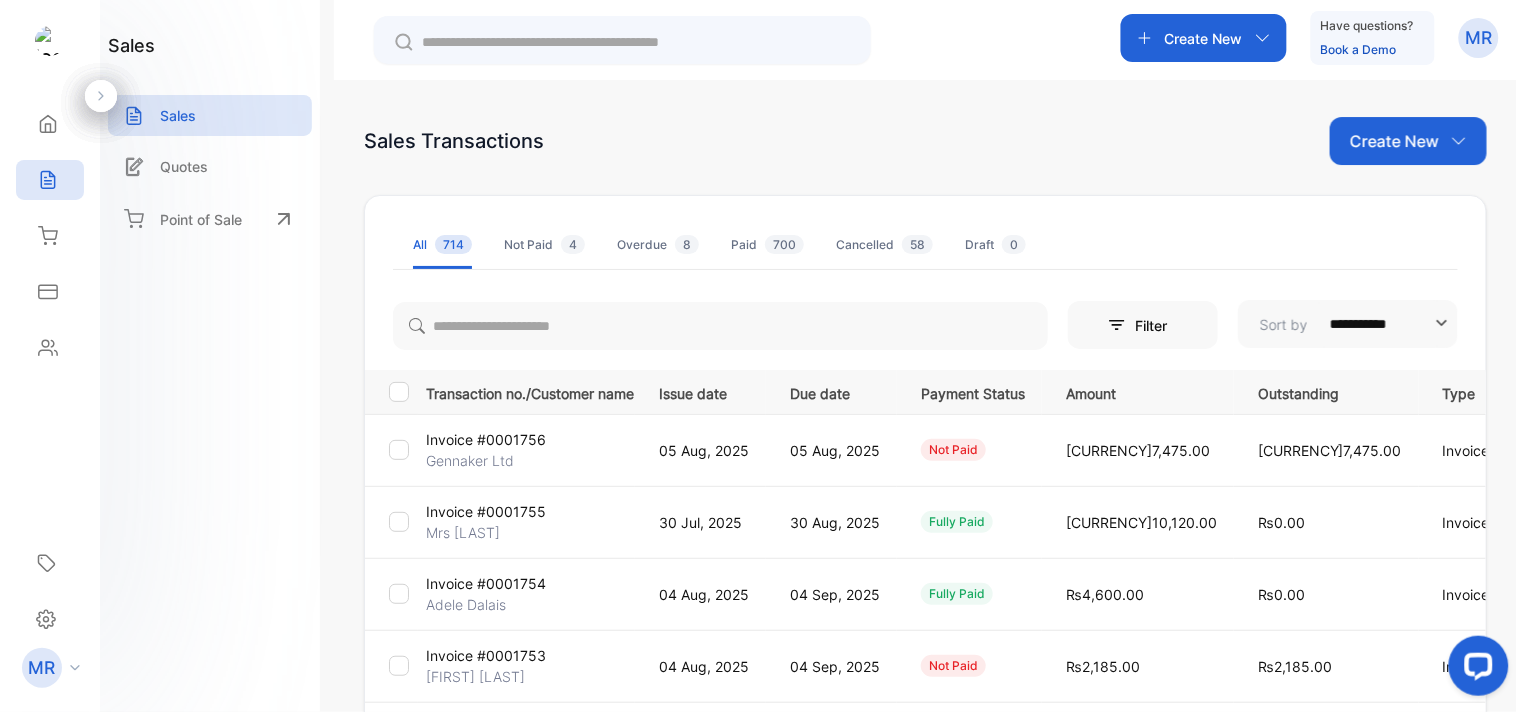 click 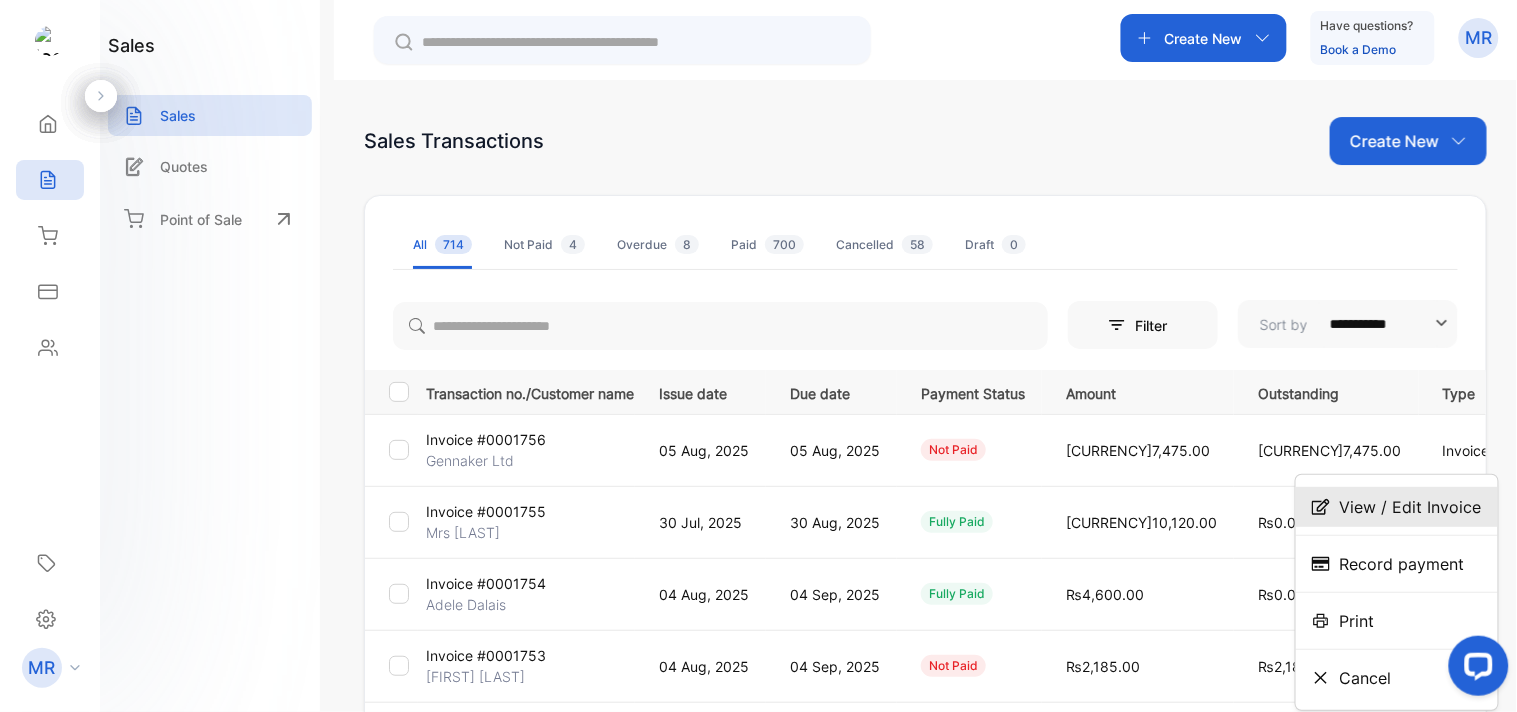 click on "View / Edit Invoice" at bounding box center [1411, 507] 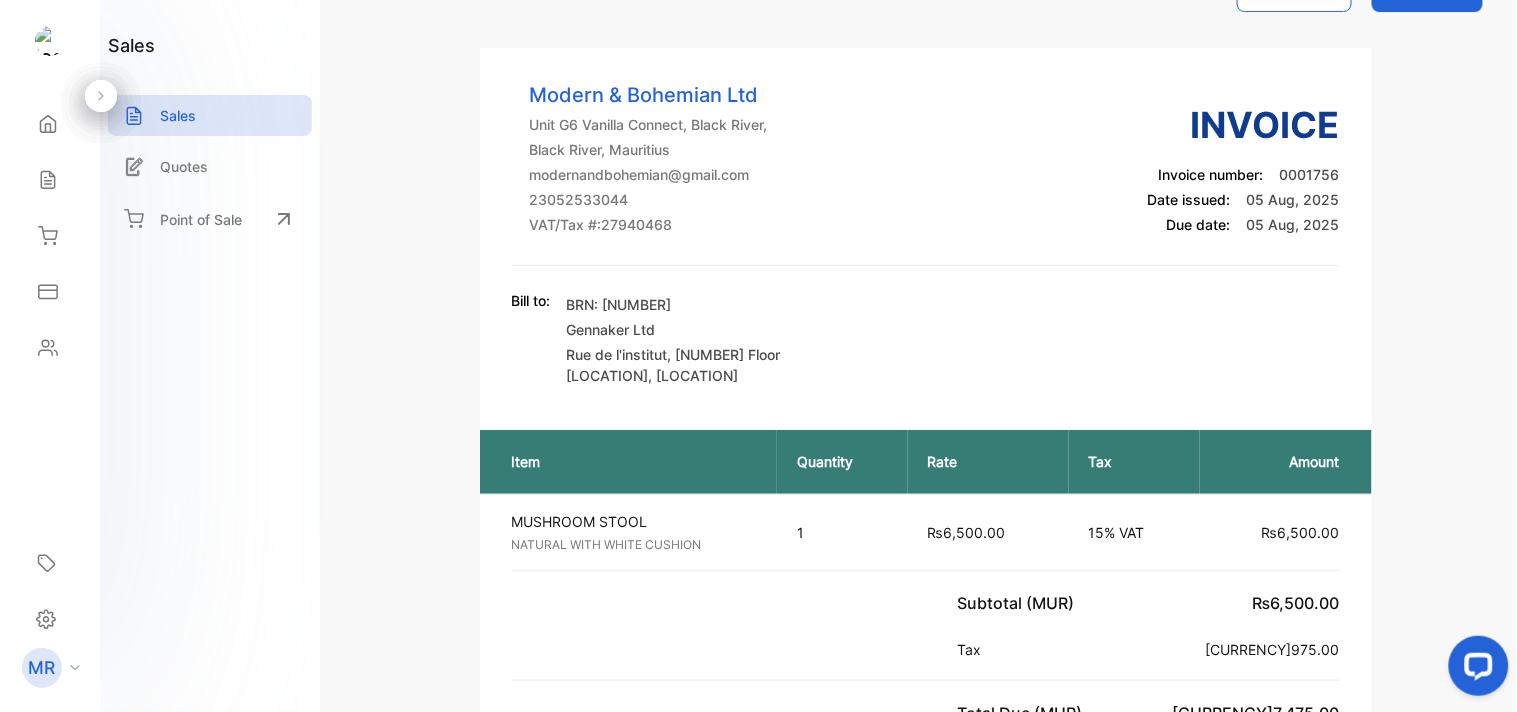 scroll, scrollTop: 0, scrollLeft: 0, axis: both 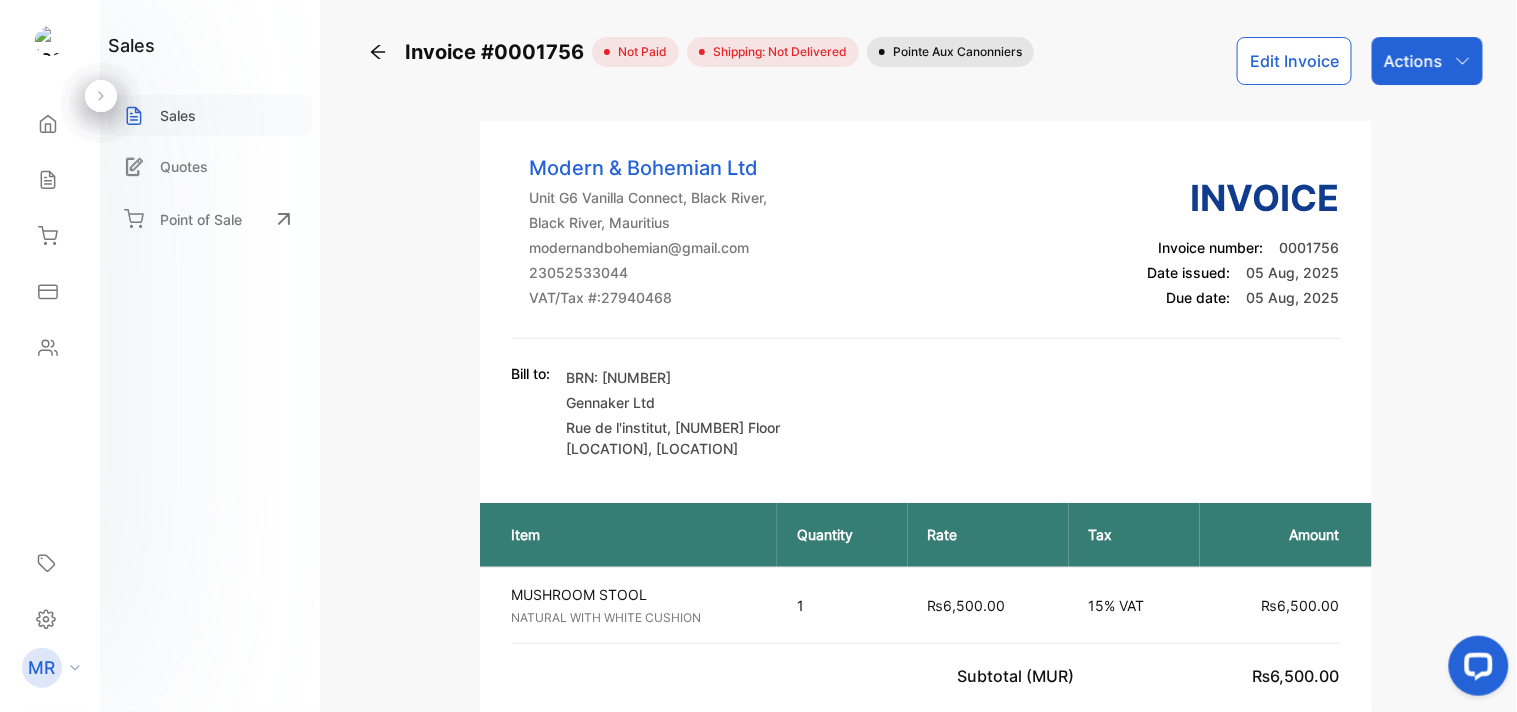 click on "Sales" at bounding box center [210, 115] 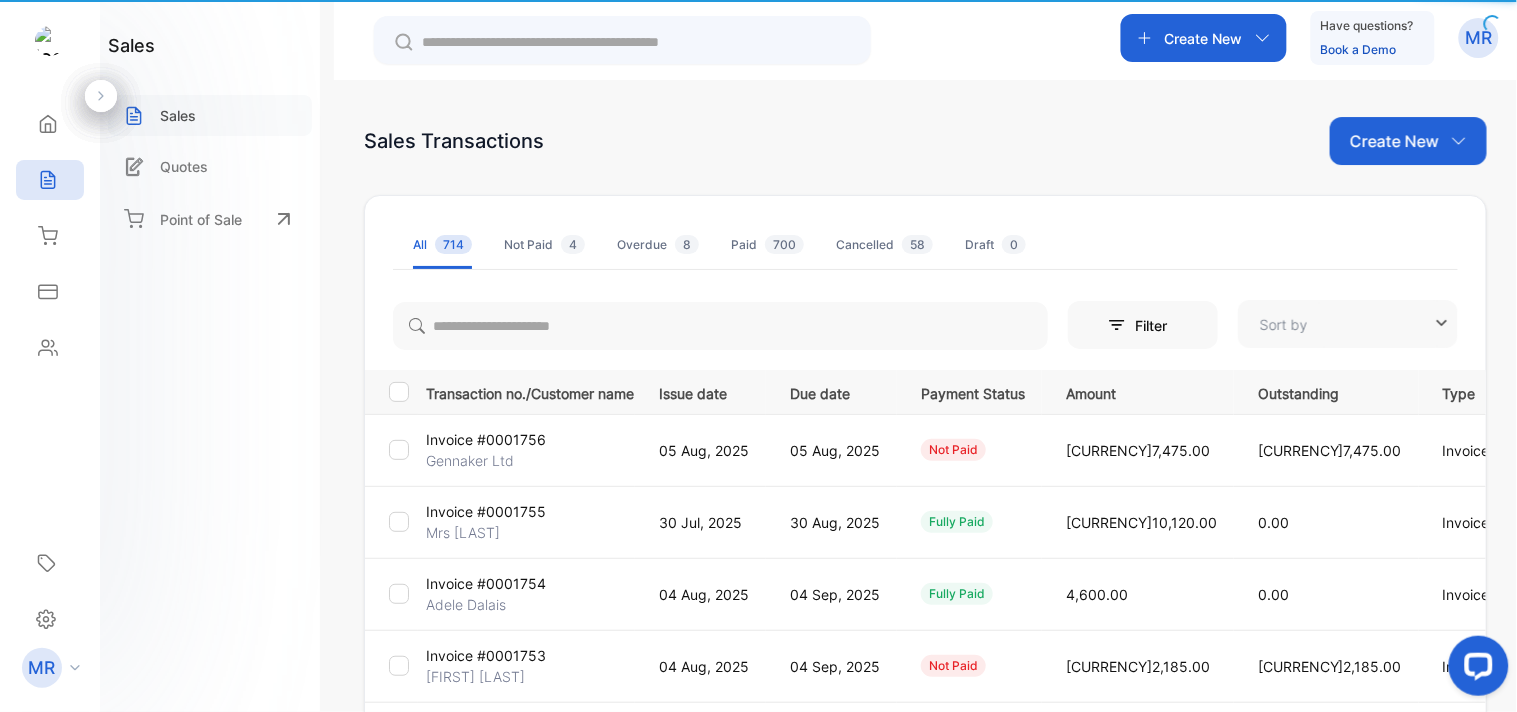 type on "**********" 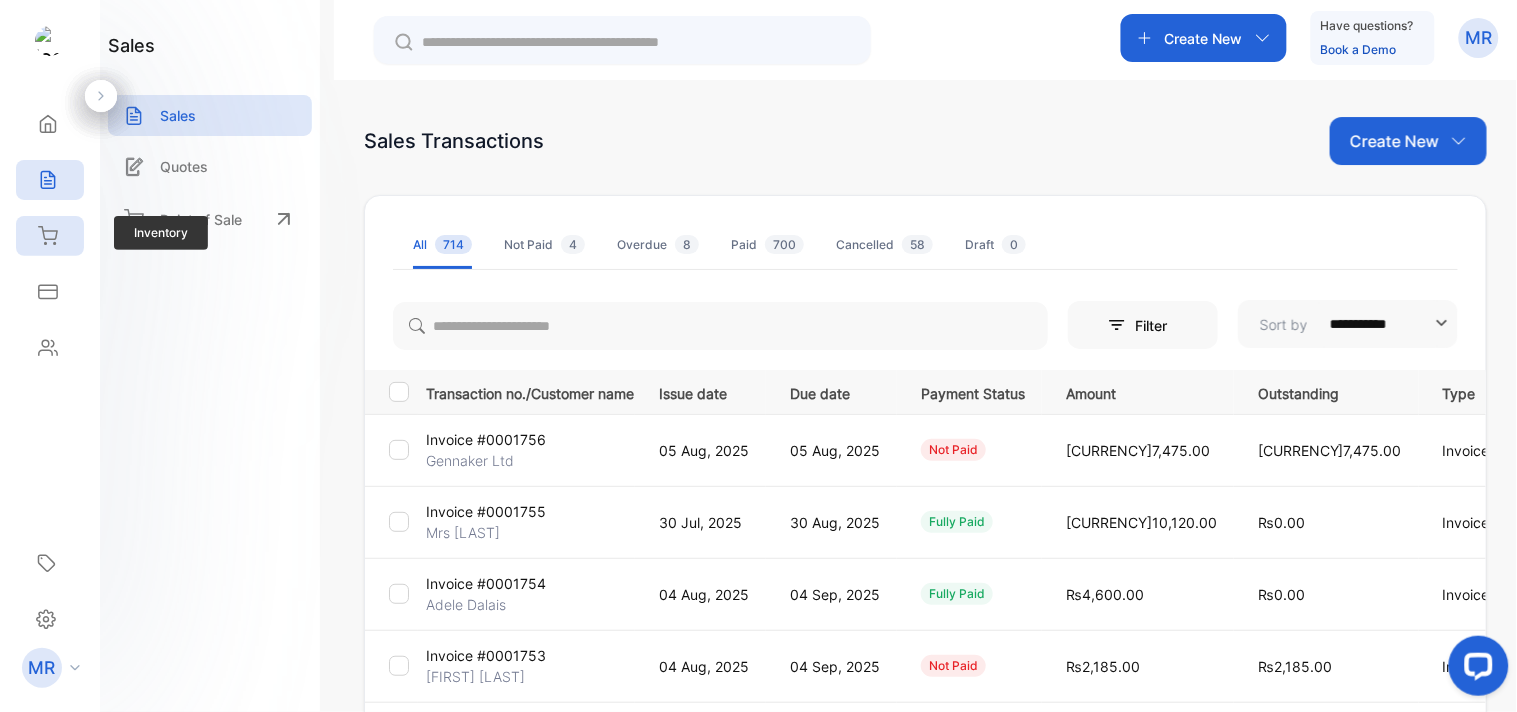 click 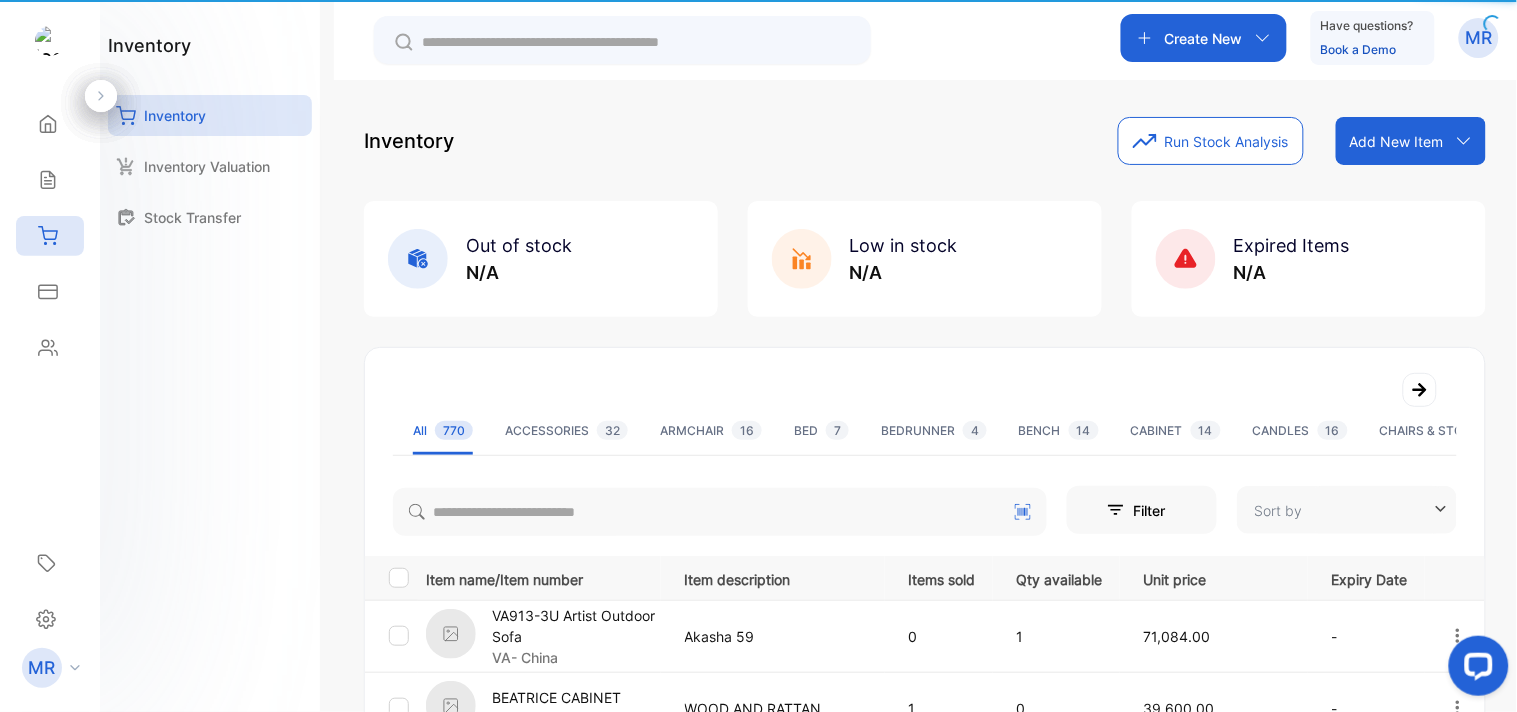 type on "**********" 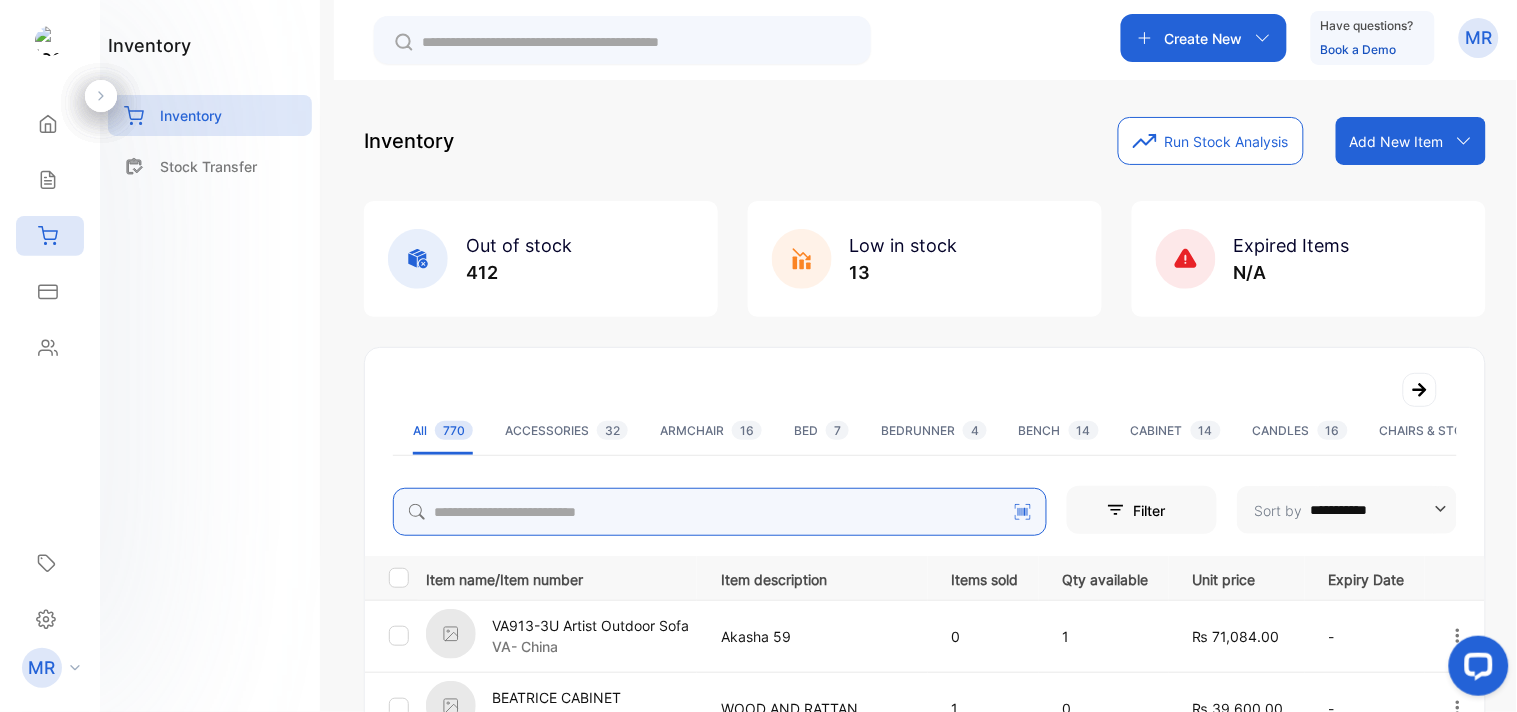 click at bounding box center [720, 512] 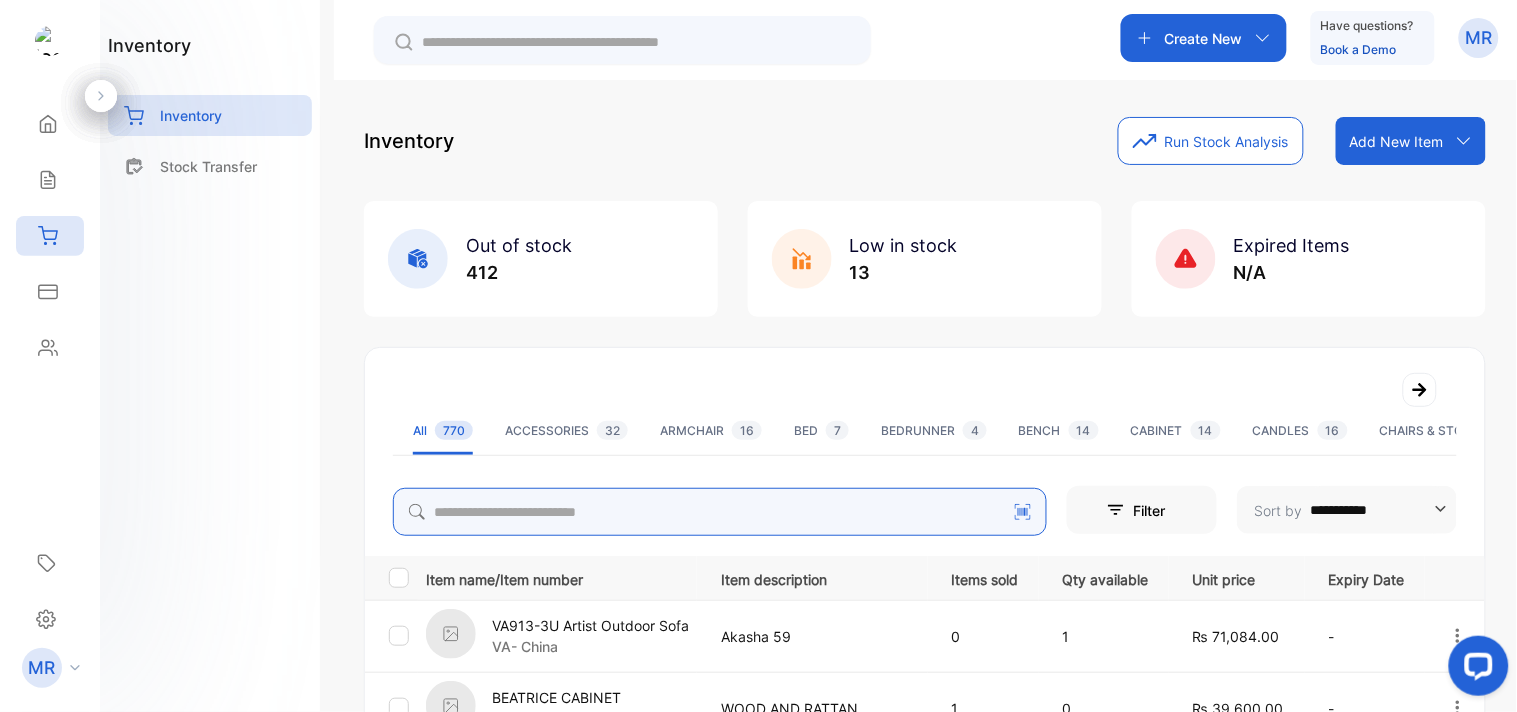 click at bounding box center (720, 512) 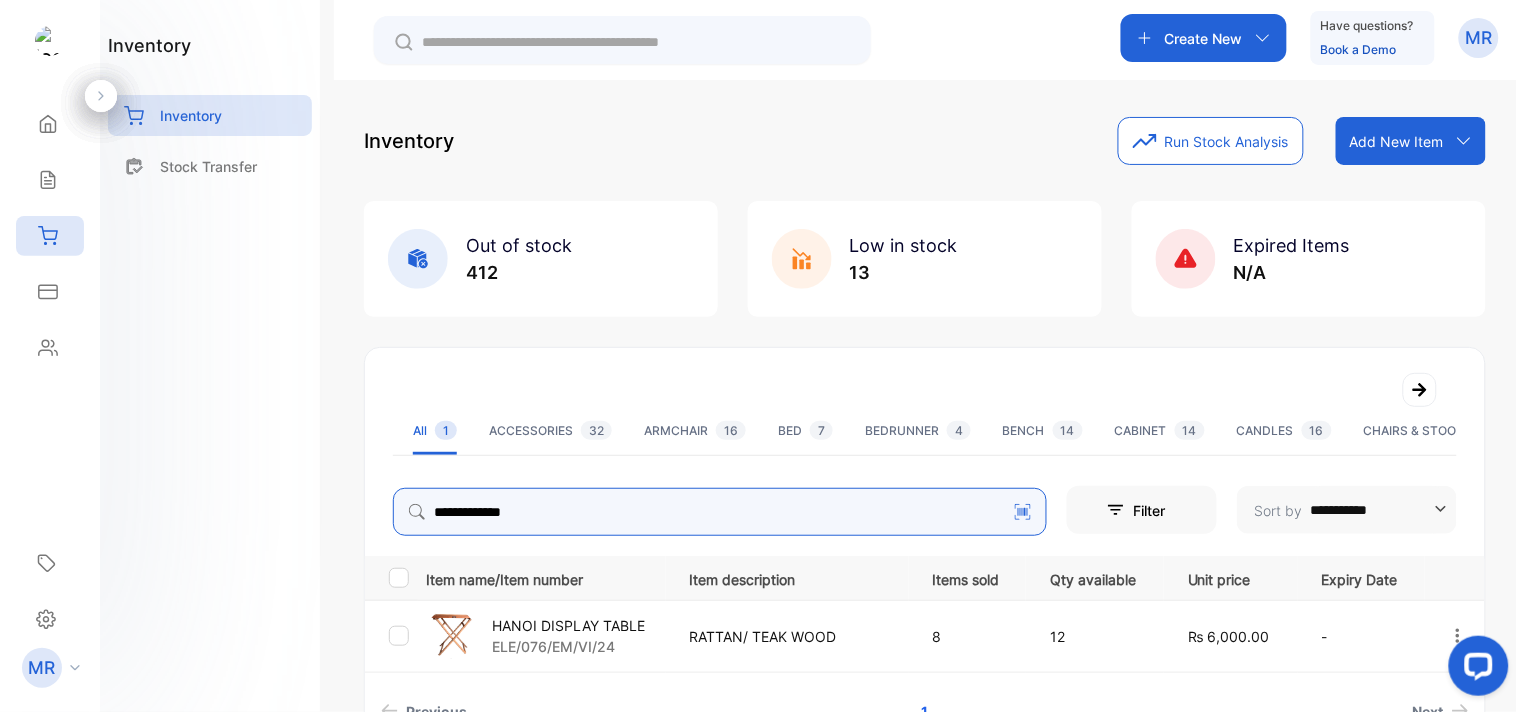 scroll, scrollTop: 128, scrollLeft: 0, axis: vertical 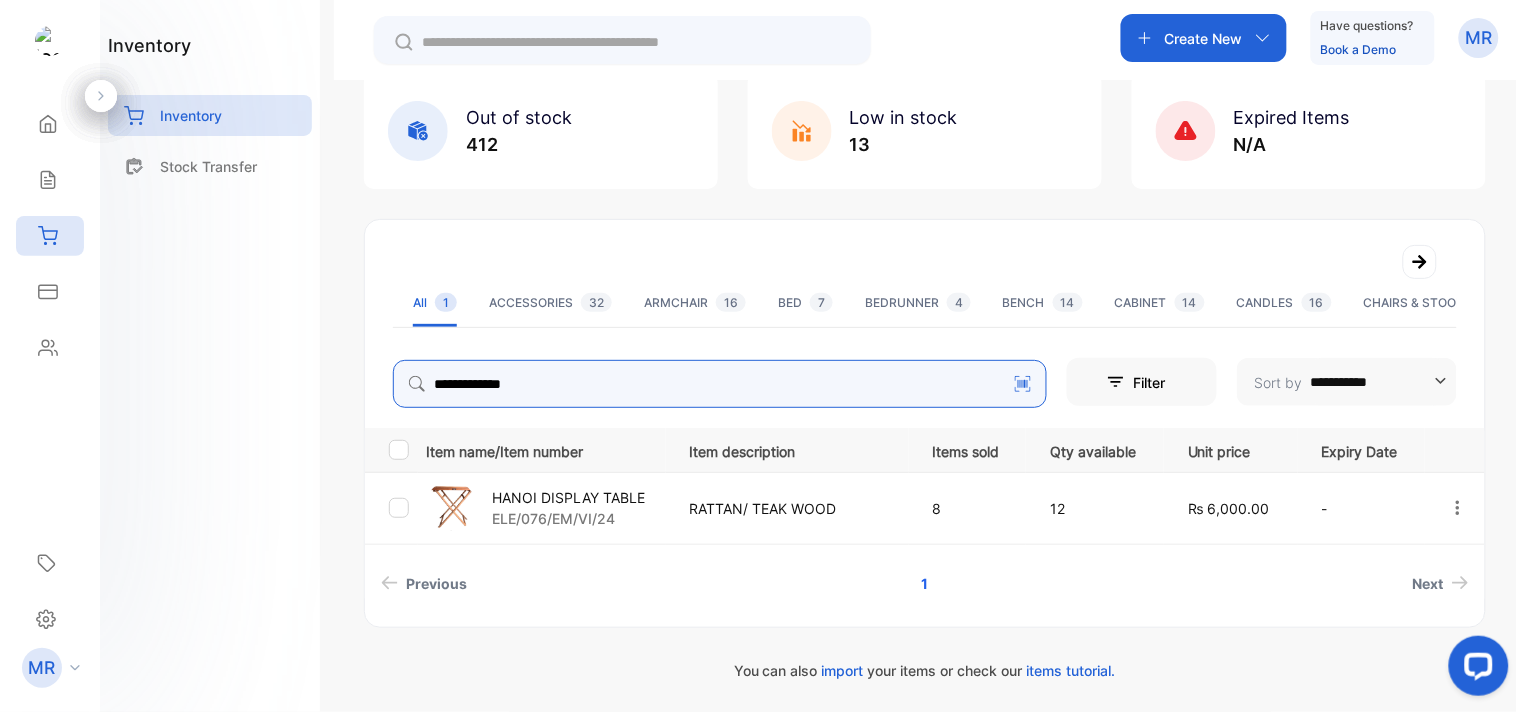 type on "**********" 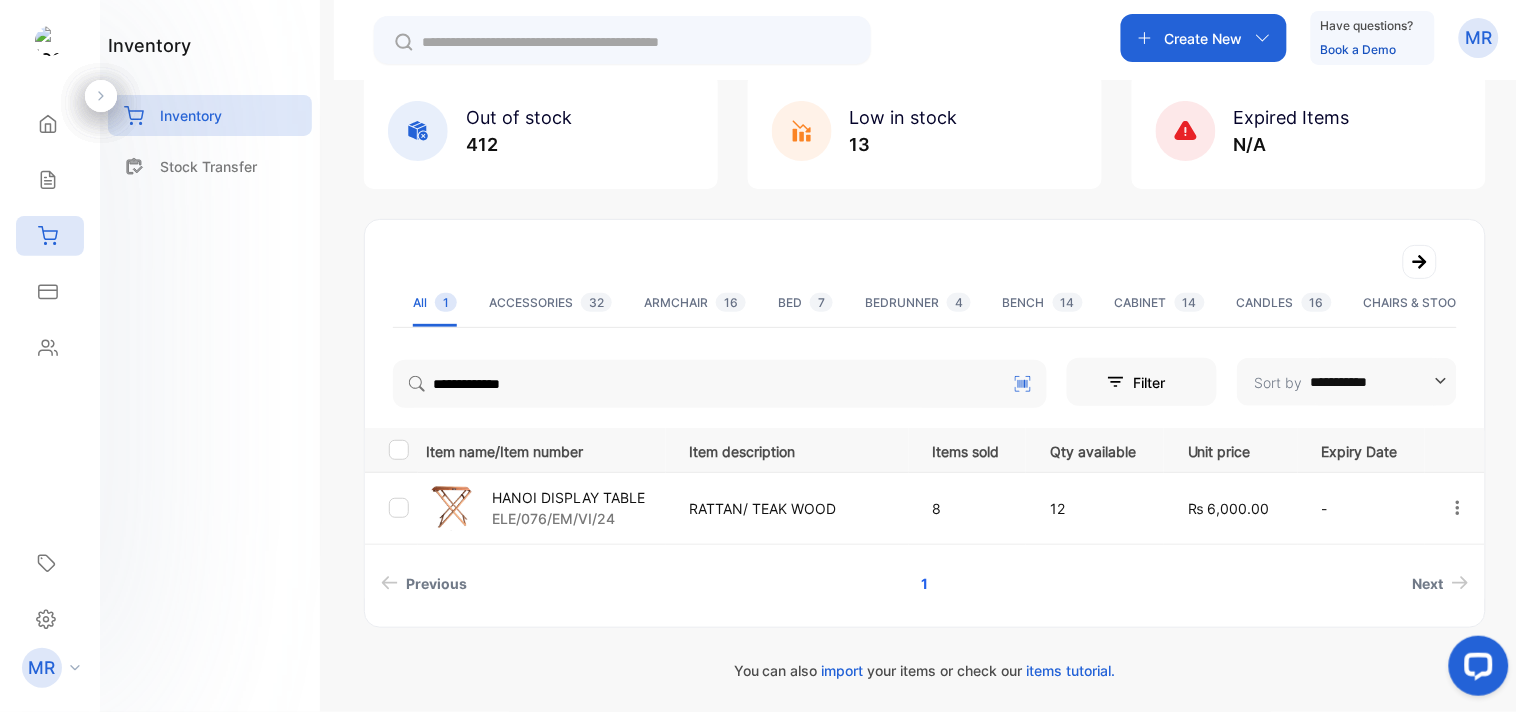click on "HANOI DISPLAY TABLE ELE/076/EM/VI/24" at bounding box center (545, 508) 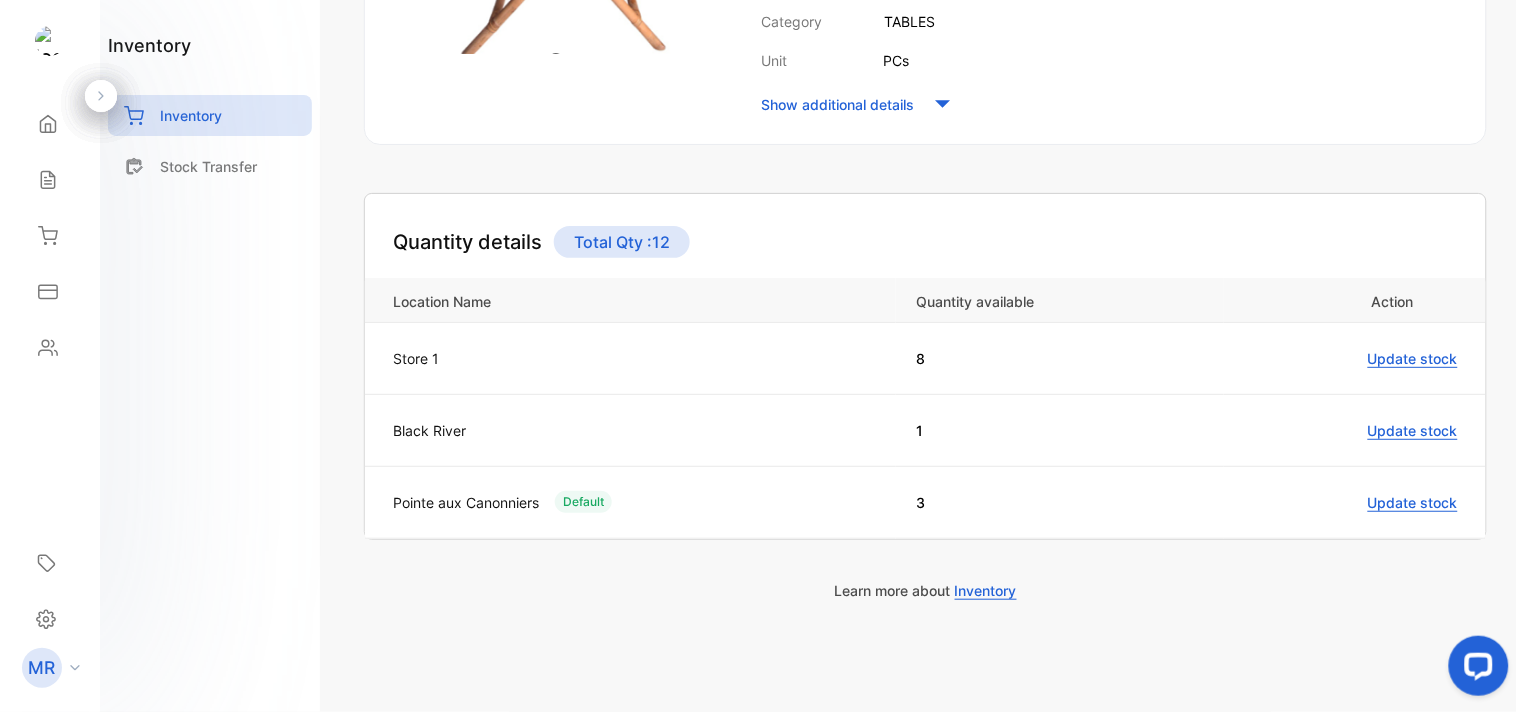 scroll, scrollTop: 0, scrollLeft: 0, axis: both 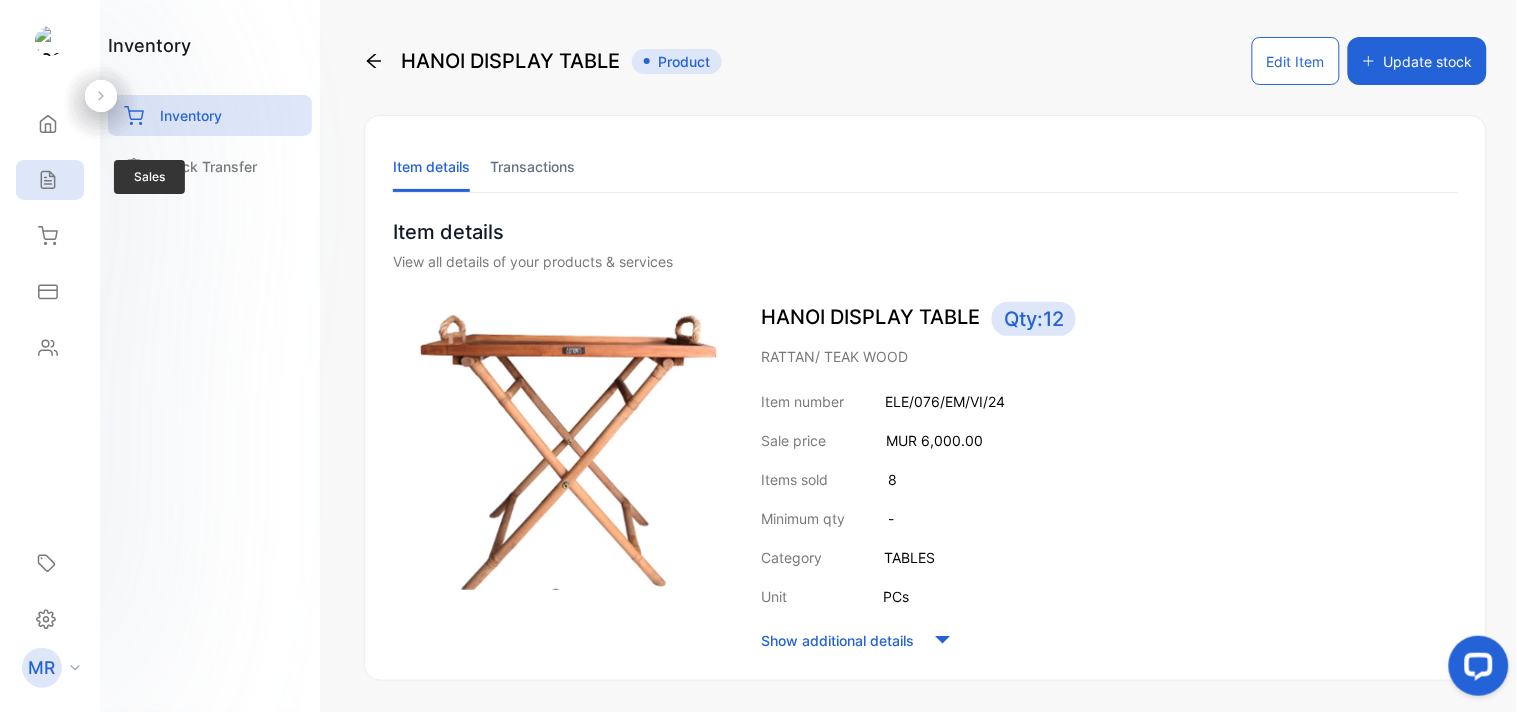 click 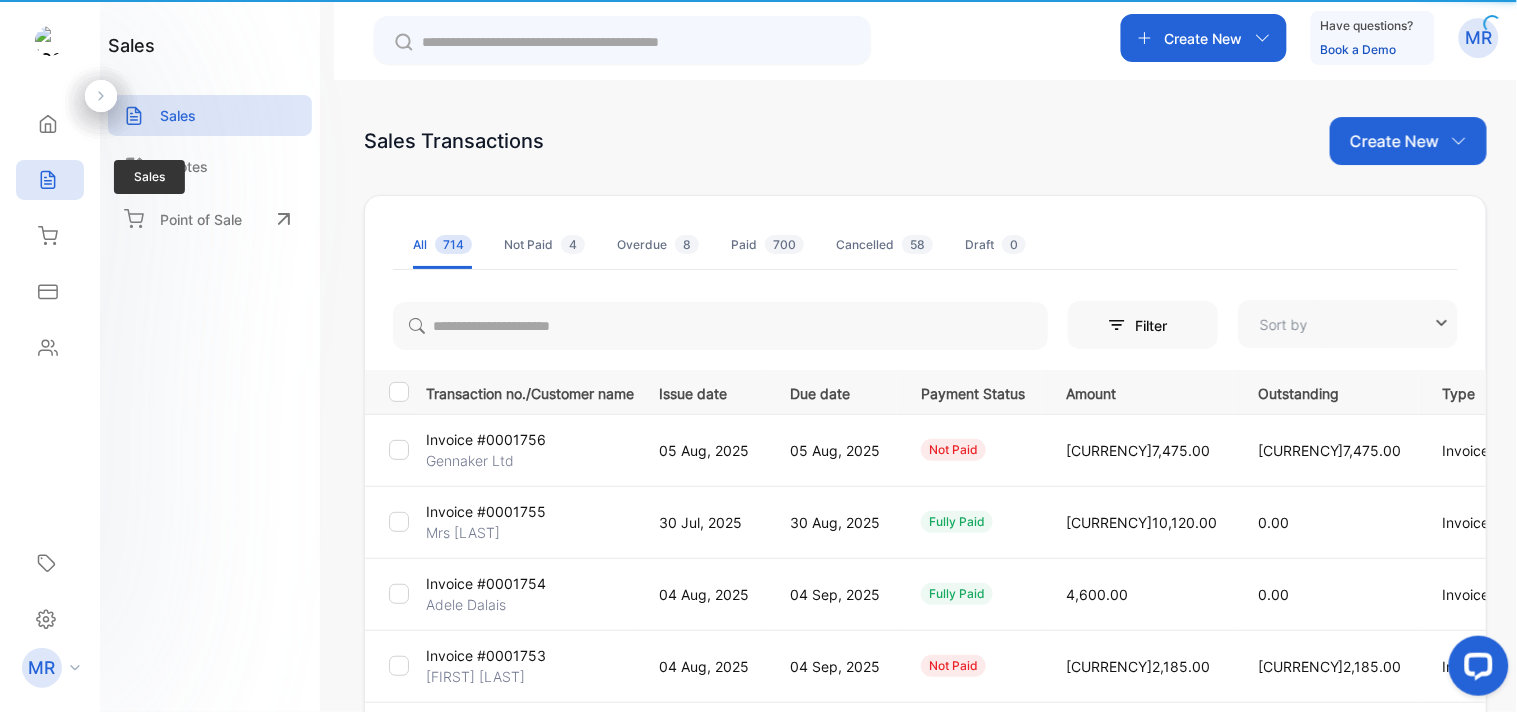type on "**********" 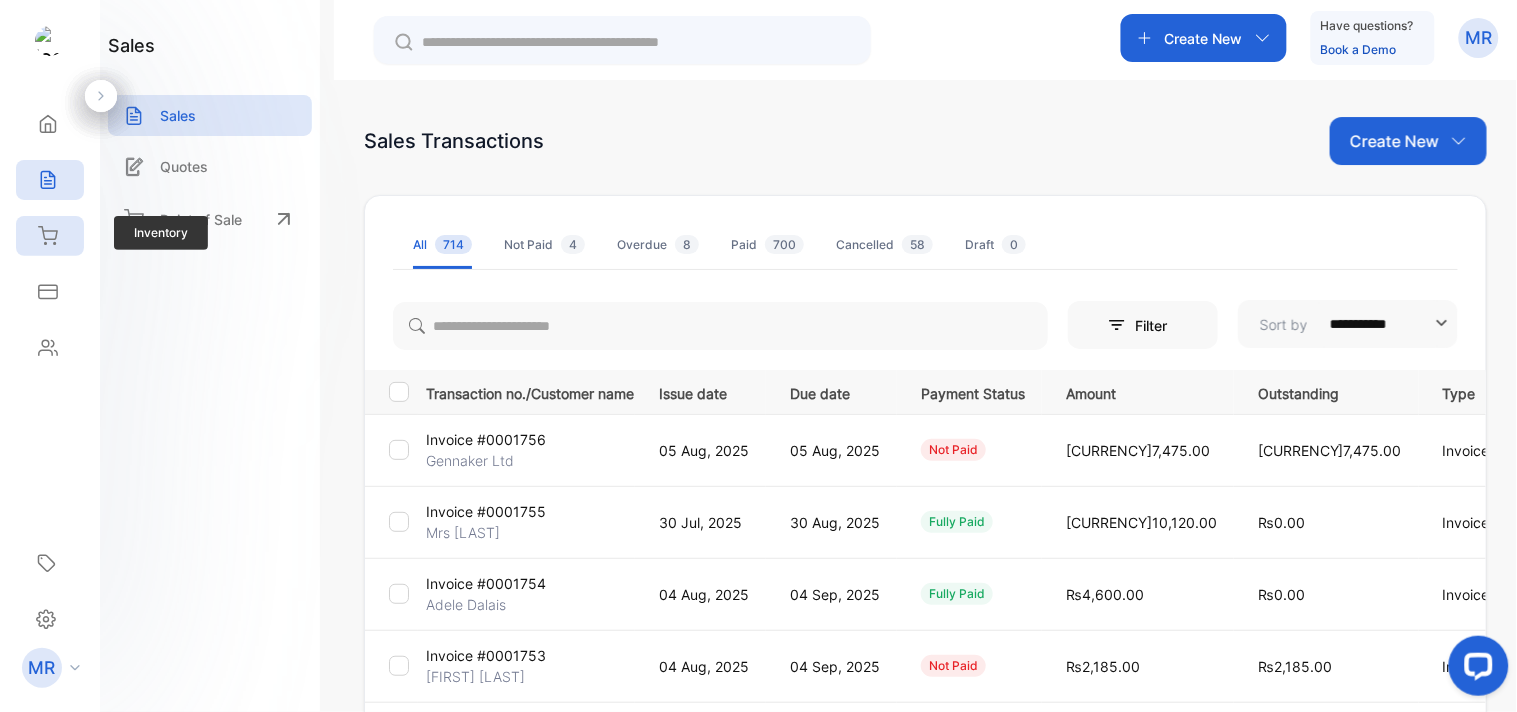 click 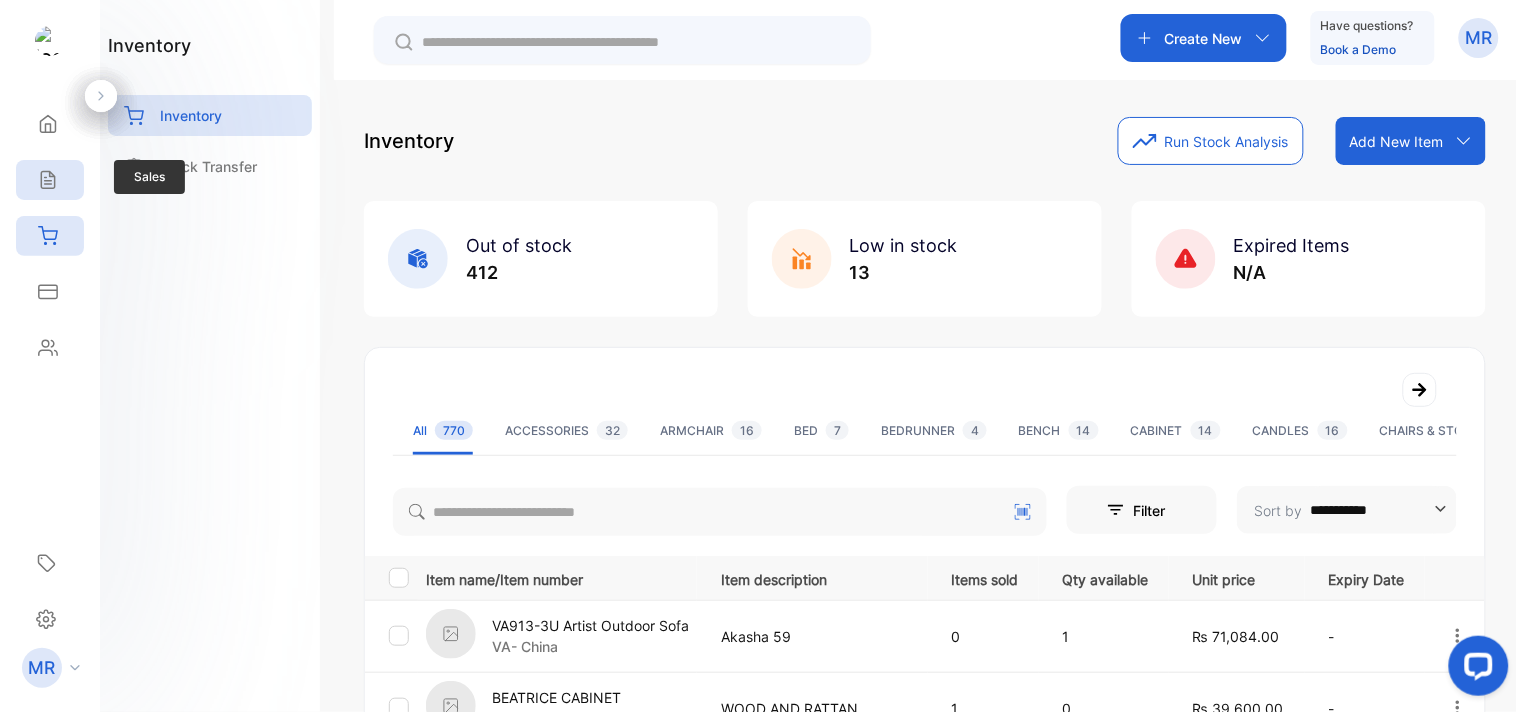 click 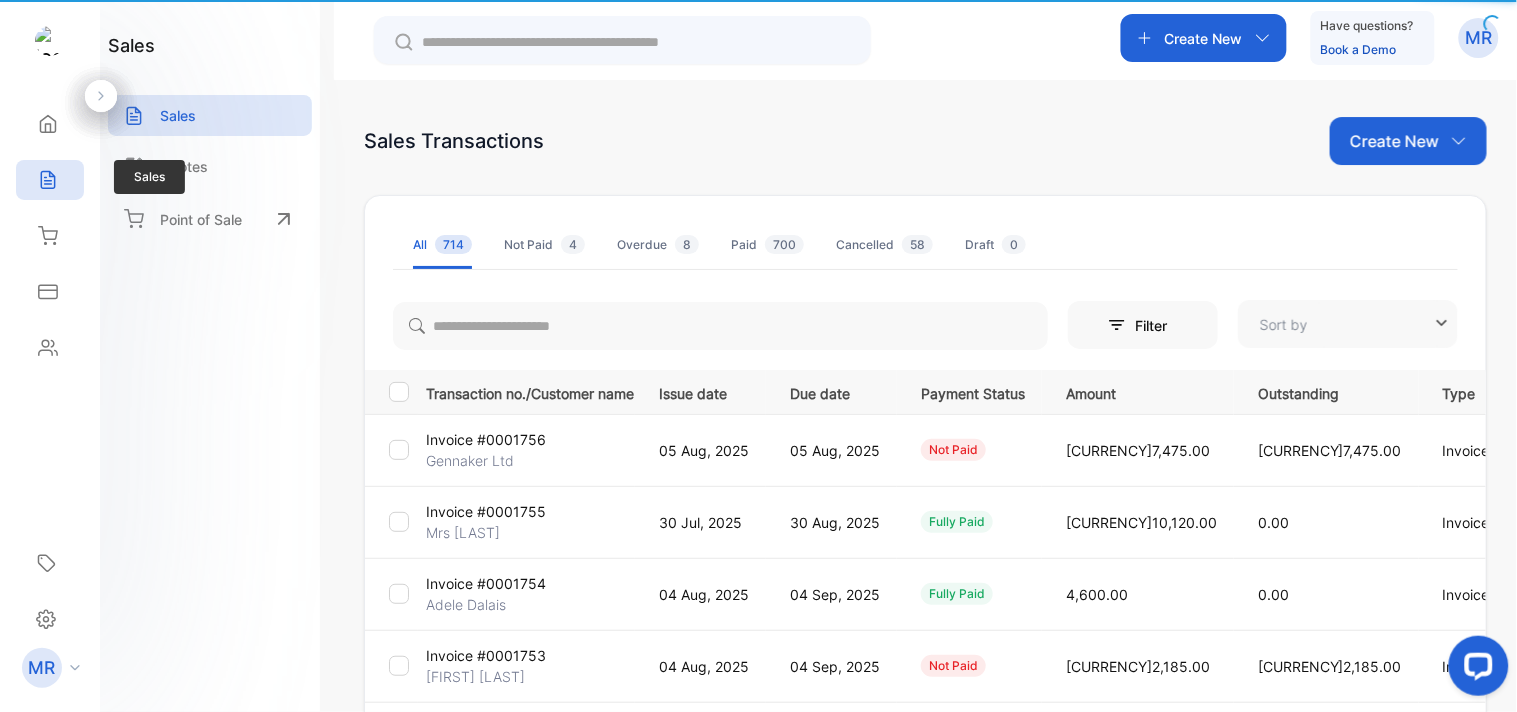 type on "**********" 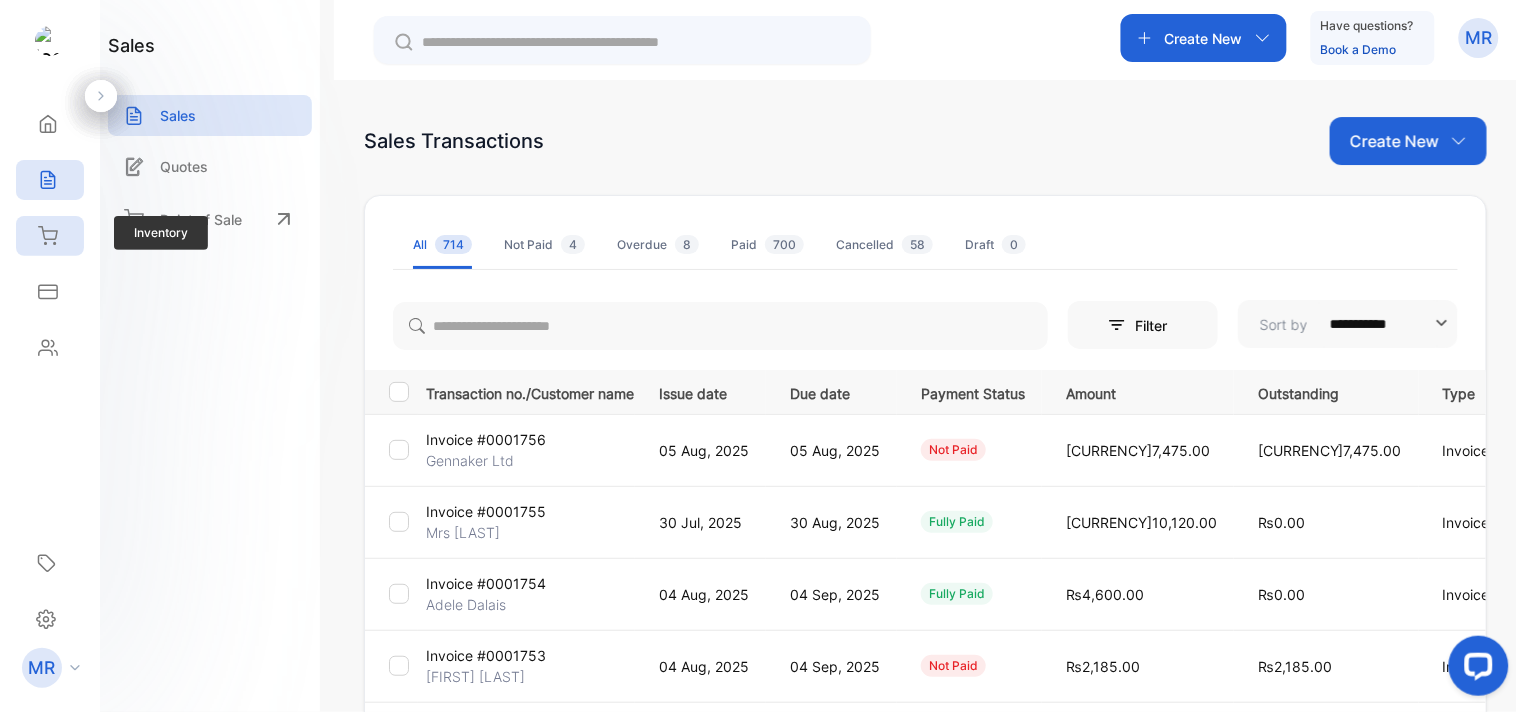 click on "Inventory" at bounding box center [50, 236] 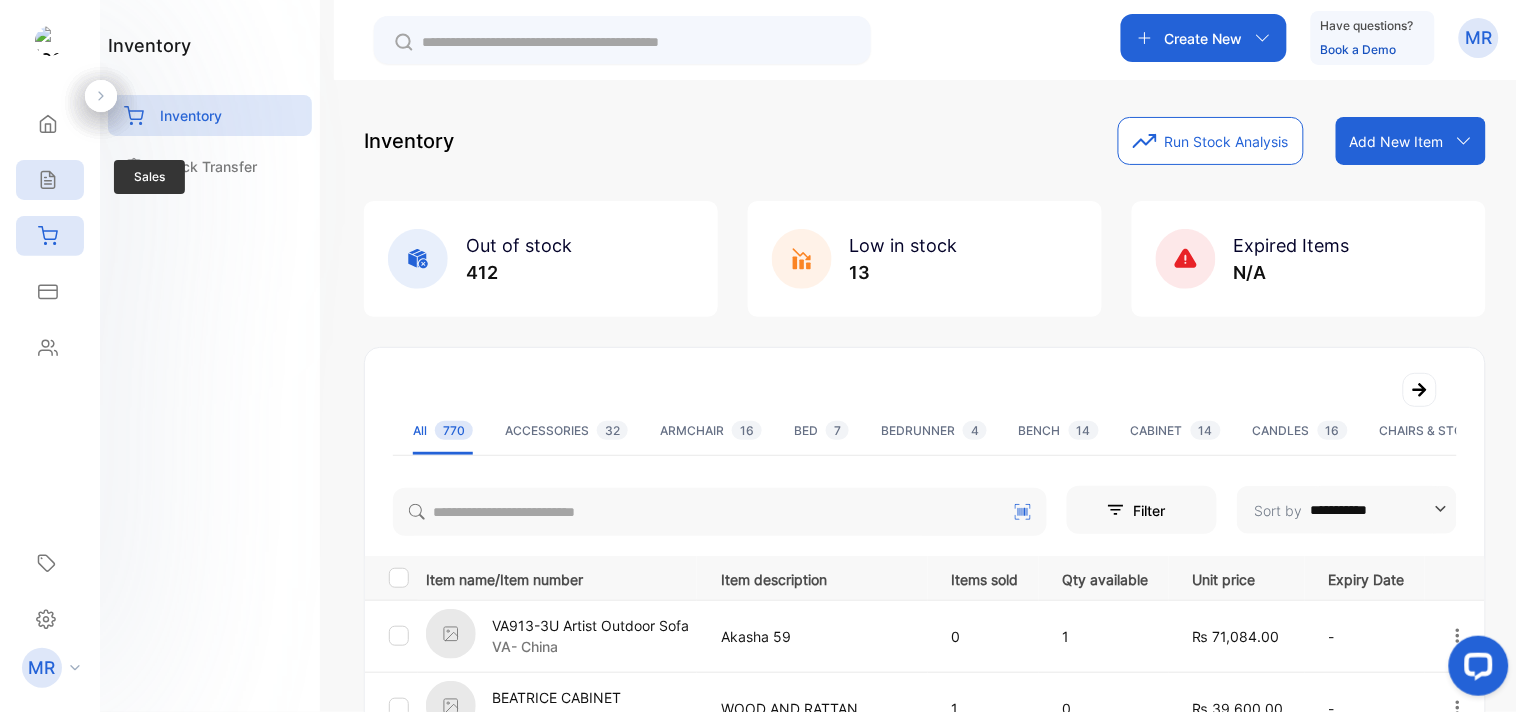 click on "Sales" at bounding box center [50, 180] 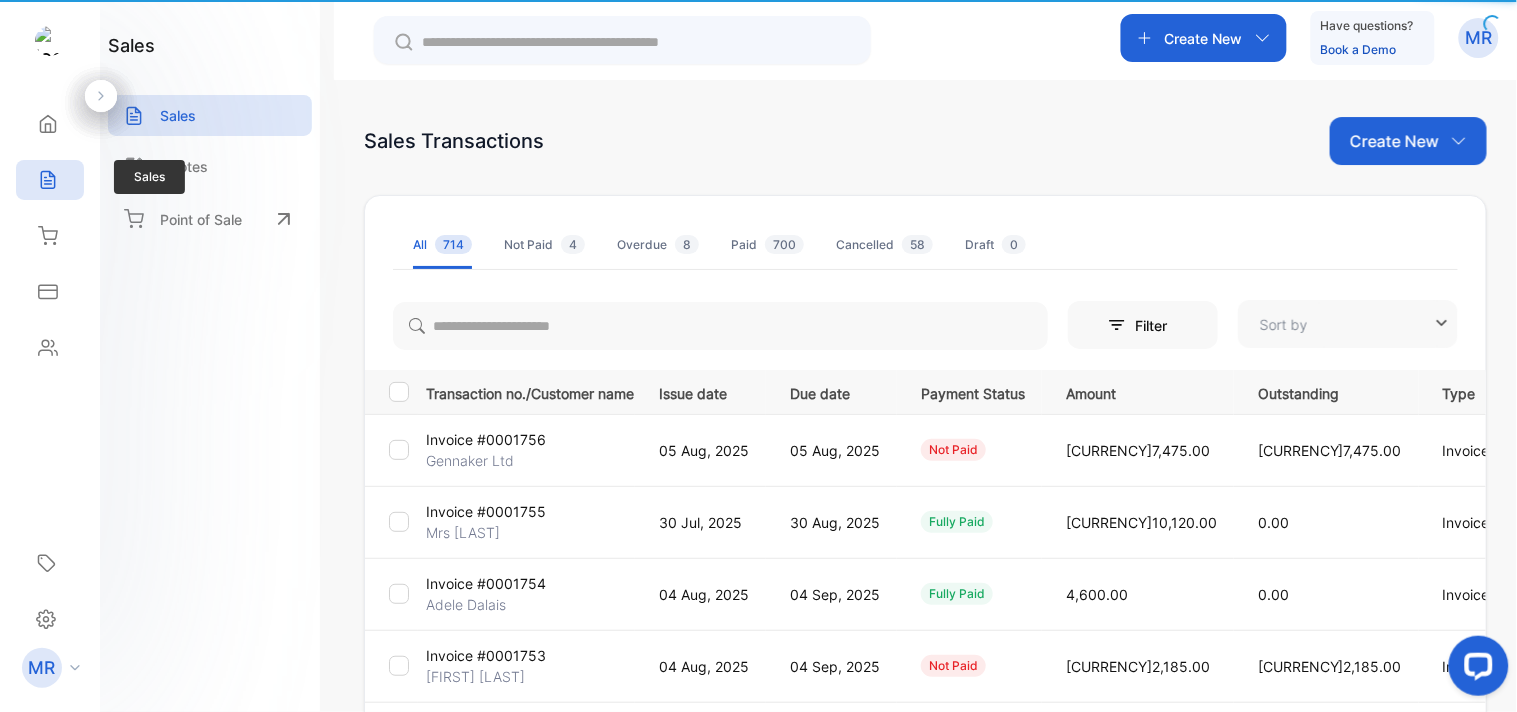 type on "**********" 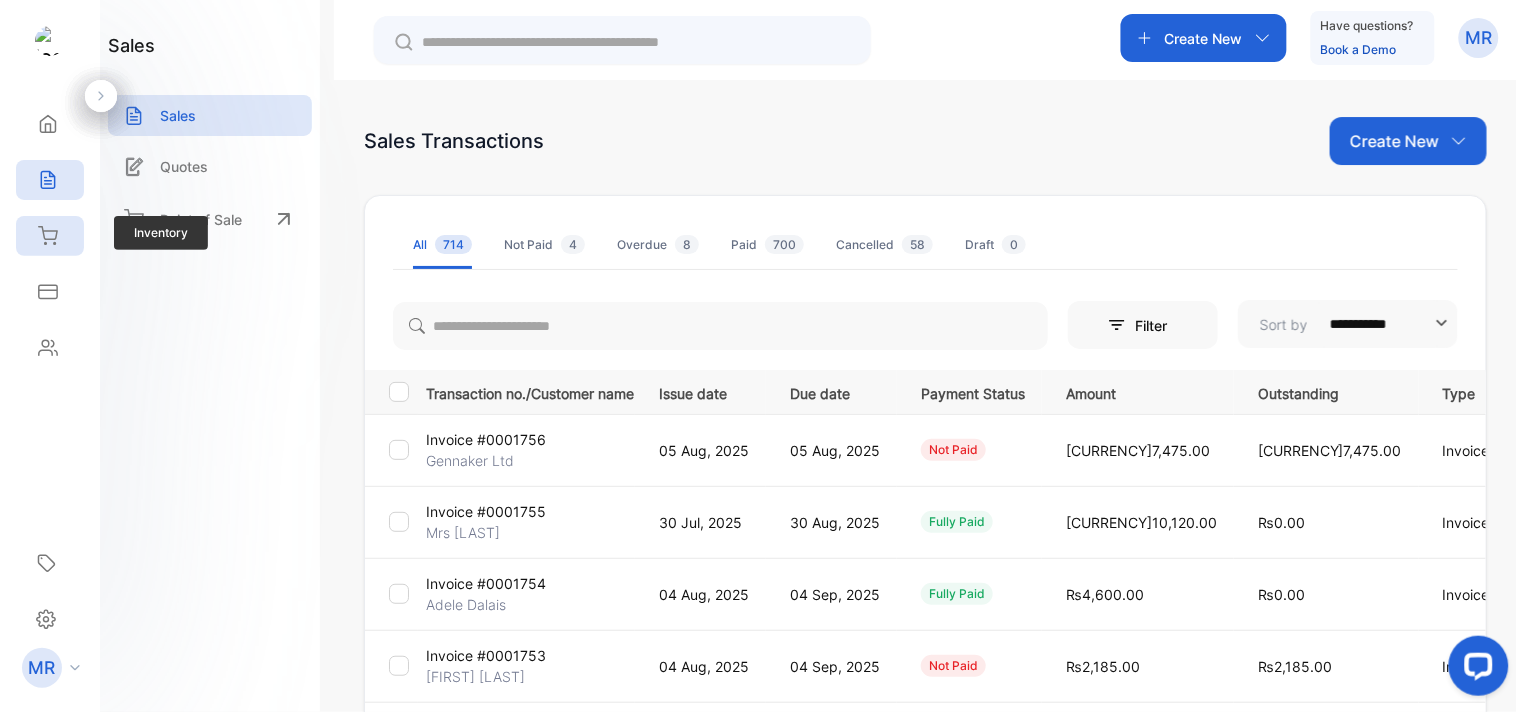 click on "Inventory" at bounding box center [45, 236] 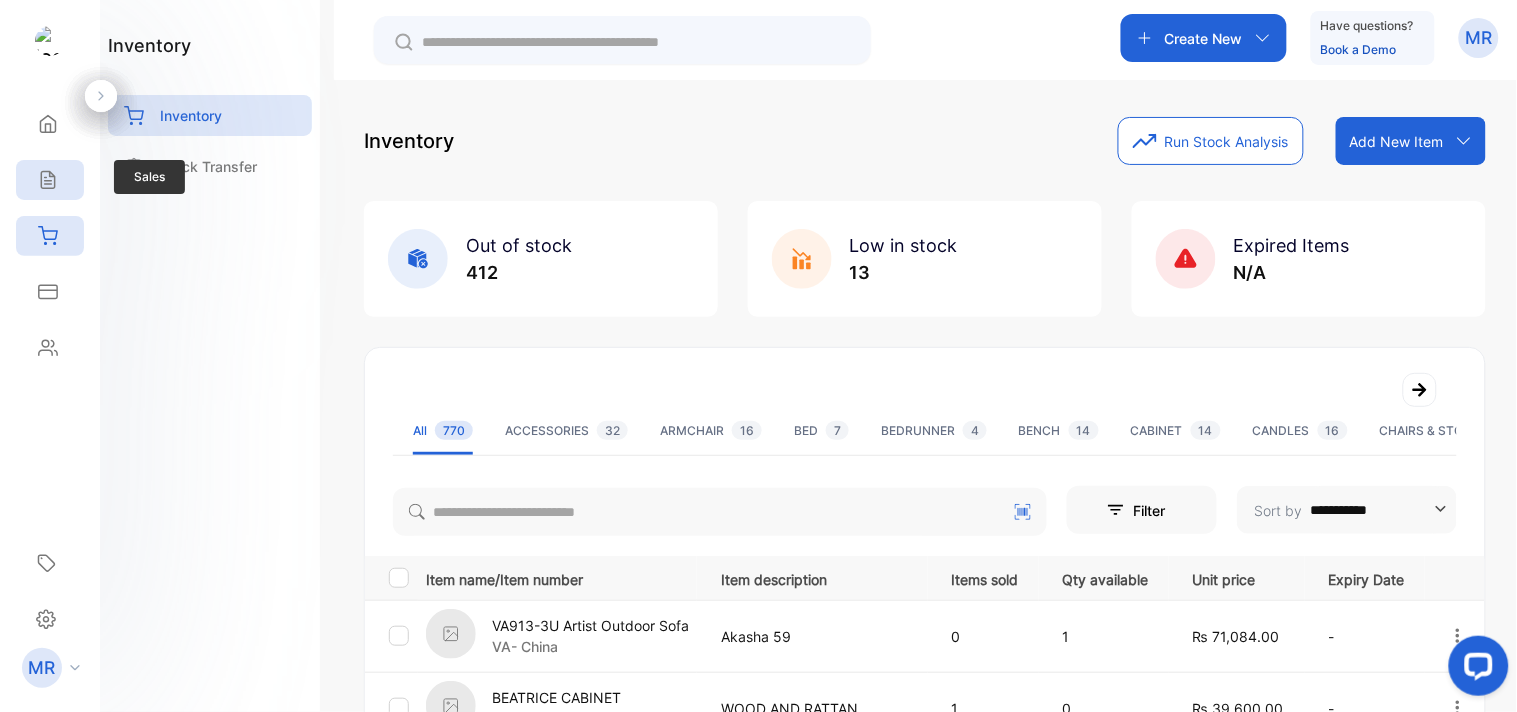 click 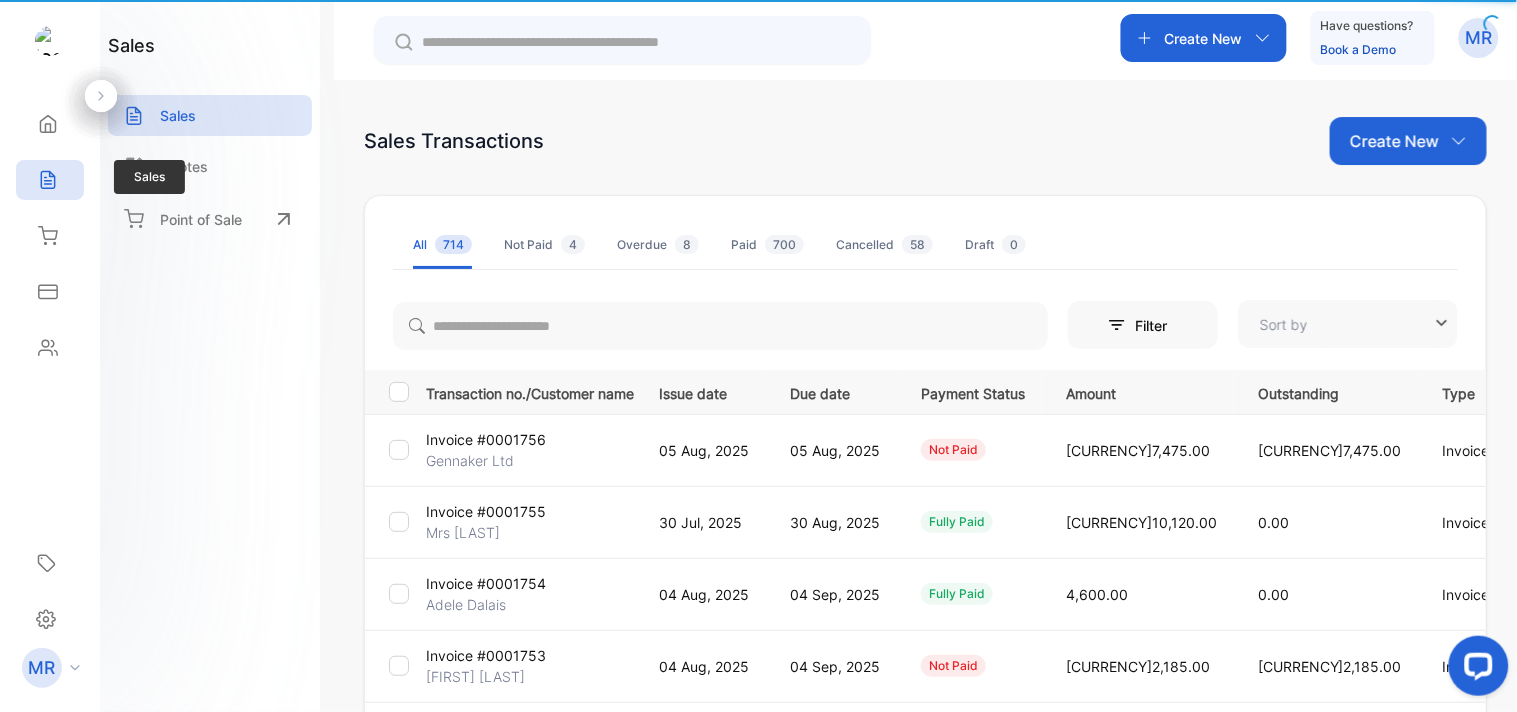 type on "**********" 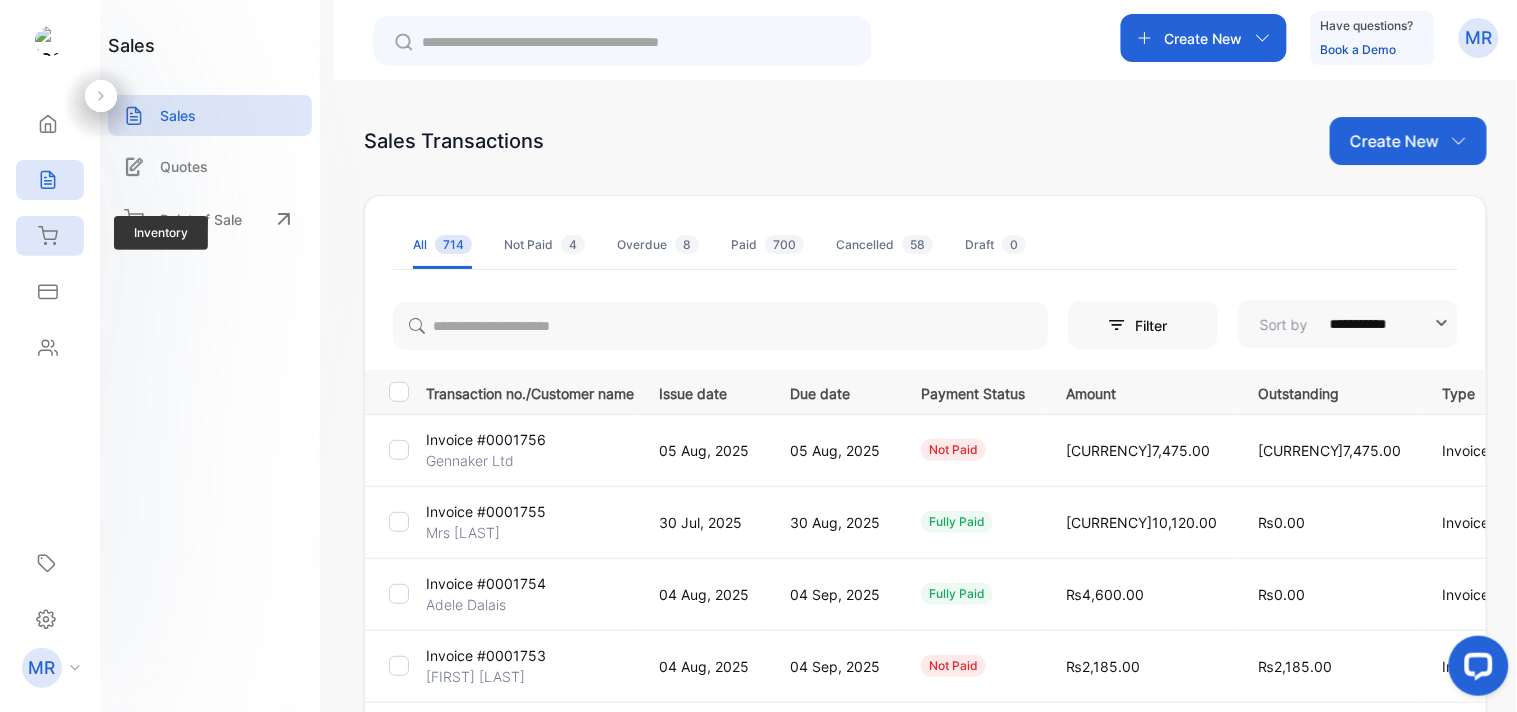 click 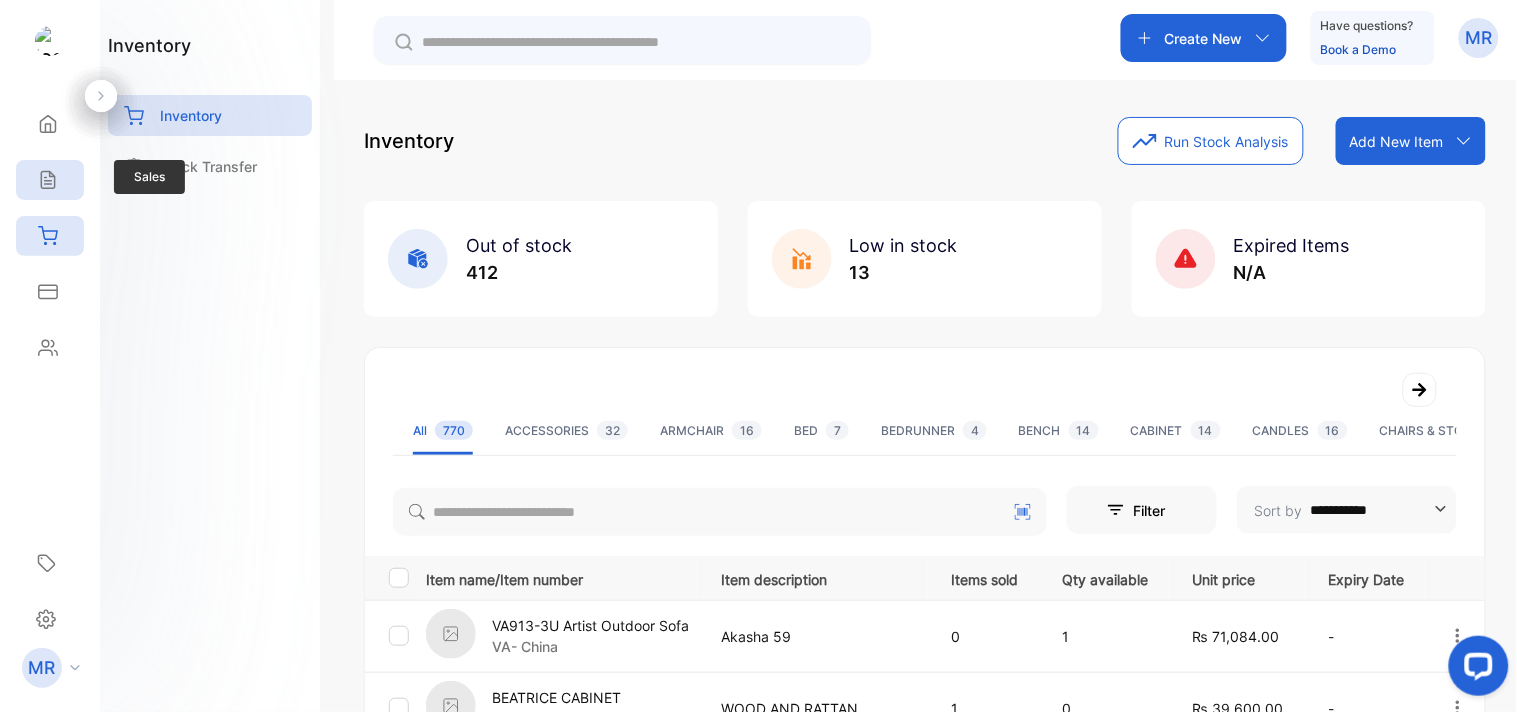 click 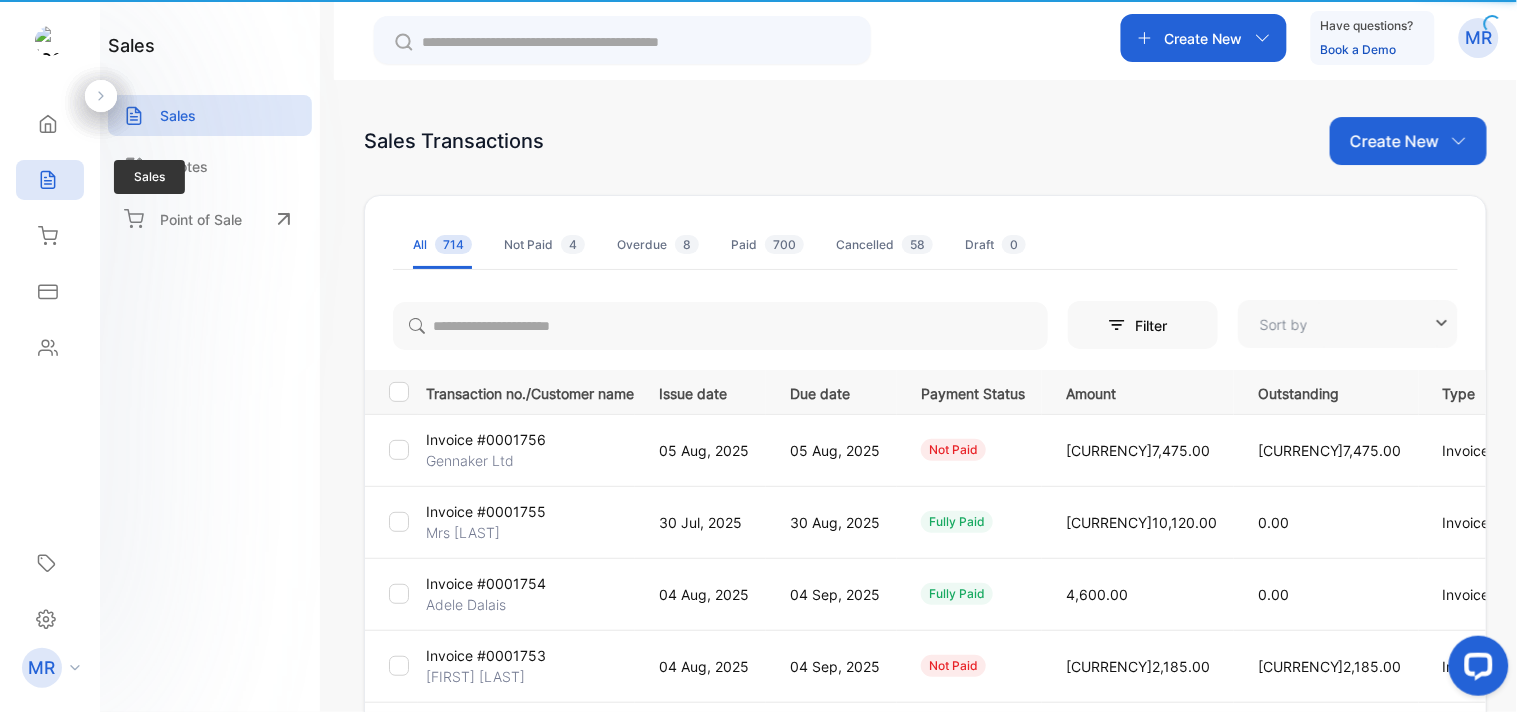 type on "**********" 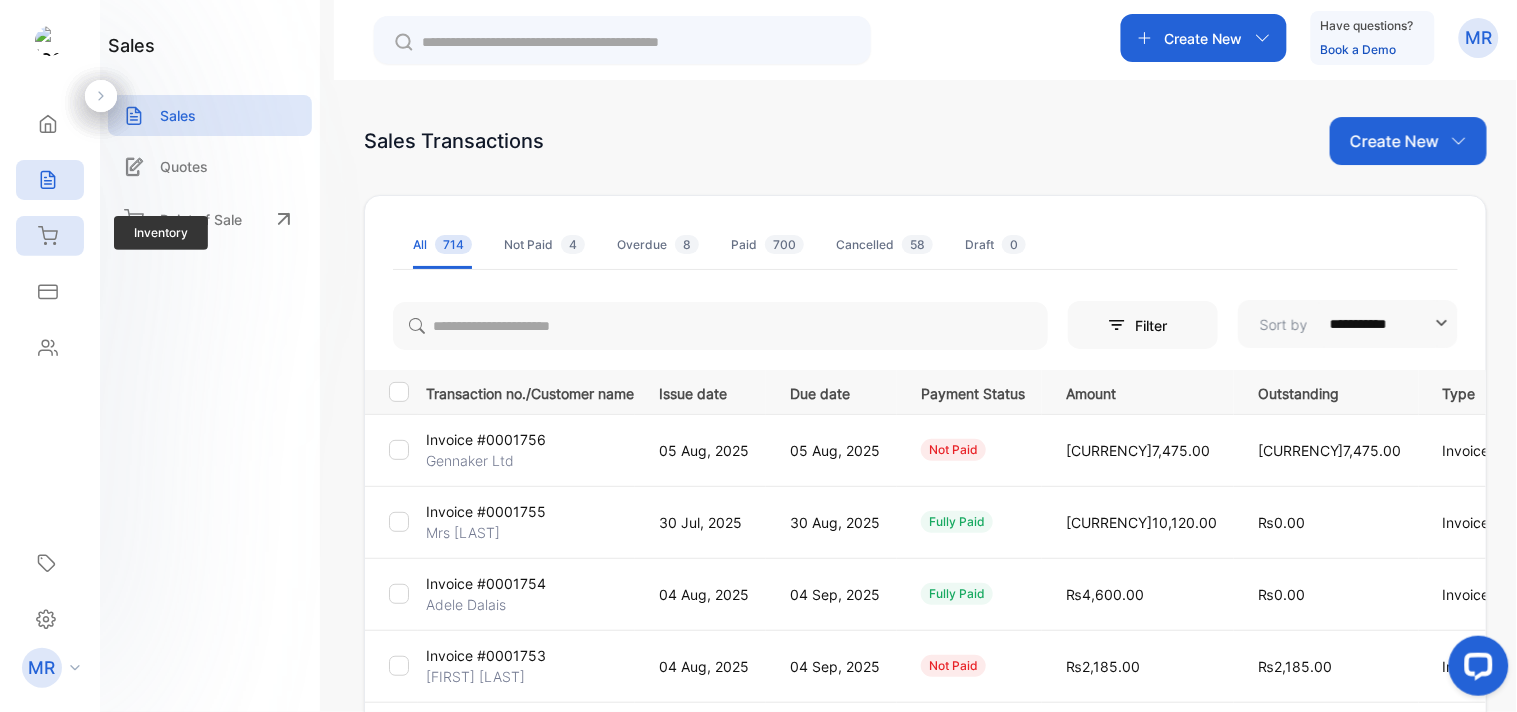 click 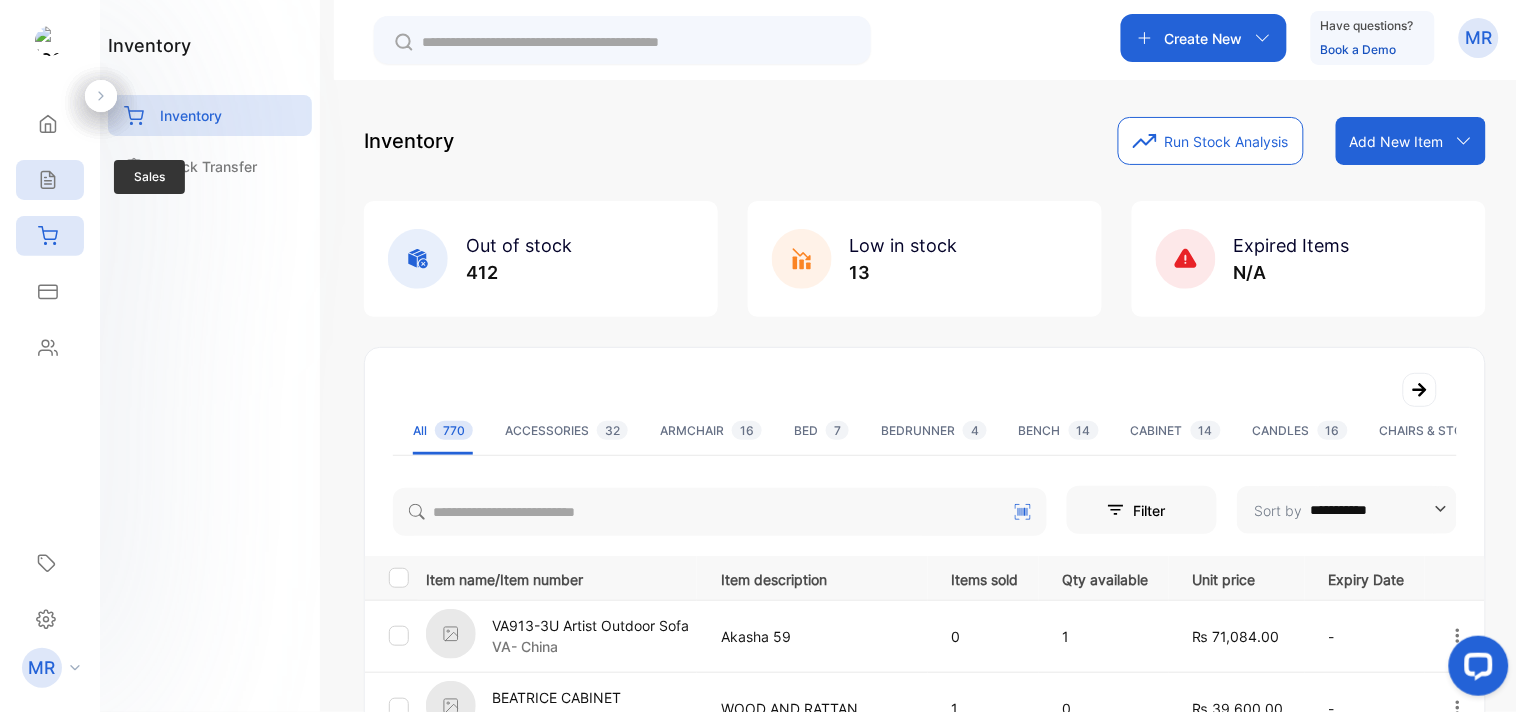 click 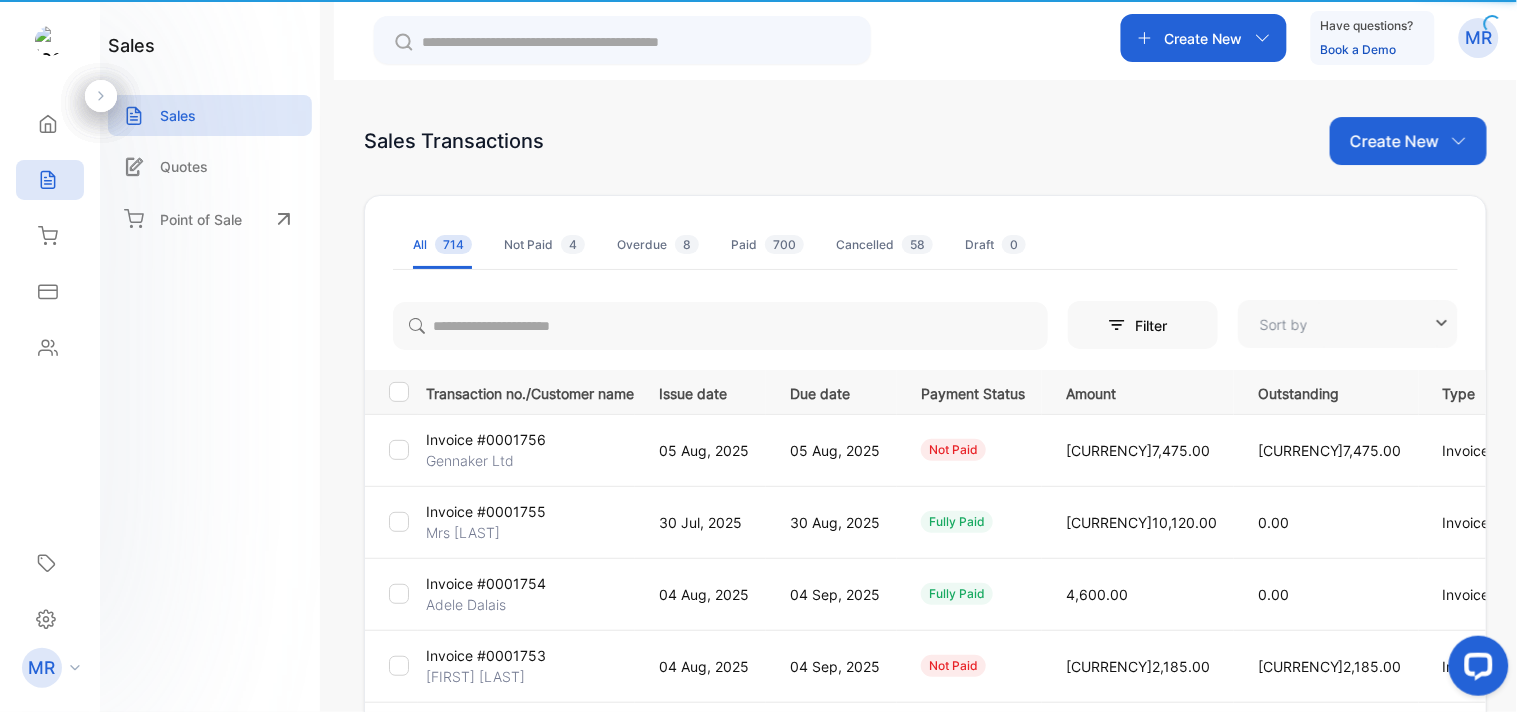 type on "**********" 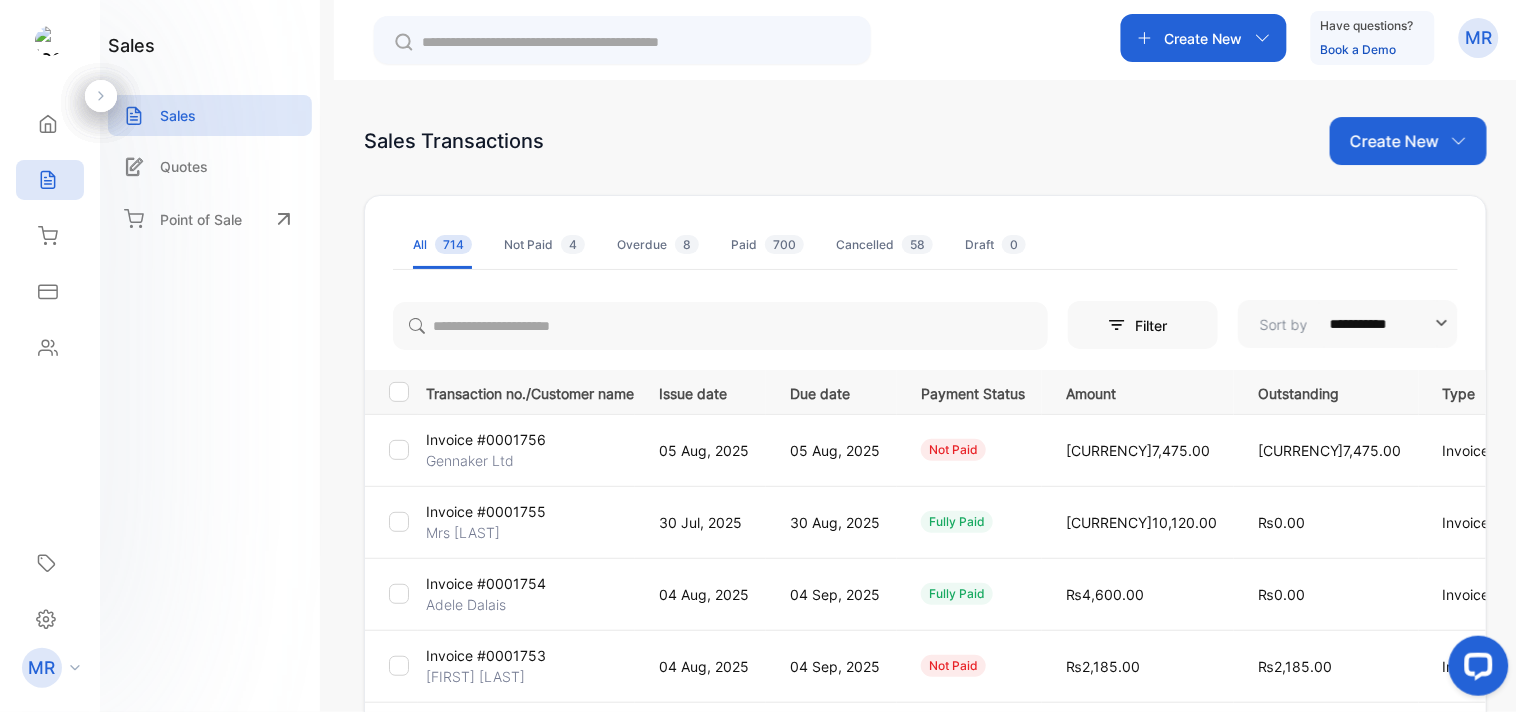 click 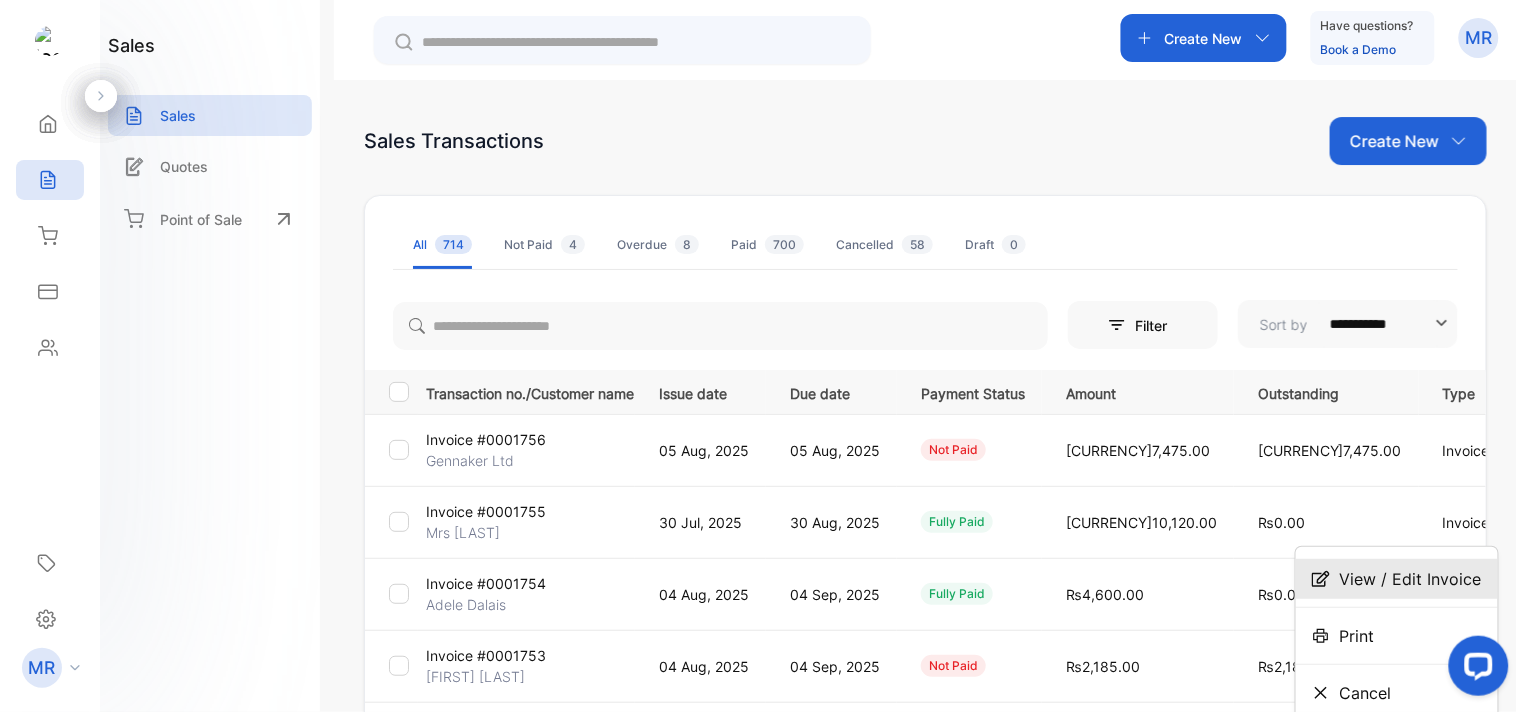 click on "View / Edit Invoice" at bounding box center (1397, 579) 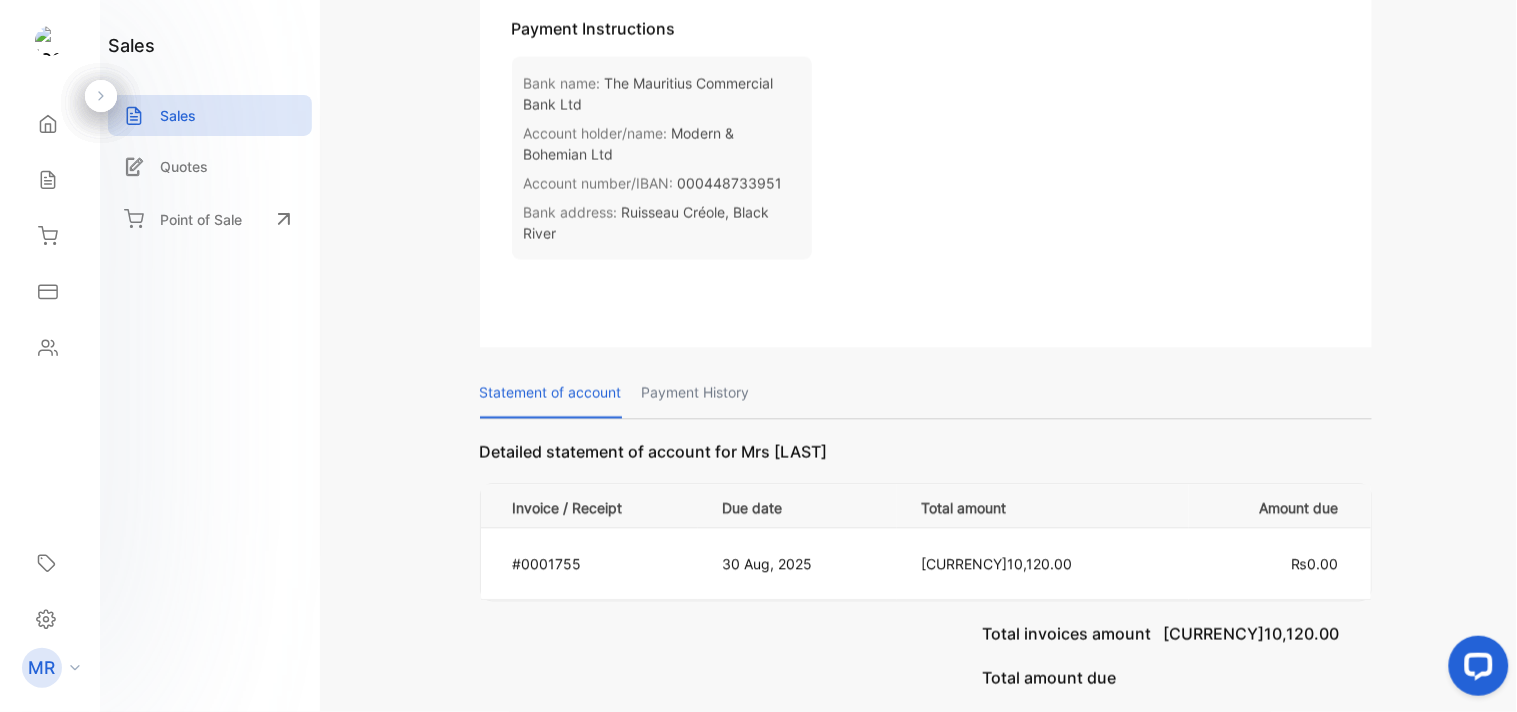 scroll, scrollTop: 985, scrollLeft: 0, axis: vertical 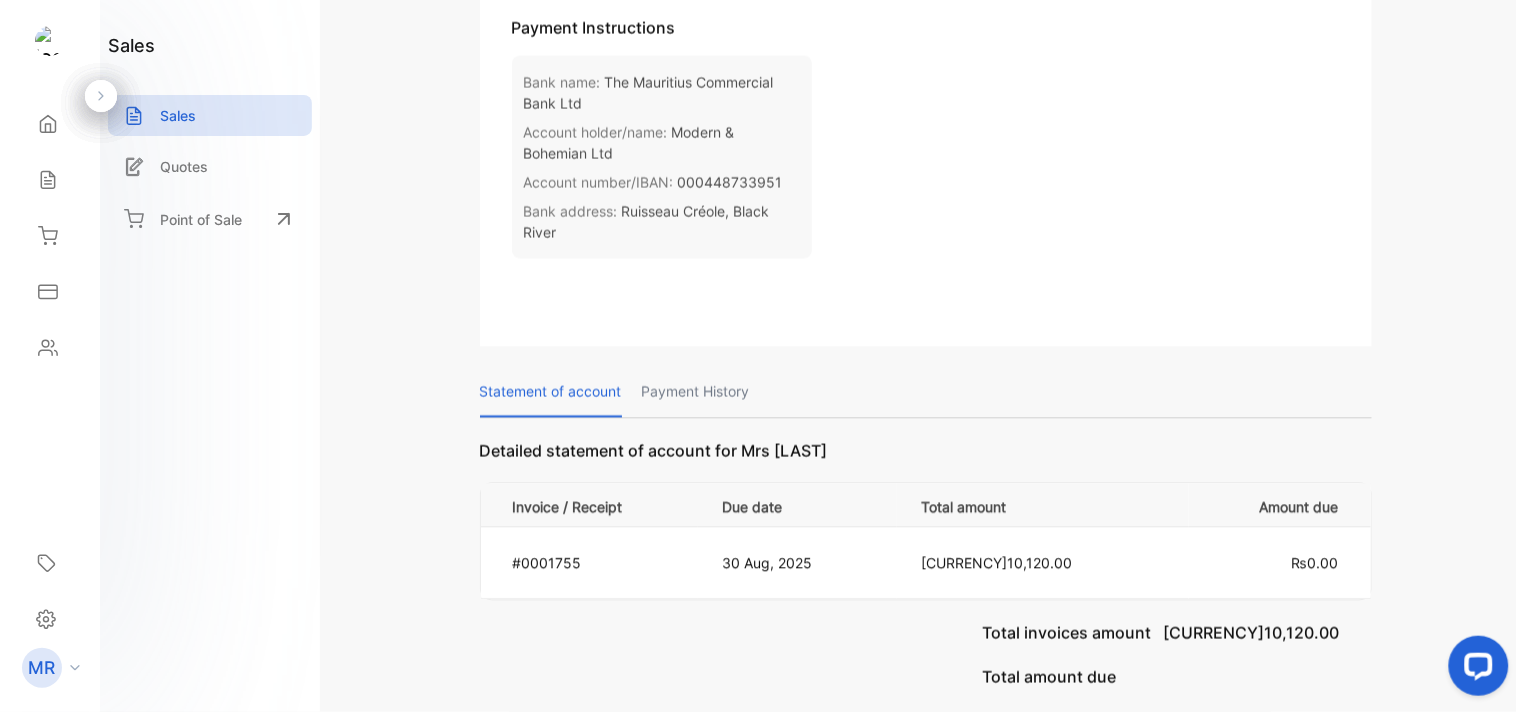 click on "Payment History" at bounding box center [696, 391] 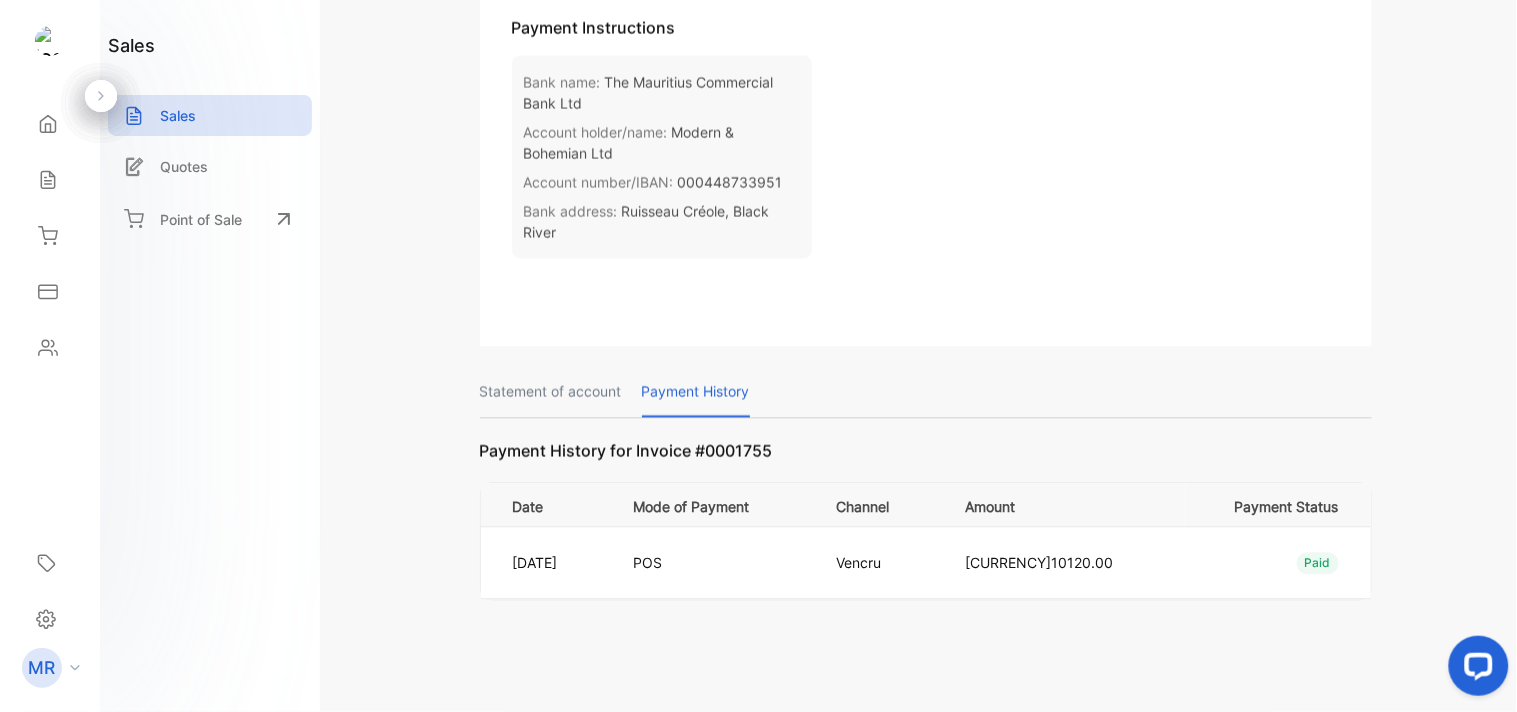 click on "Statement of account" at bounding box center (551, 391) 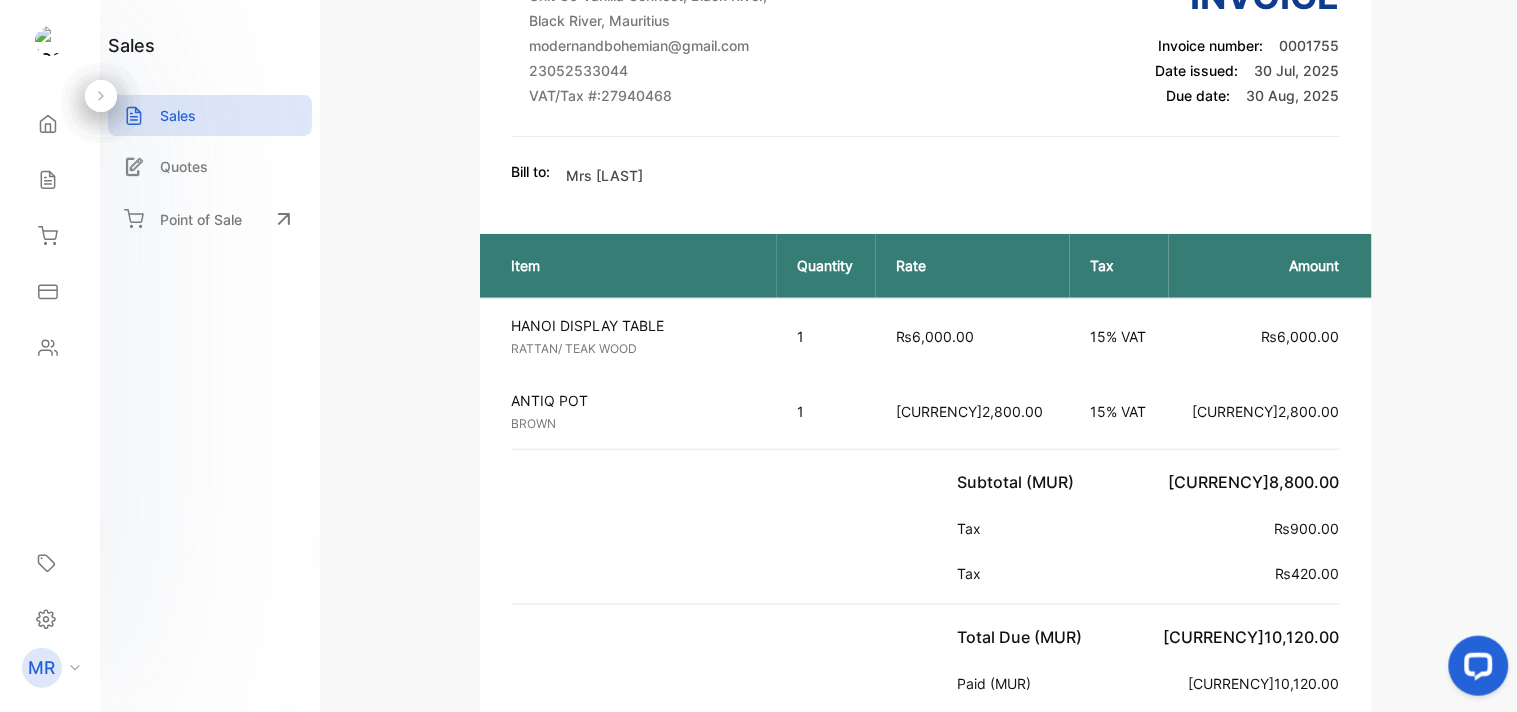 scroll, scrollTop: 0, scrollLeft: 0, axis: both 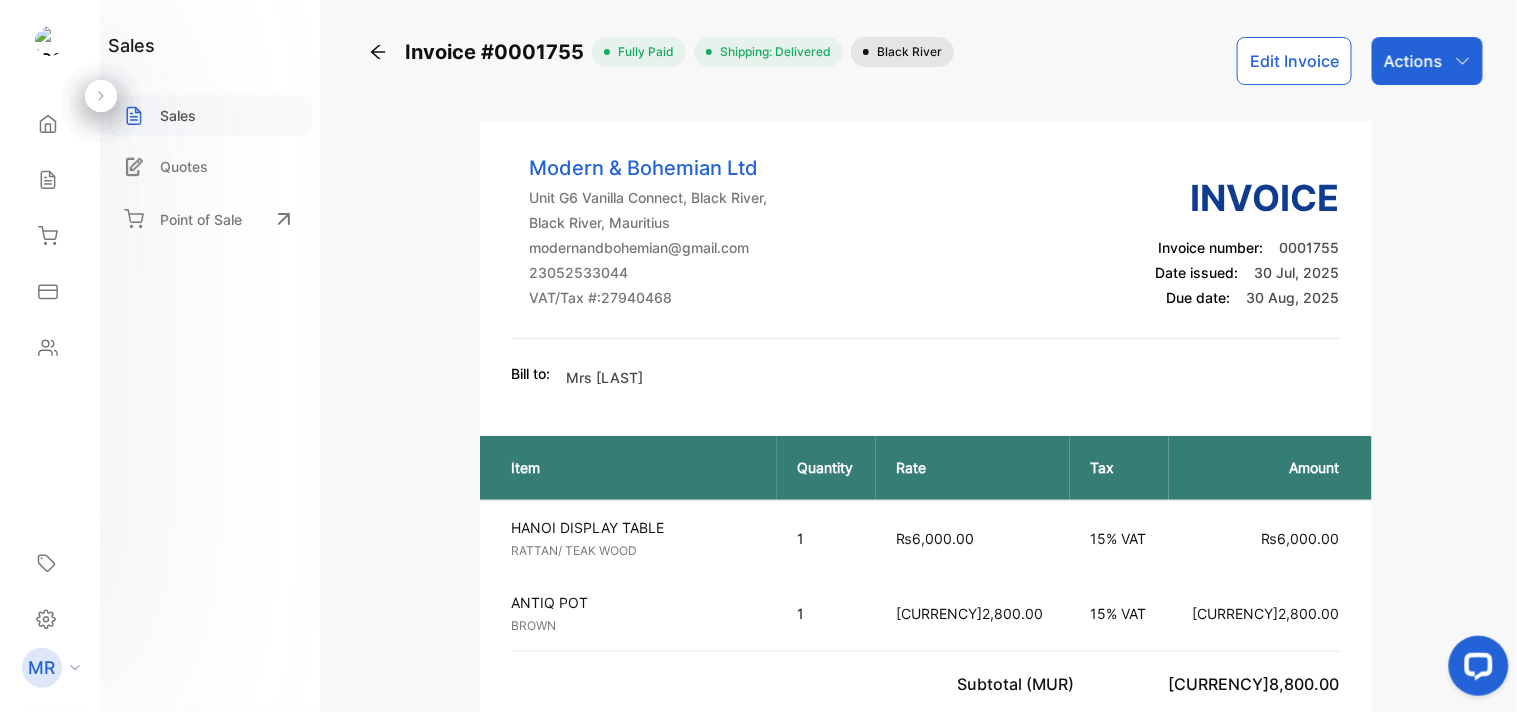 click on "Sales" at bounding box center [178, 115] 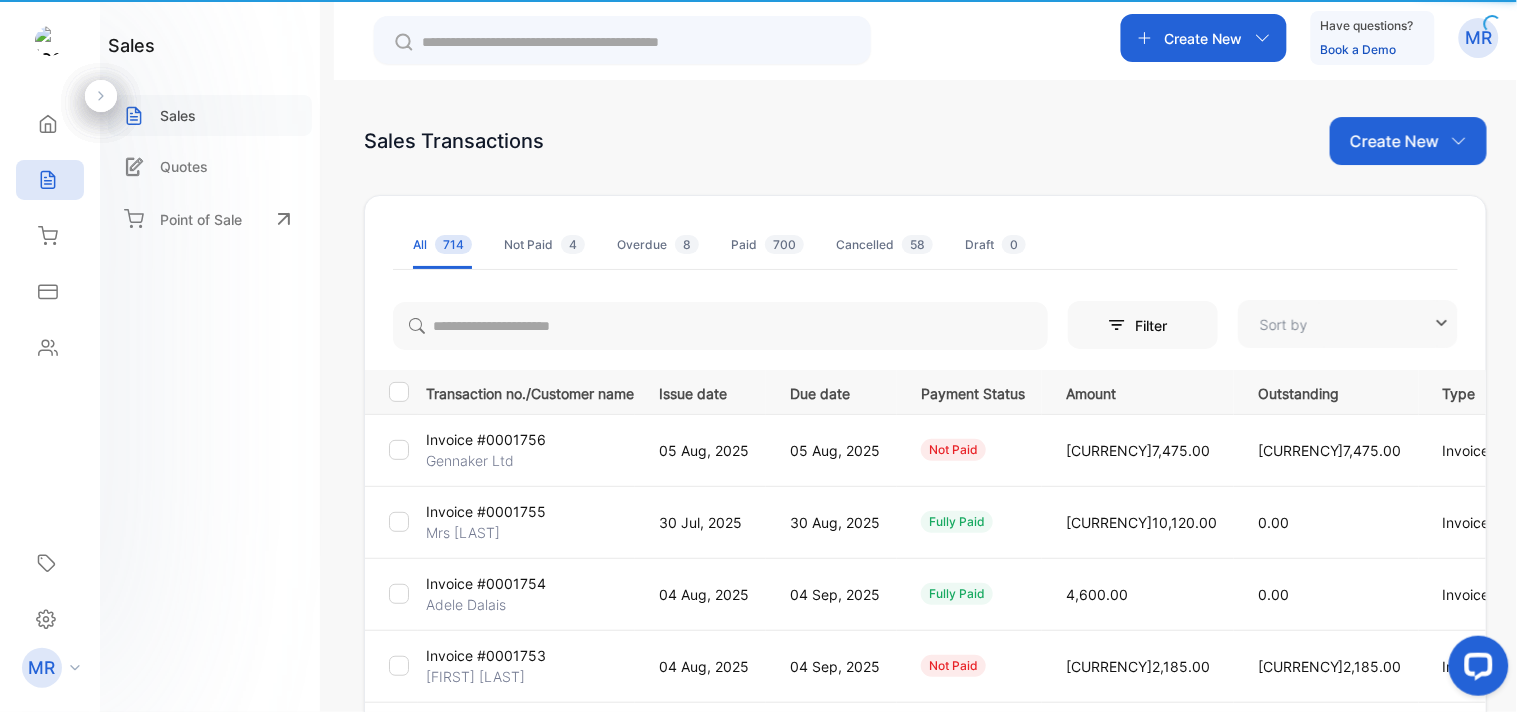type on "**********" 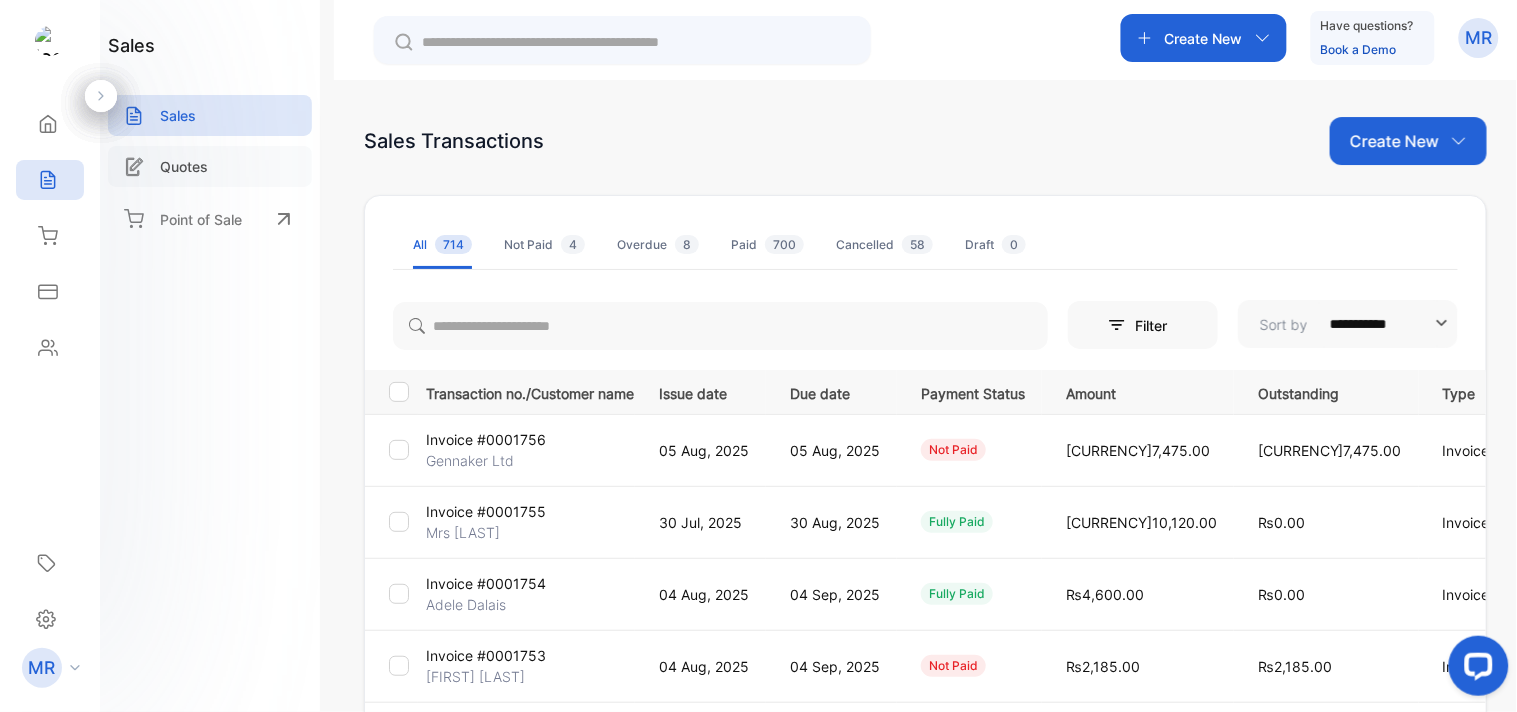 click on "Quotes" at bounding box center (184, 166) 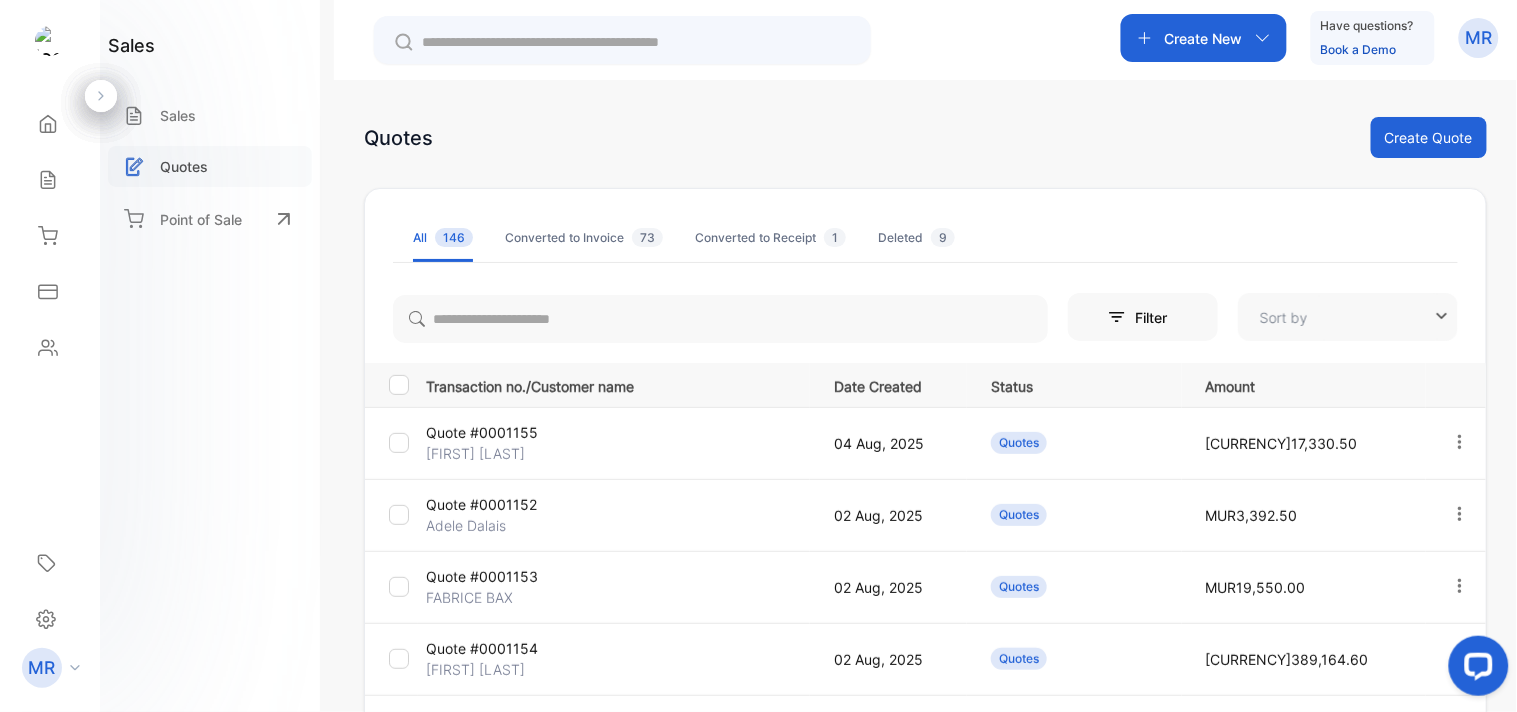 type on "**********" 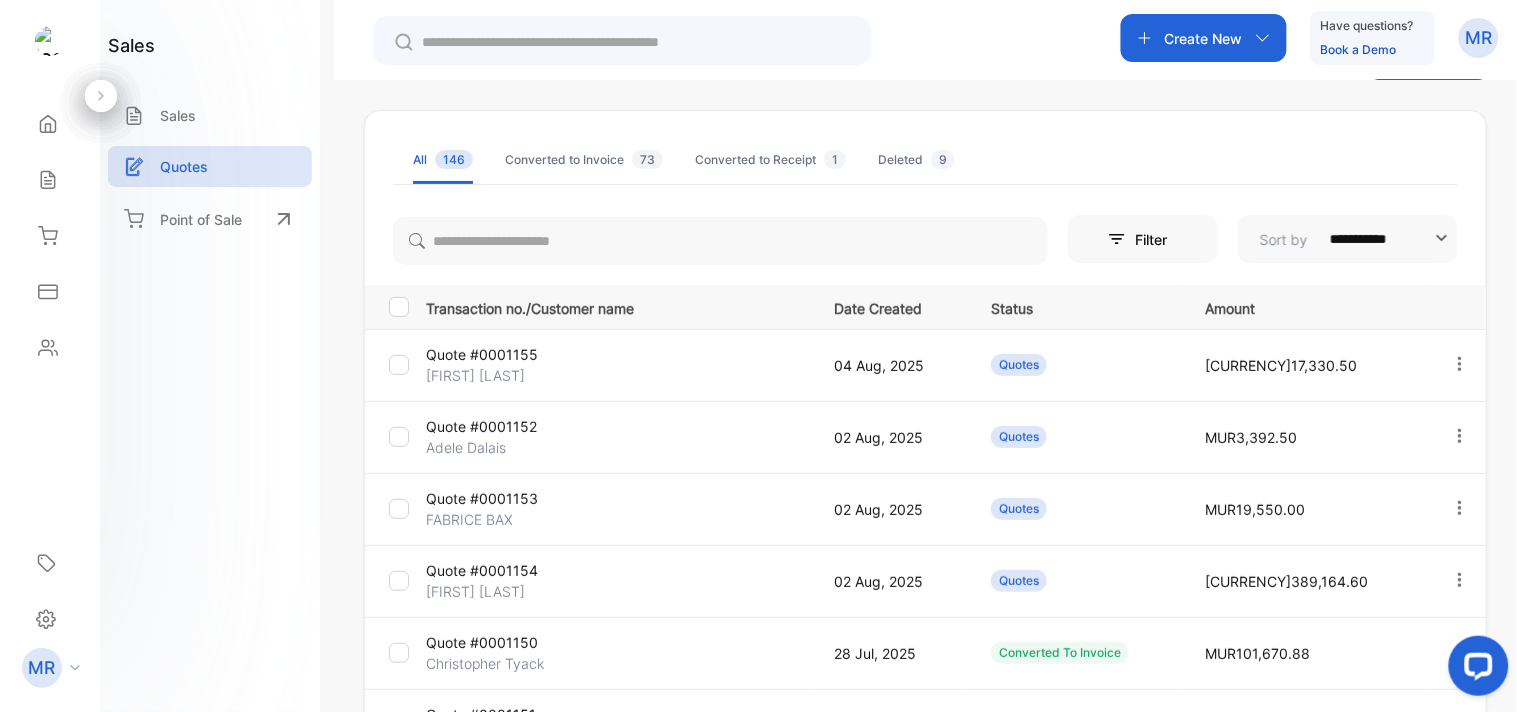 scroll, scrollTop: 0, scrollLeft: 0, axis: both 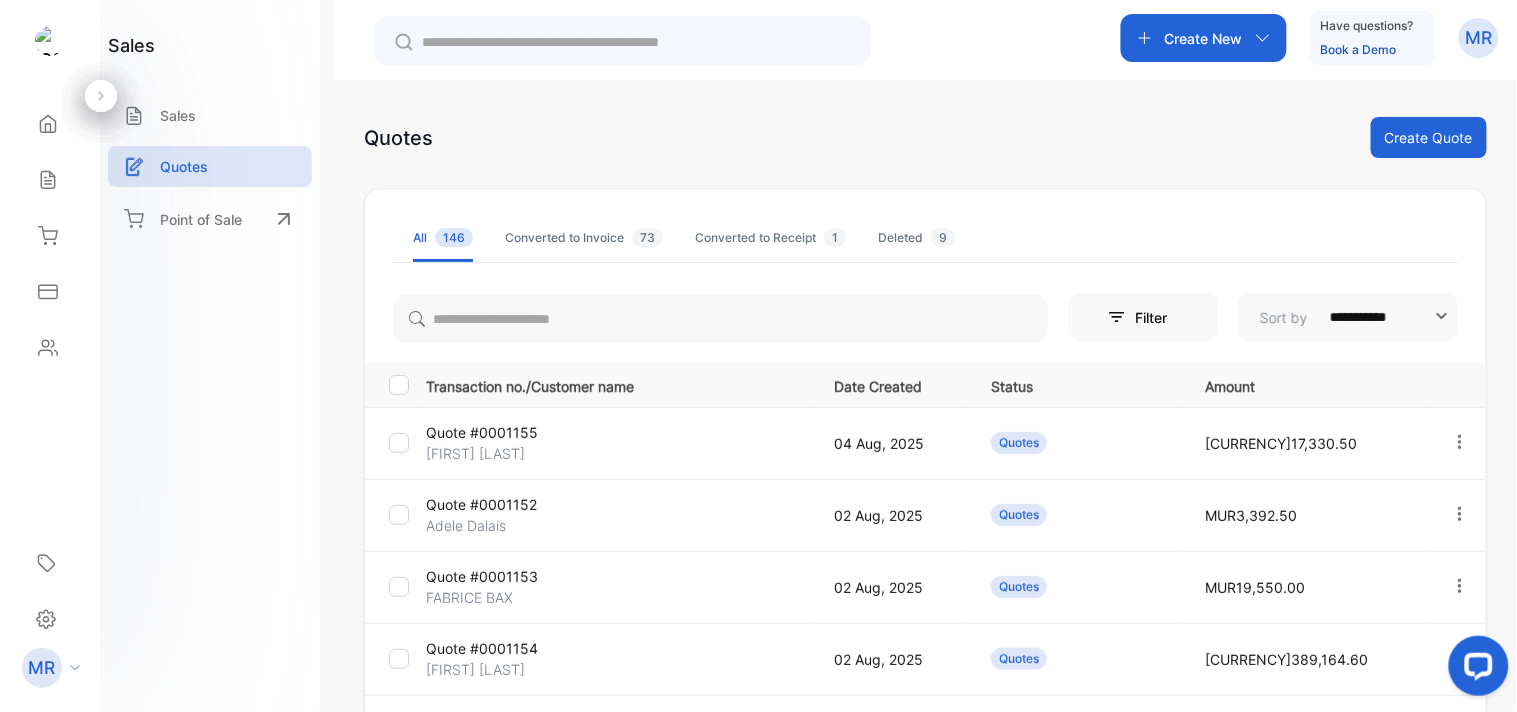 click at bounding box center [1459, 443] 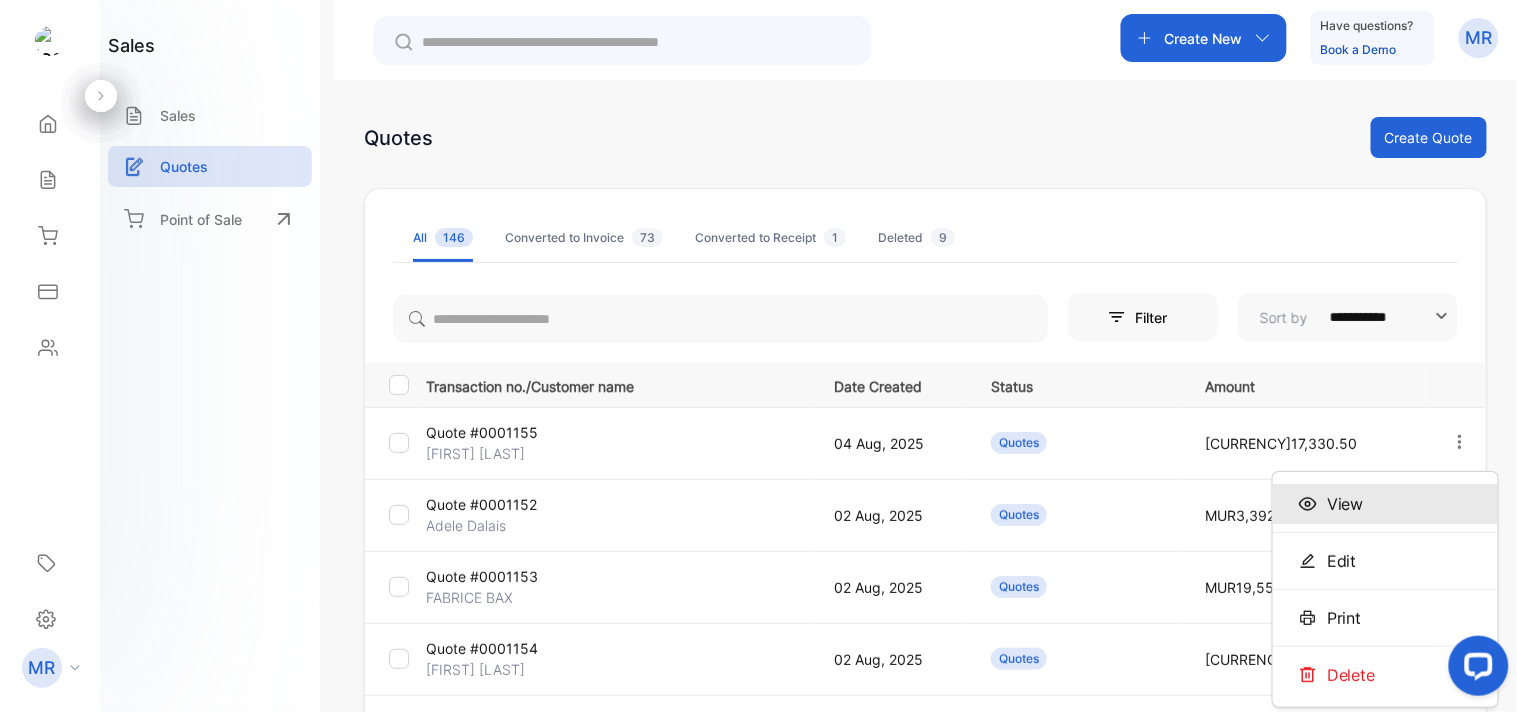 click on "View" at bounding box center [1385, 504] 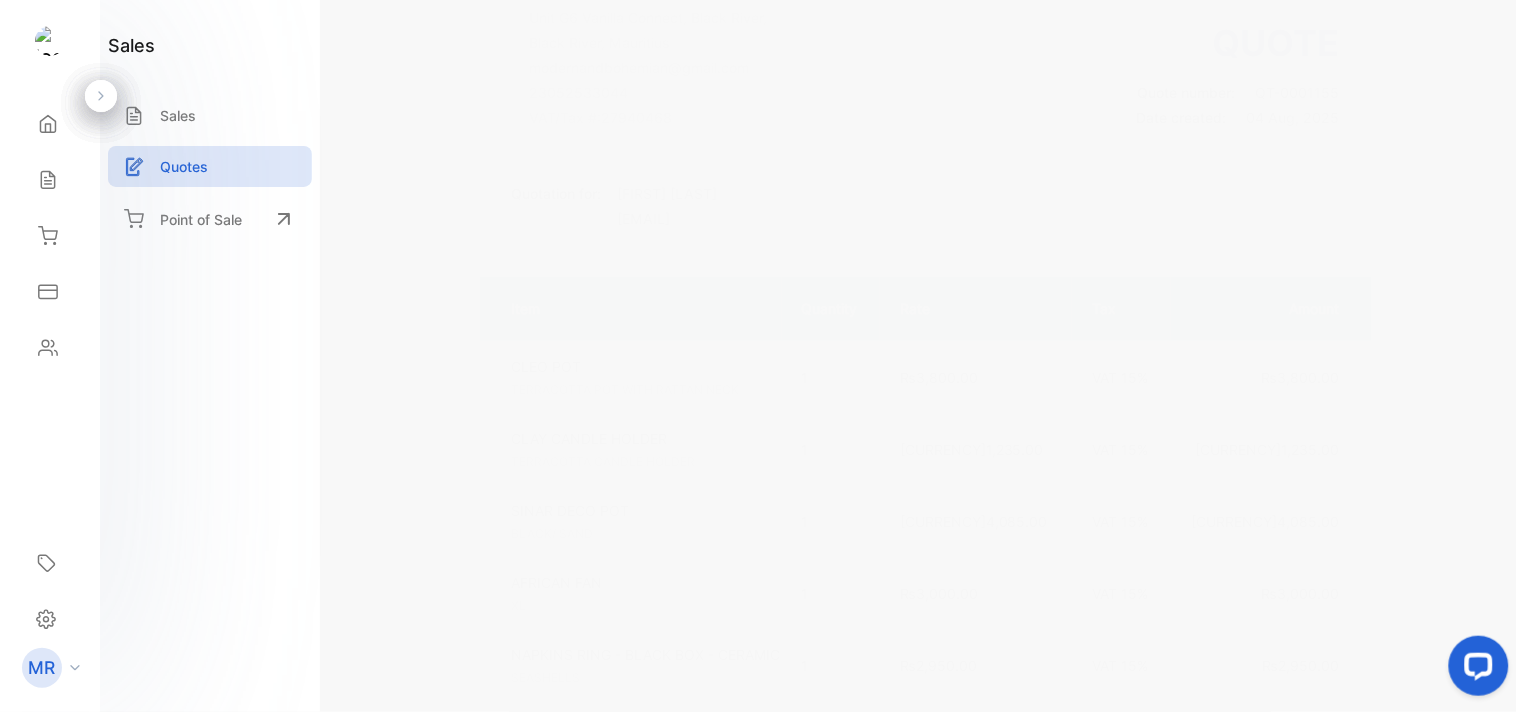 scroll, scrollTop: 0, scrollLeft: 0, axis: both 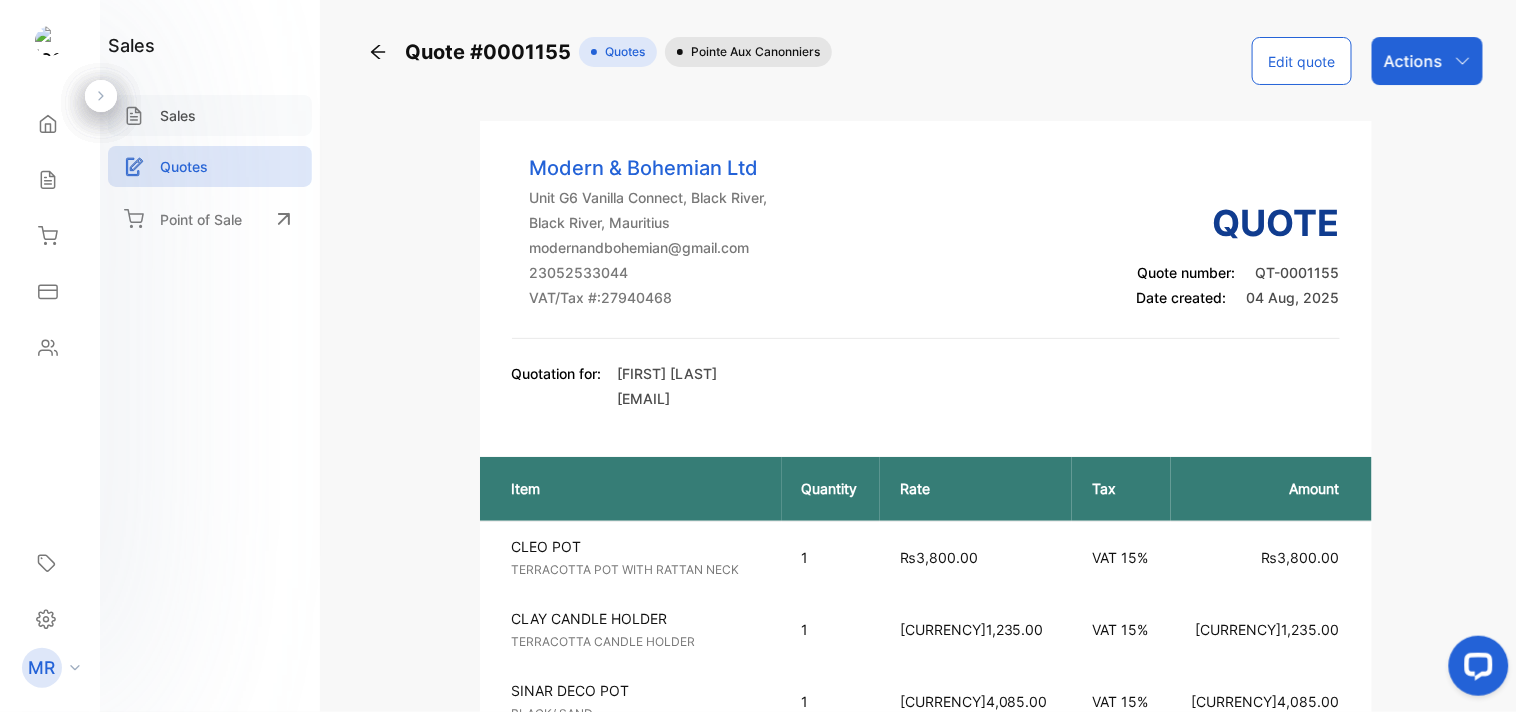 click on "Sales" at bounding box center [178, 115] 